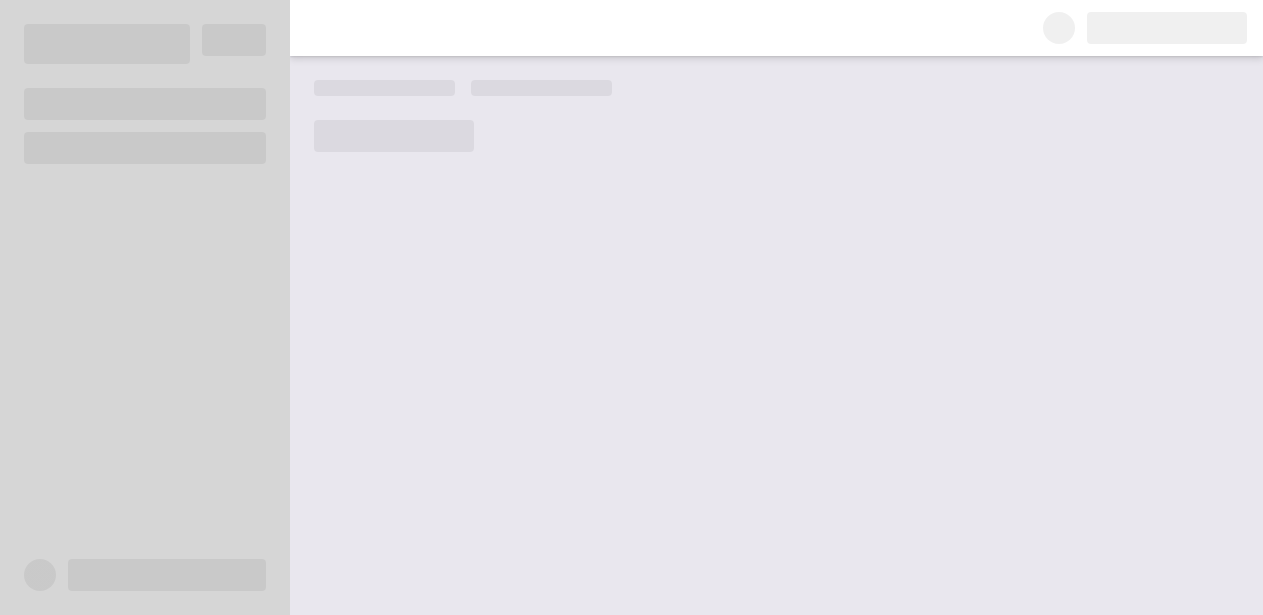scroll, scrollTop: 0, scrollLeft: 0, axis: both 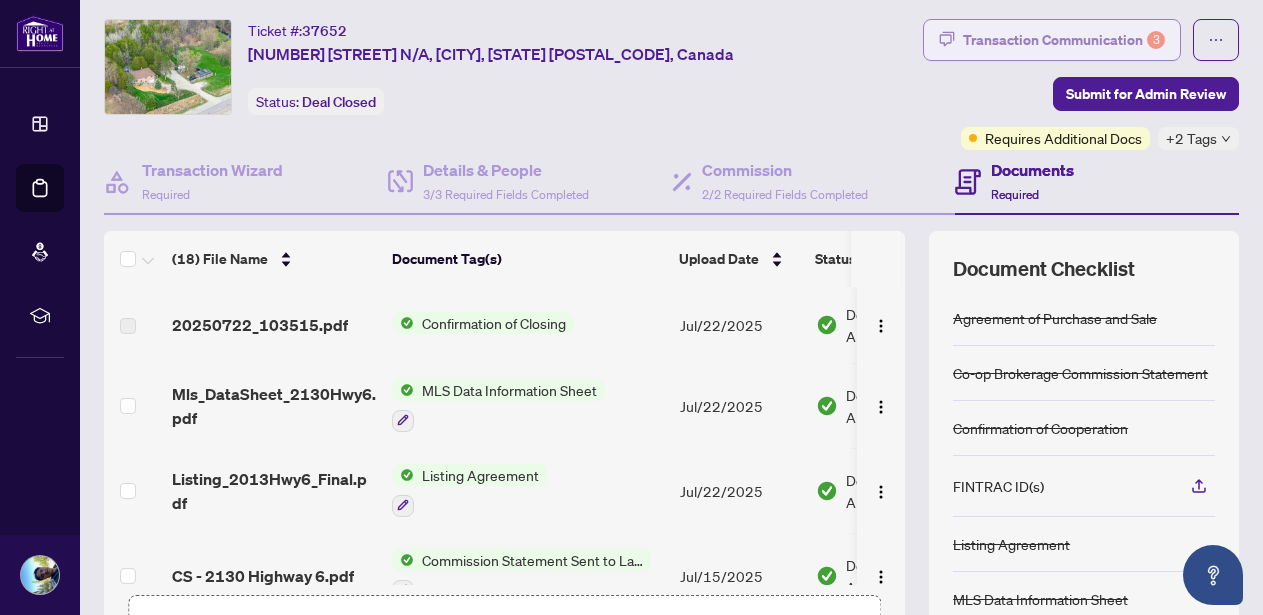 click on "Transaction Communication 3" at bounding box center (1064, 40) 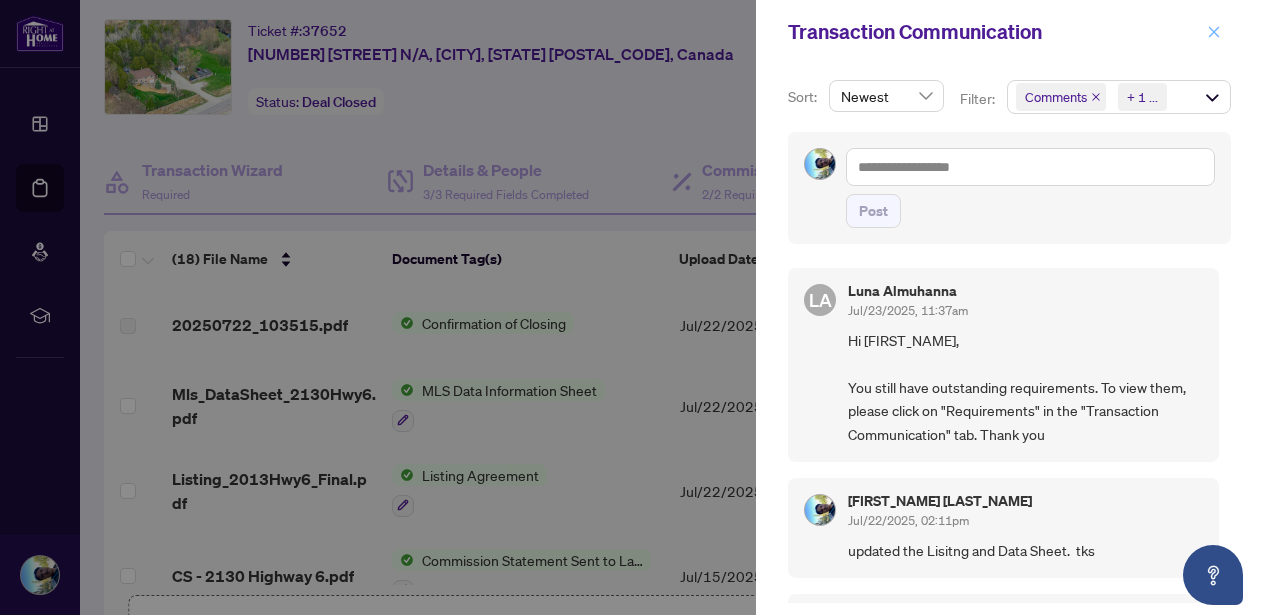 click at bounding box center (1214, 32) 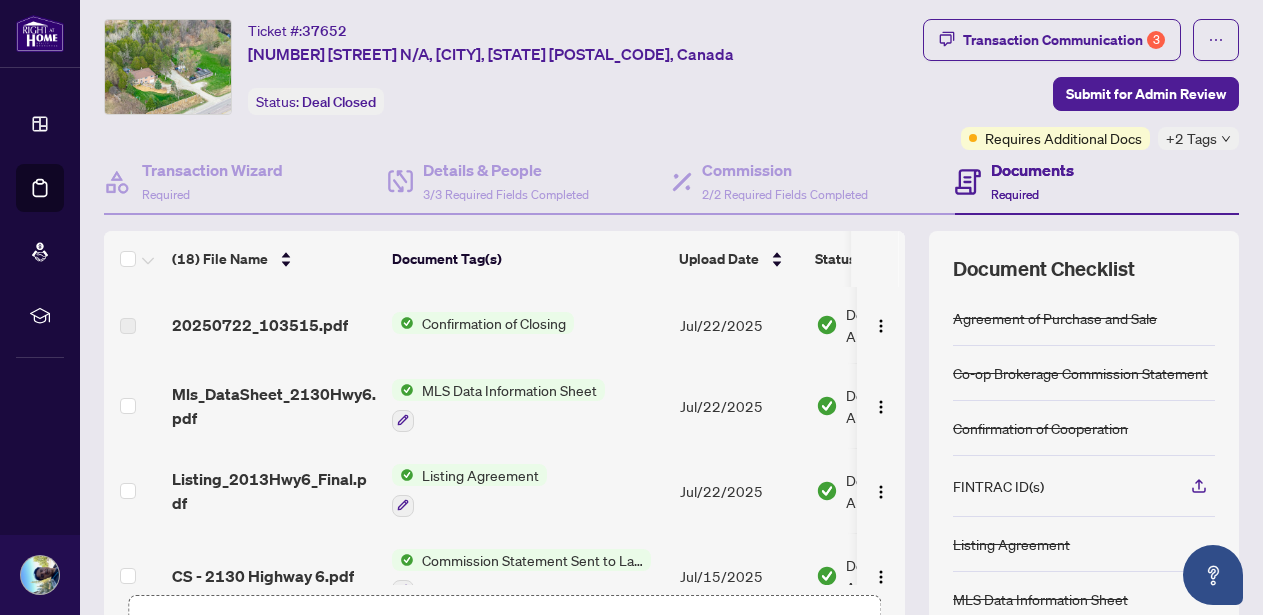 click on "Transaction Communication 3 Submit for Admin Review Requires Additional Docs +2 Tags" at bounding box center (1036, 84) 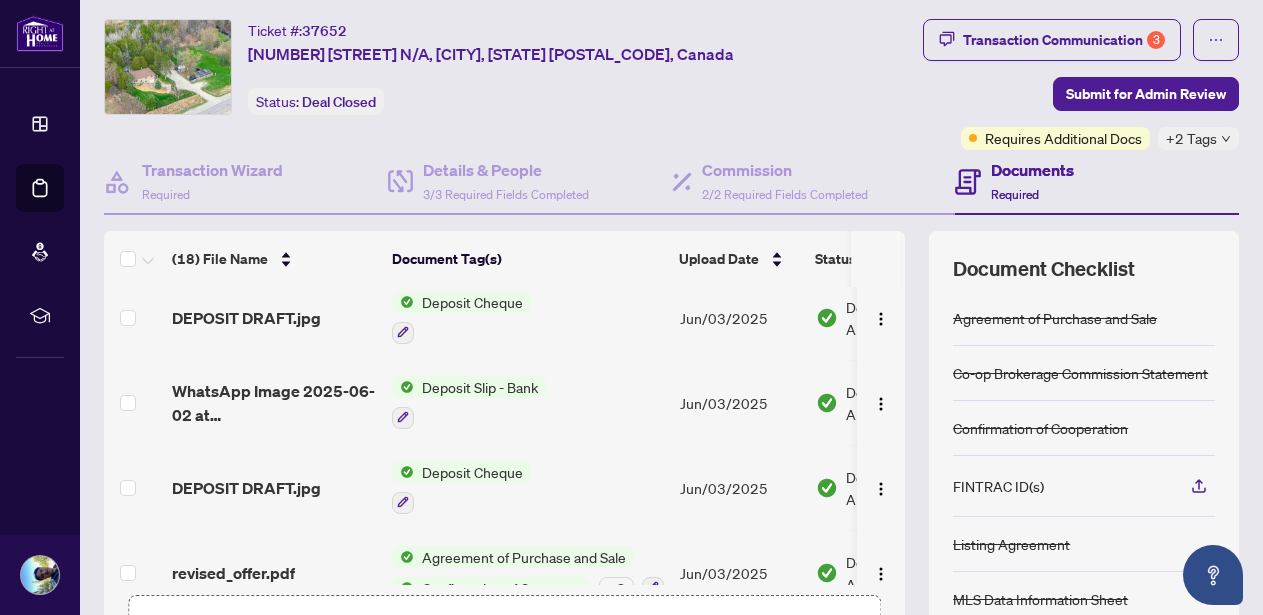scroll, scrollTop: 1200, scrollLeft: 0, axis: vertical 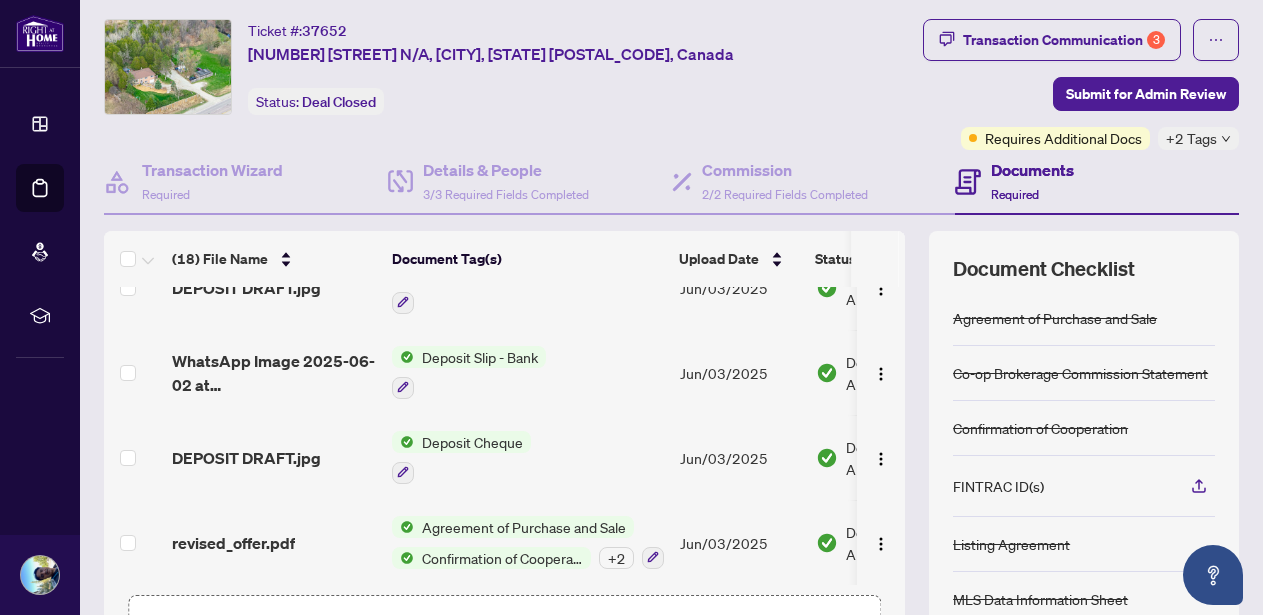 click on "Documents" at bounding box center [1032, 170] 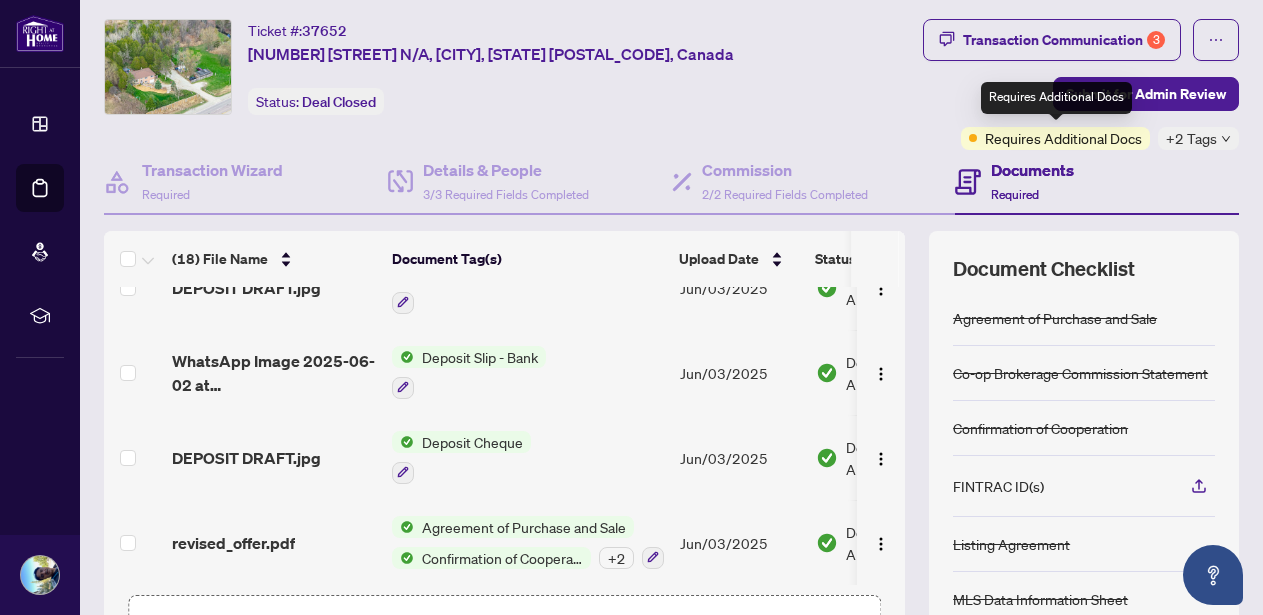 click on "Requires Additional Docs" at bounding box center (1063, 138) 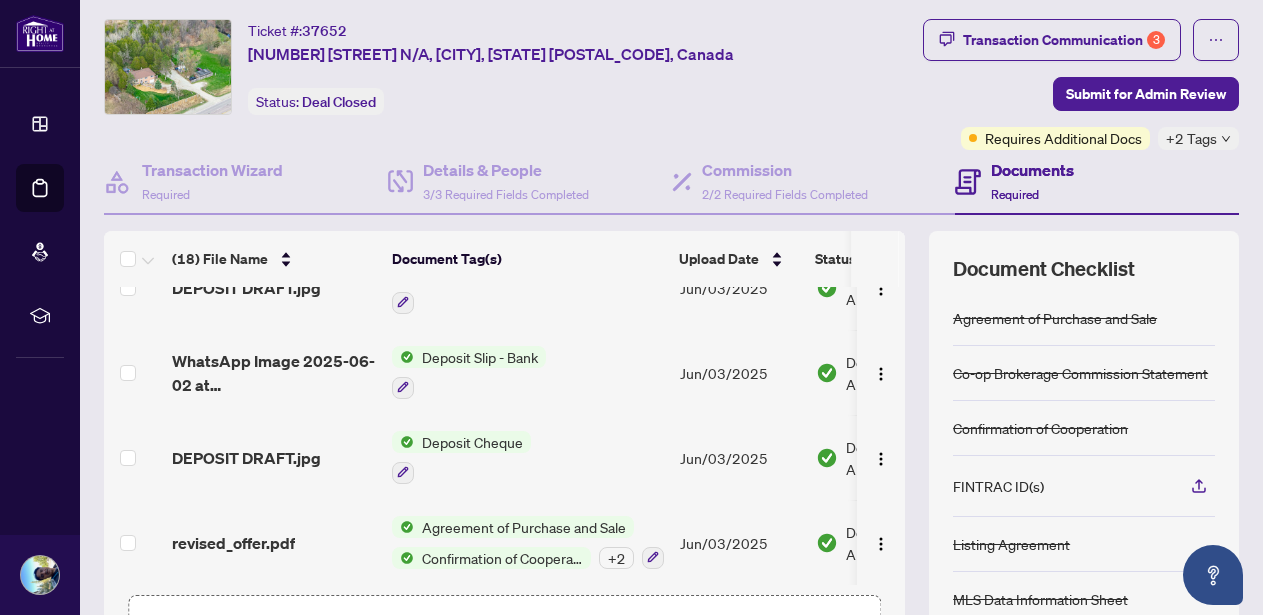 click on "+2 Tags" at bounding box center [1191, 138] 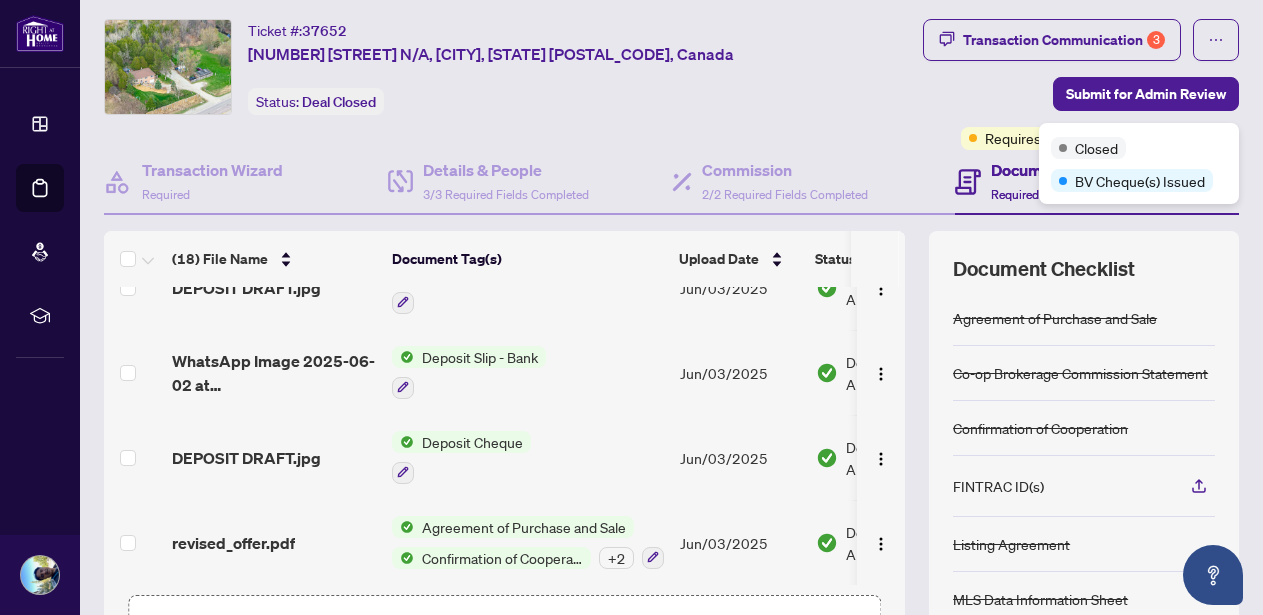 click on "Transaction Communication 3 Submit for Admin Review Requires Additional Docs +2 Tags" at bounding box center [1036, 84] 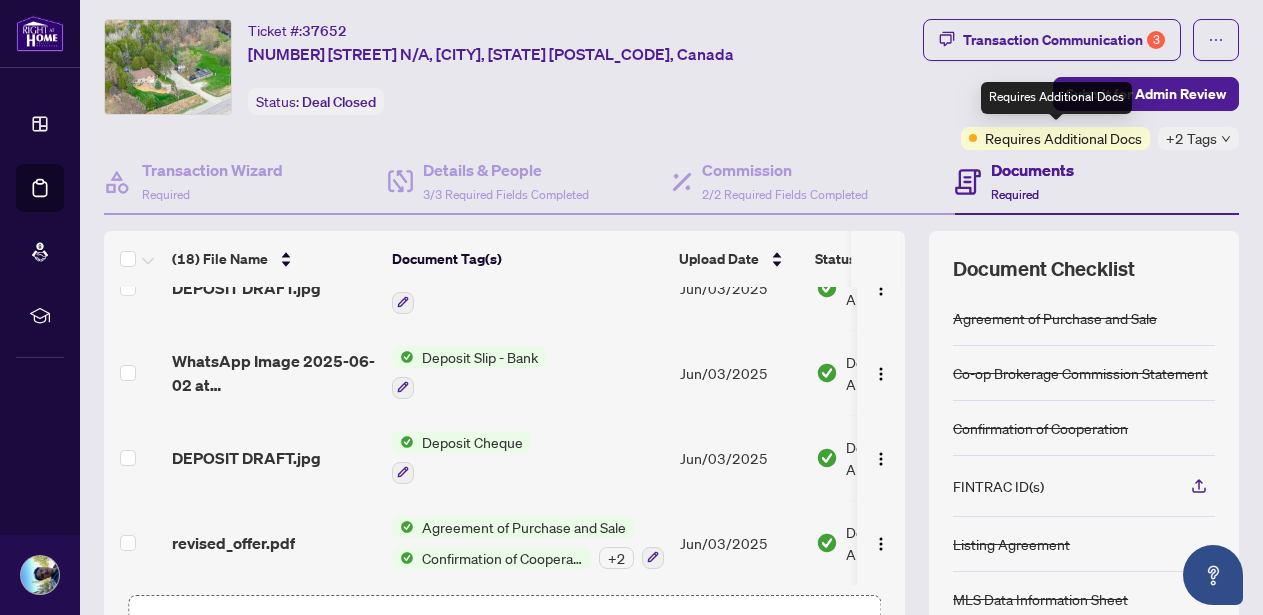 click on "Requires Additional Docs" at bounding box center [1063, 138] 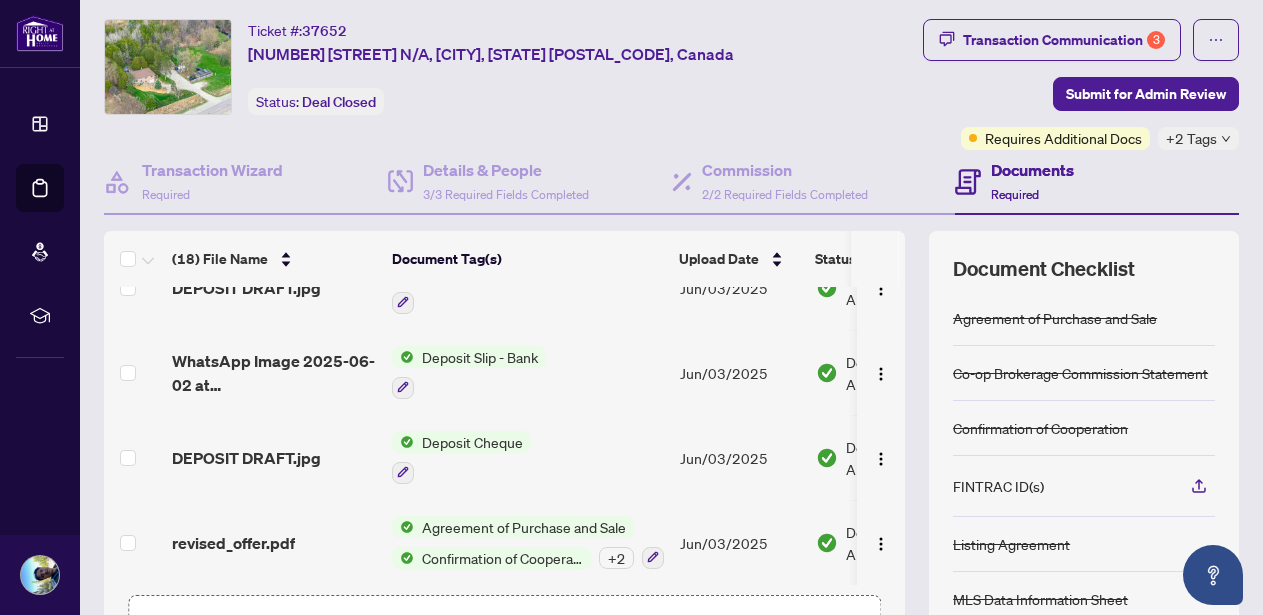 click on "Documents" at bounding box center (1032, 170) 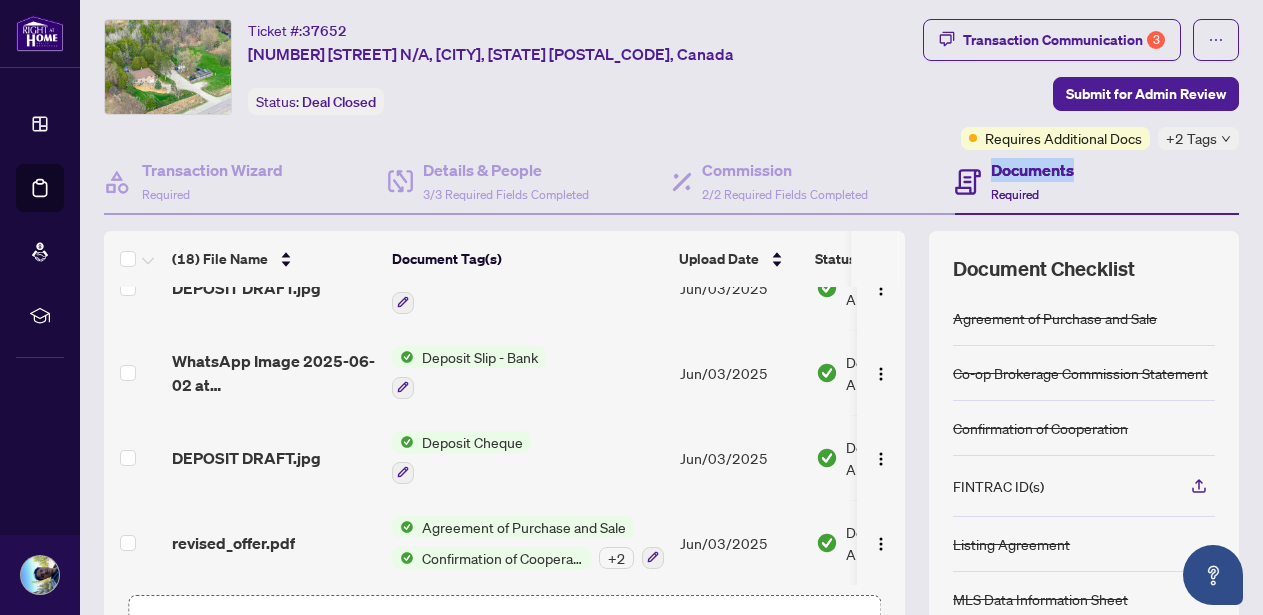 click on "Documents" at bounding box center (1032, 170) 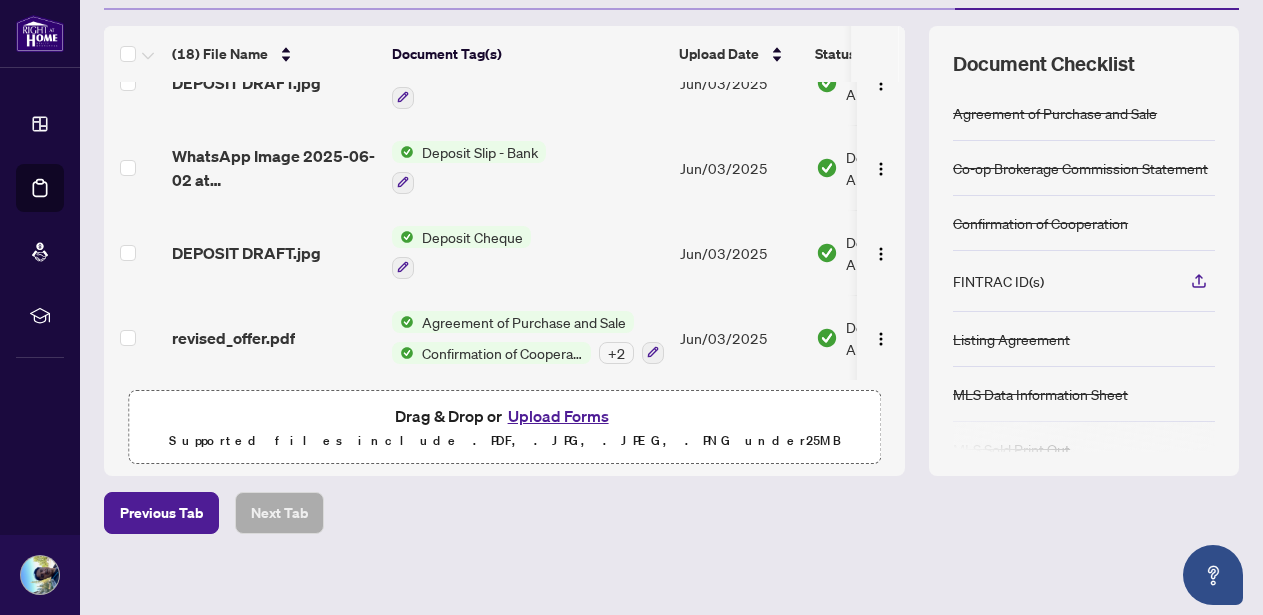 scroll, scrollTop: 261, scrollLeft: 0, axis: vertical 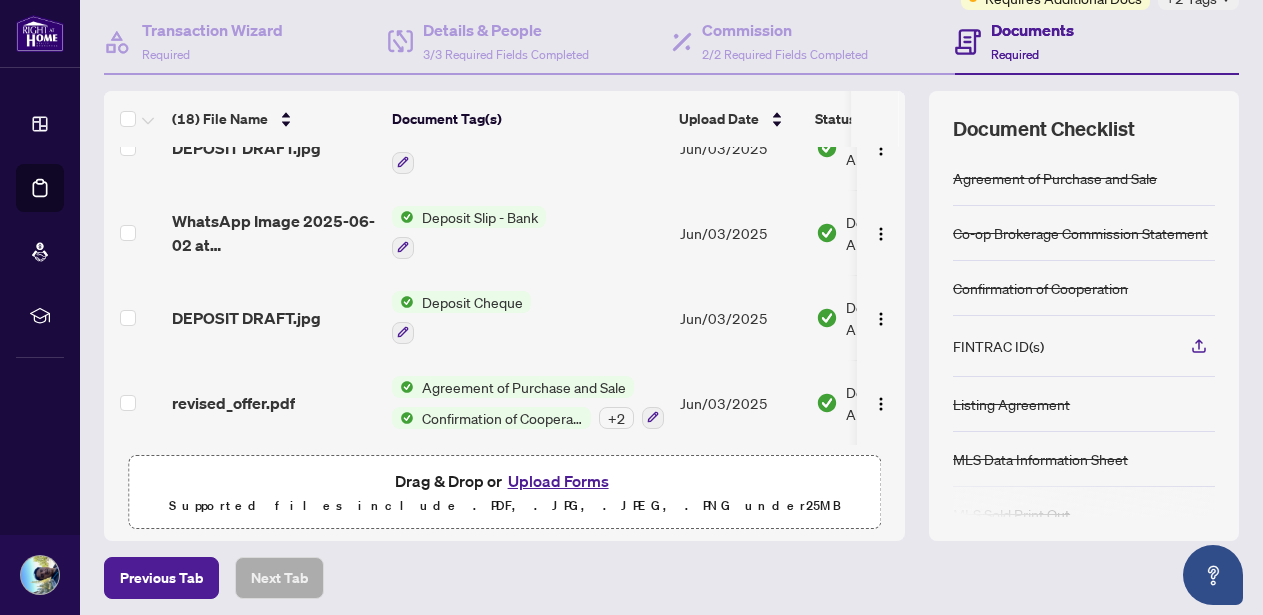 click on "Upload Forms" at bounding box center (558, 481) 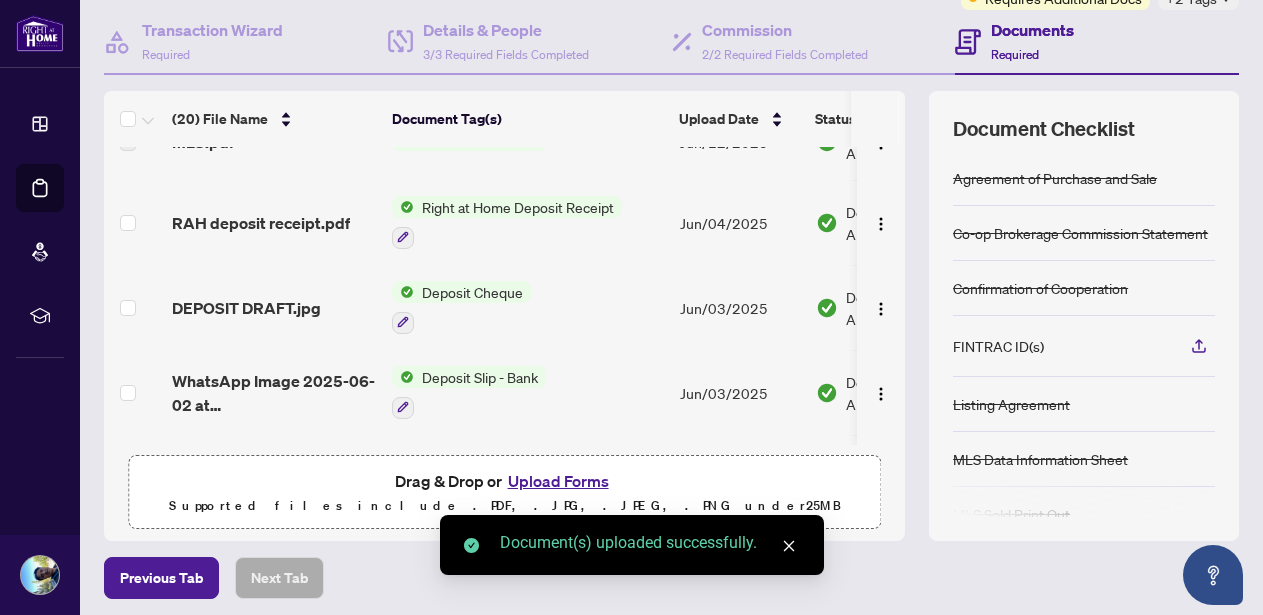 click 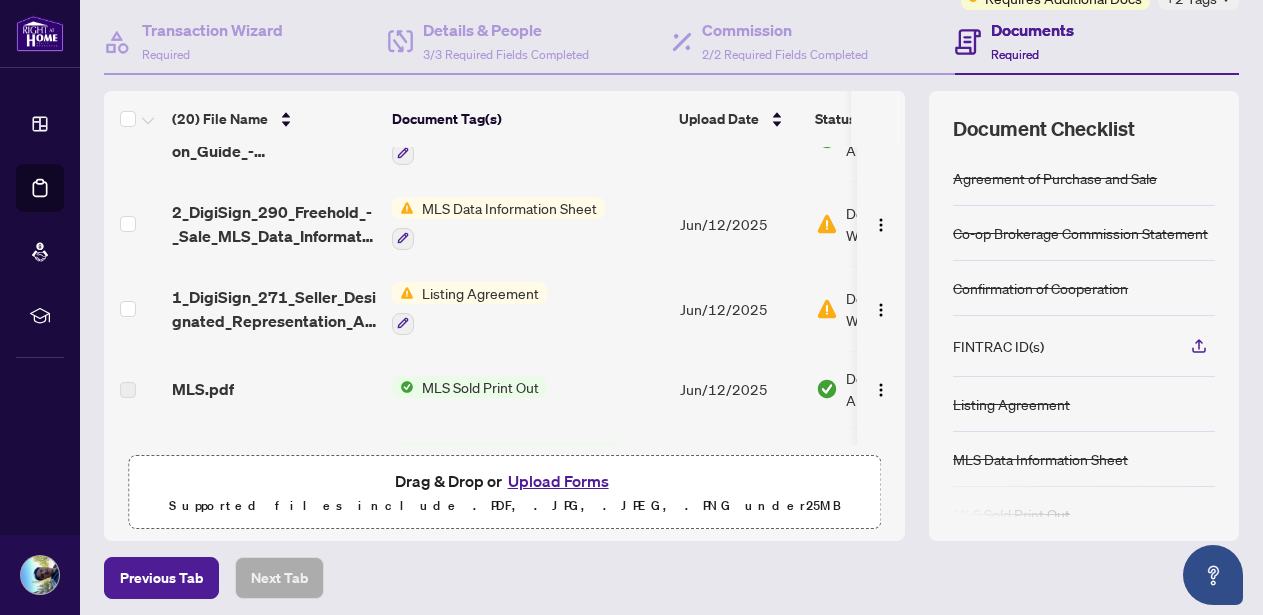 scroll, scrollTop: 954, scrollLeft: 0, axis: vertical 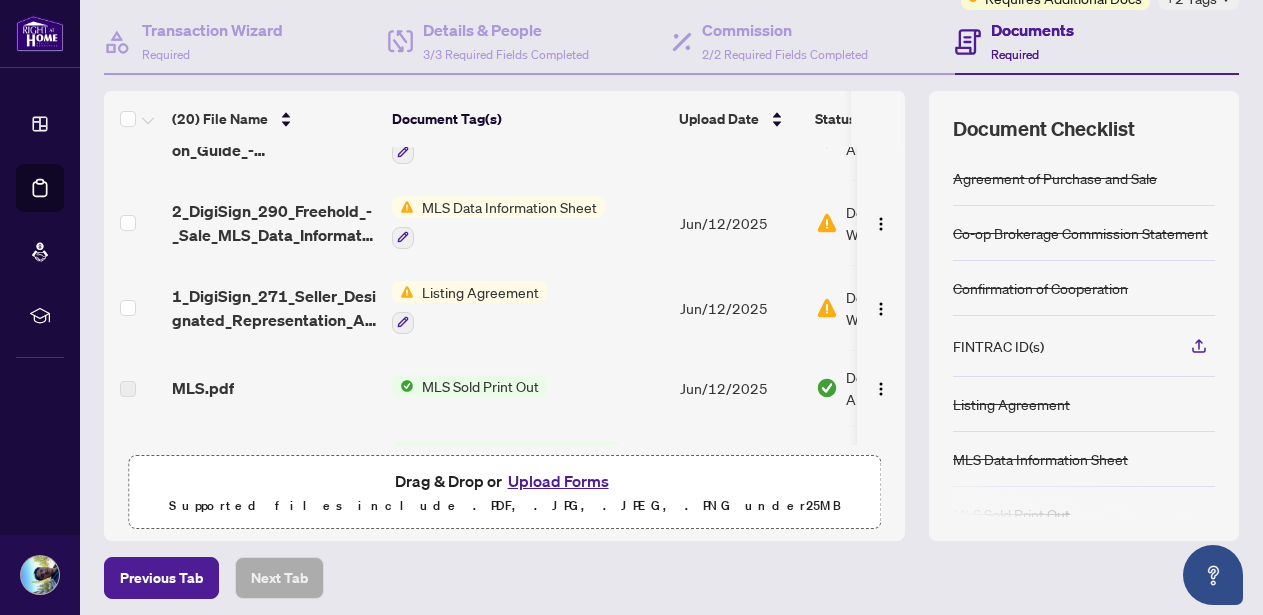 click on "Listing Agreement" at bounding box center (480, 292) 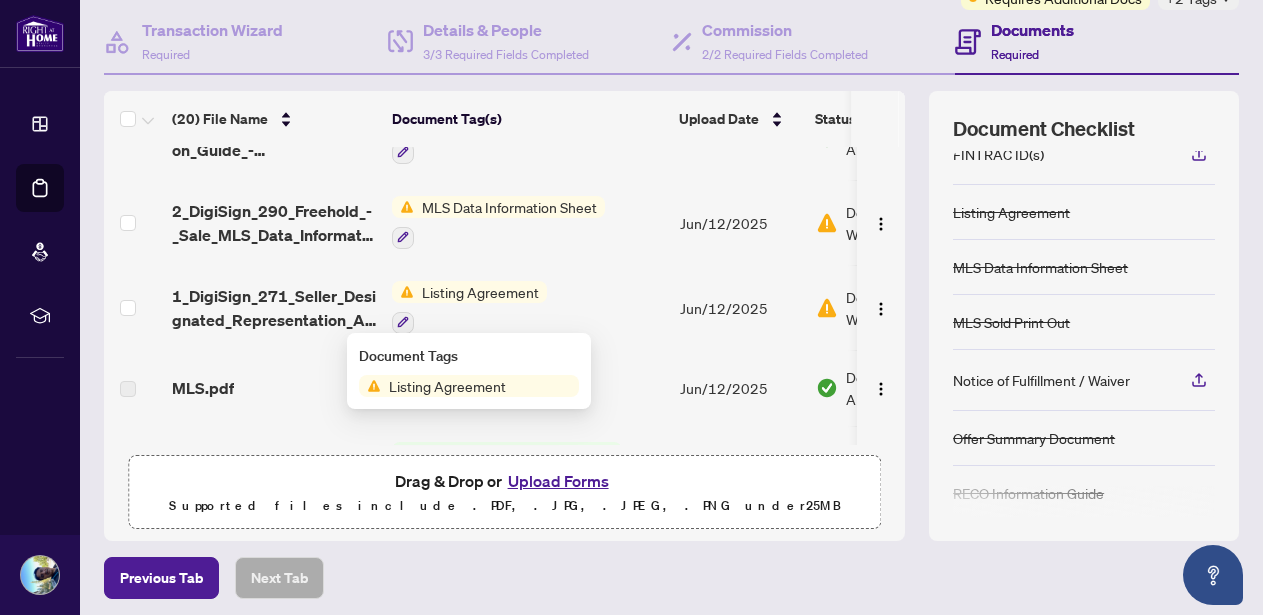 scroll, scrollTop: 228, scrollLeft: 0, axis: vertical 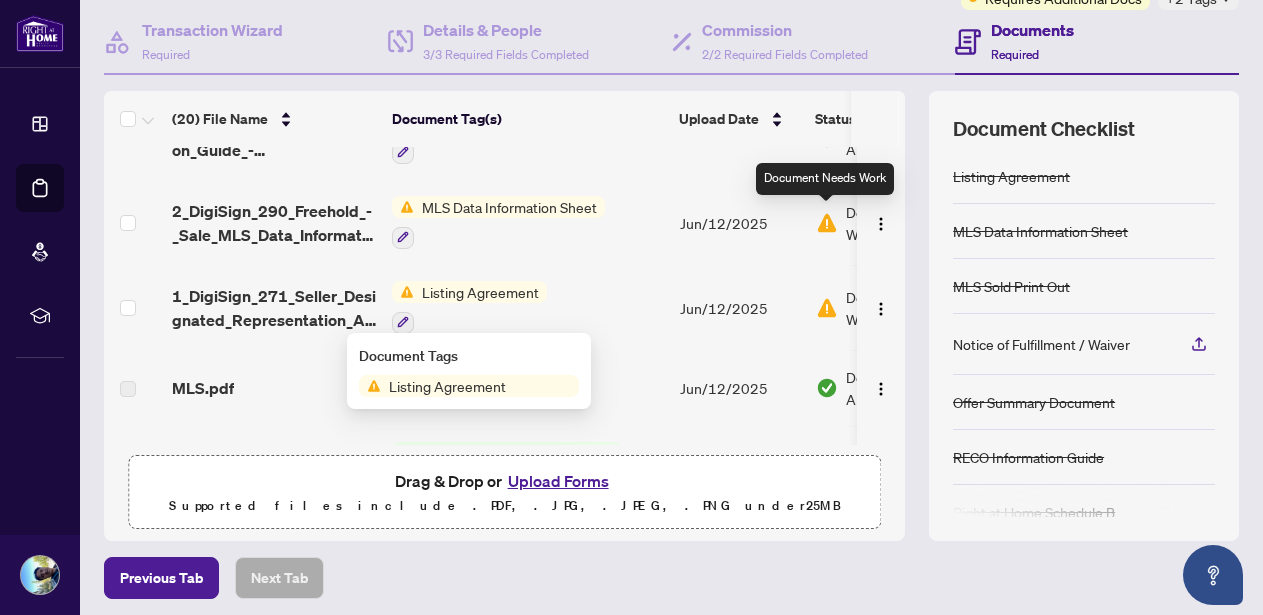 click at bounding box center (827, 223) 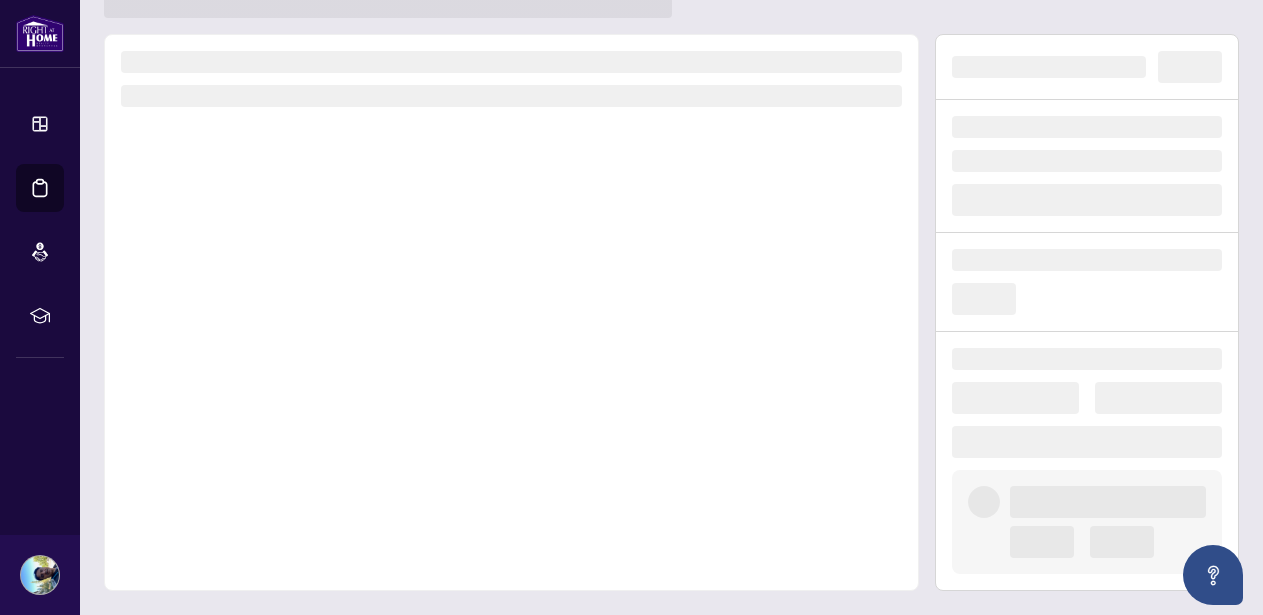 click at bounding box center [511, 312] 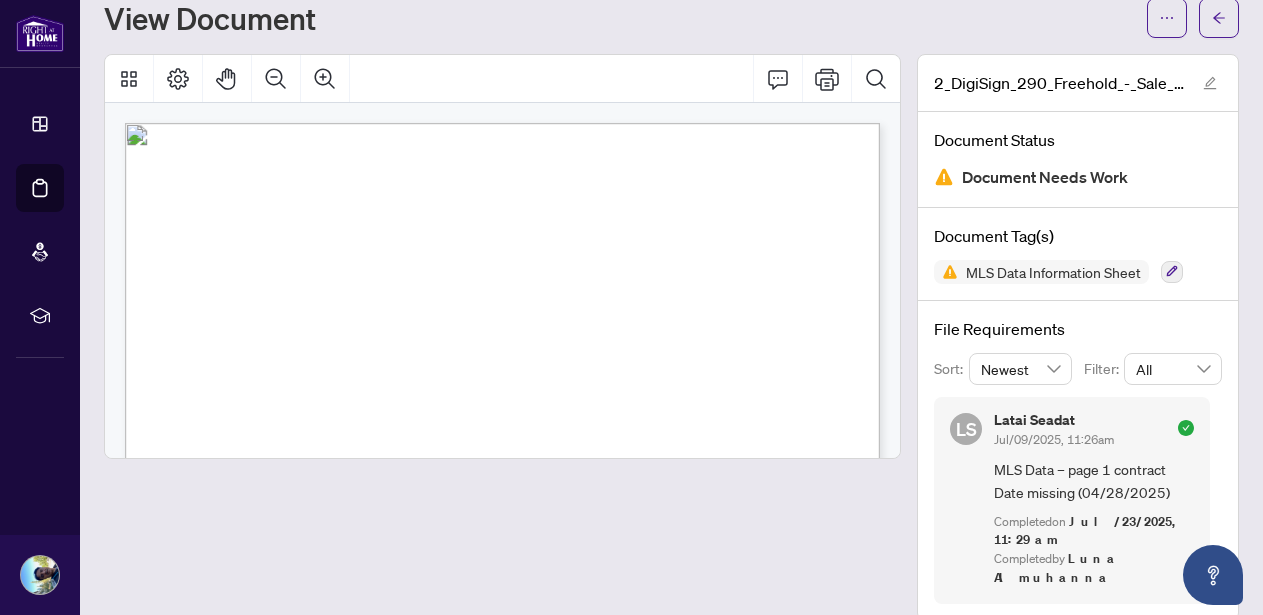 scroll, scrollTop: 75, scrollLeft: 0, axis: vertical 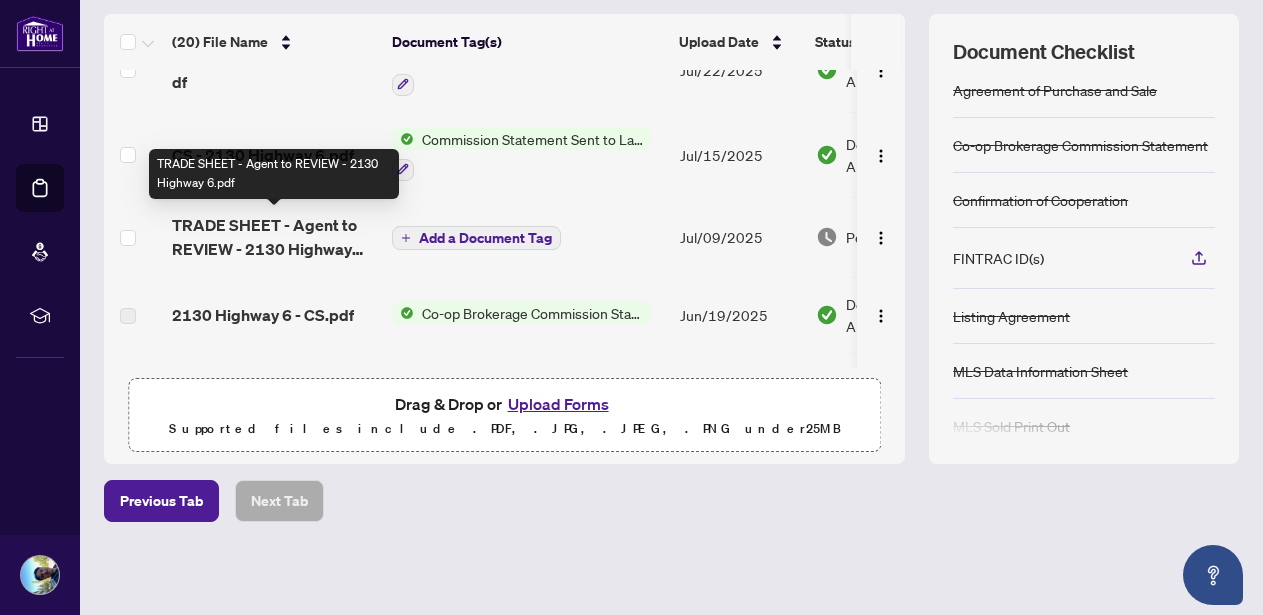 click on "TRADE SHEET - Agent to REVIEW - 2130 Highway 6.pdf" at bounding box center (274, 237) 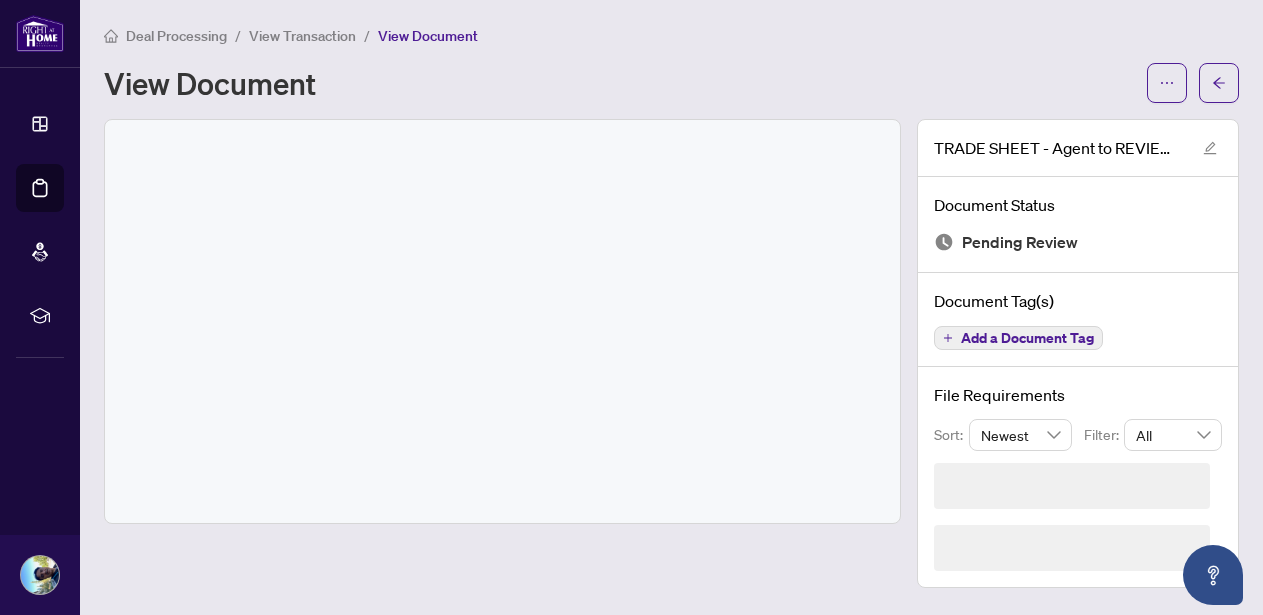 scroll, scrollTop: 0, scrollLeft: 0, axis: both 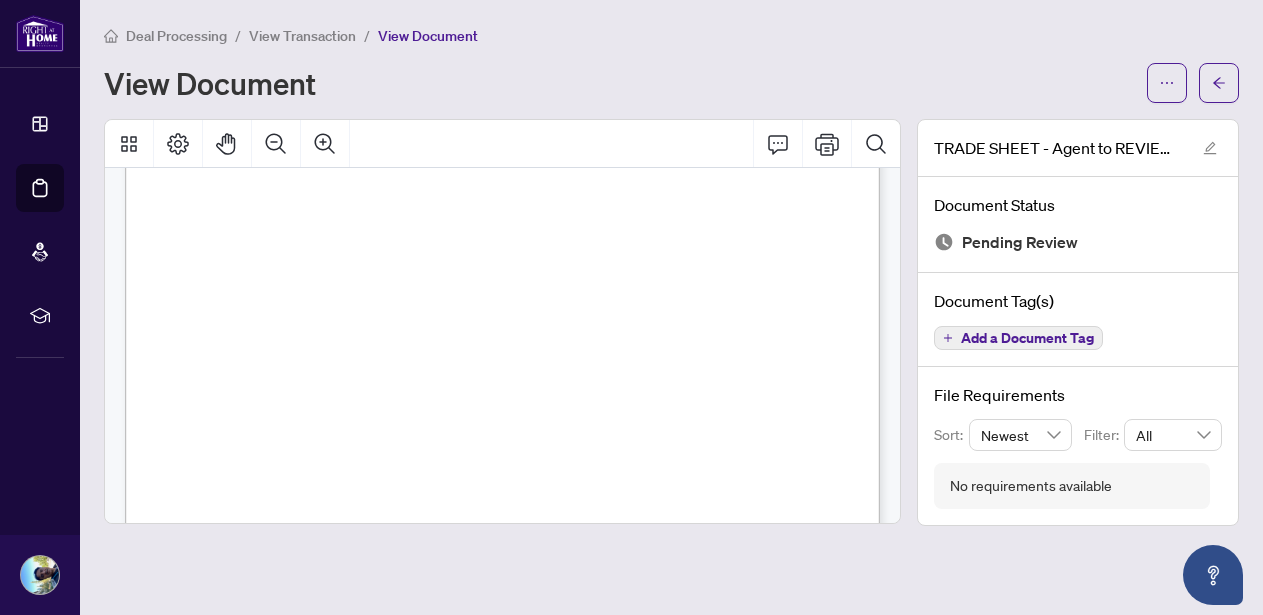 click on "Expenses" at bounding box center (182, 280) 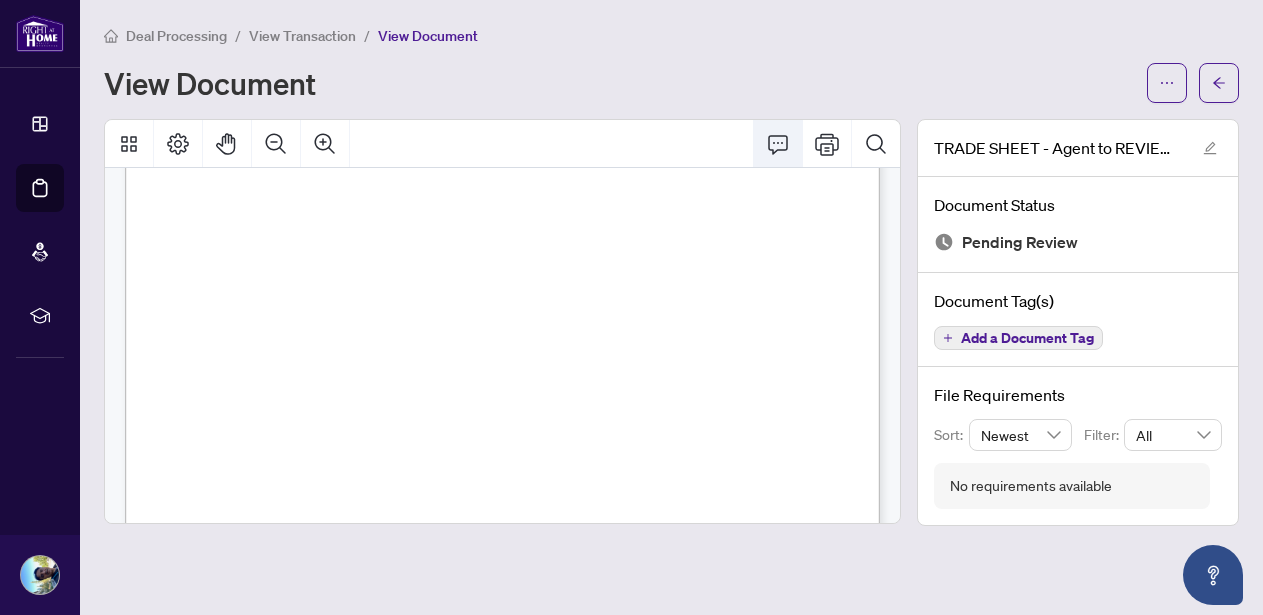 click 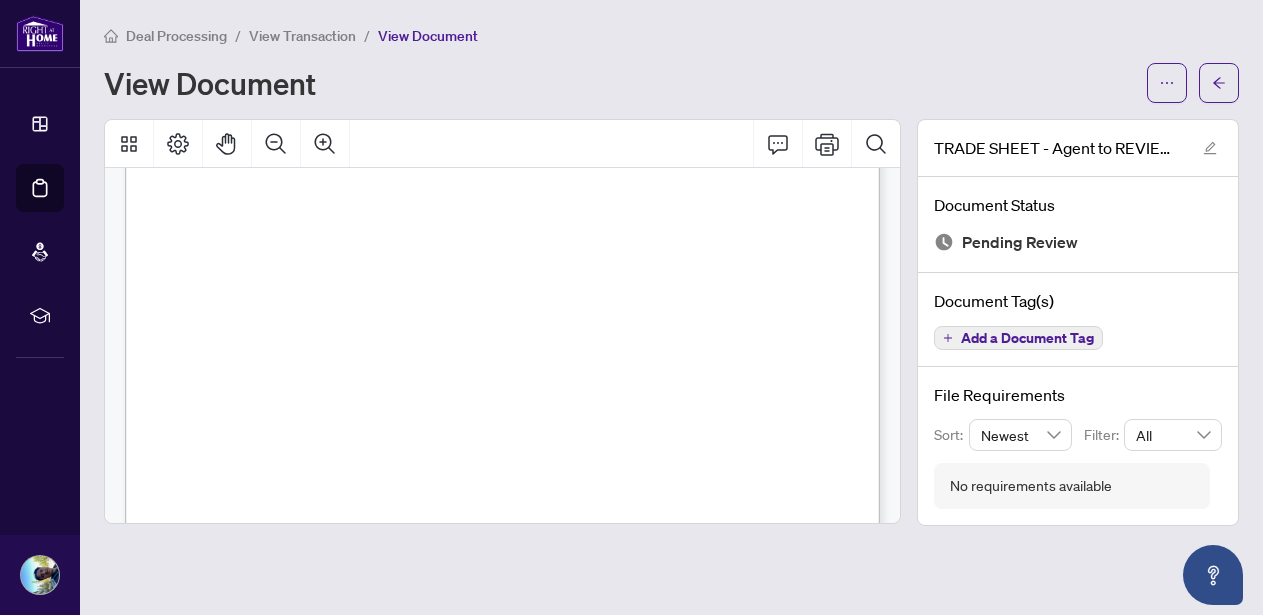 scroll, scrollTop: 0, scrollLeft: 0, axis: both 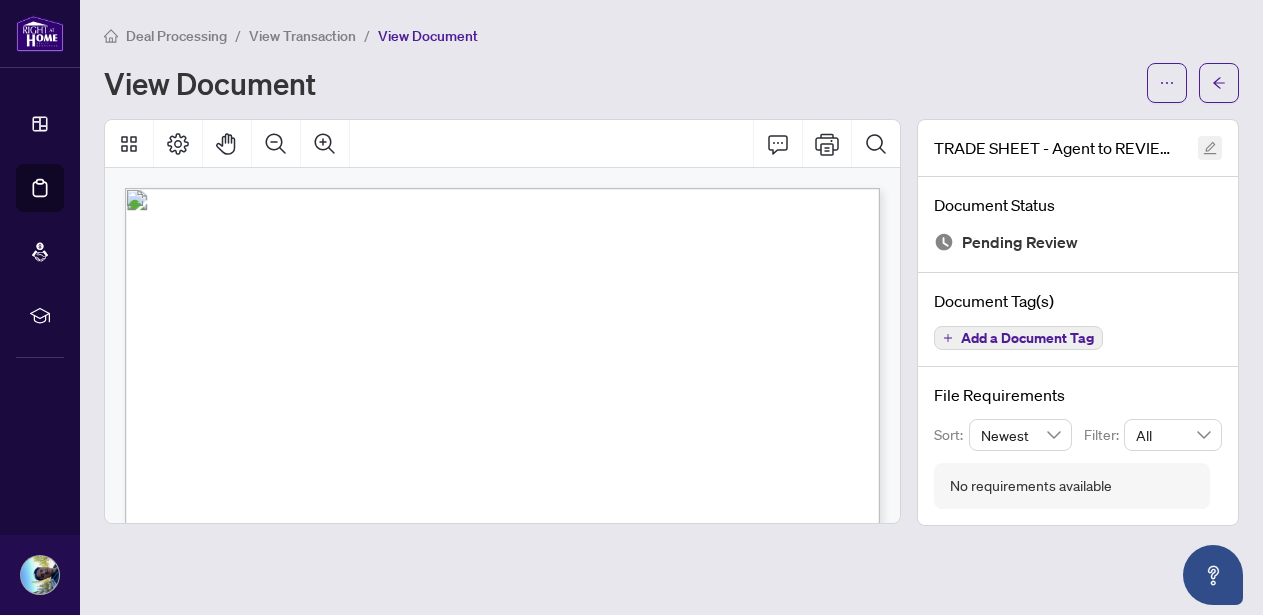 click 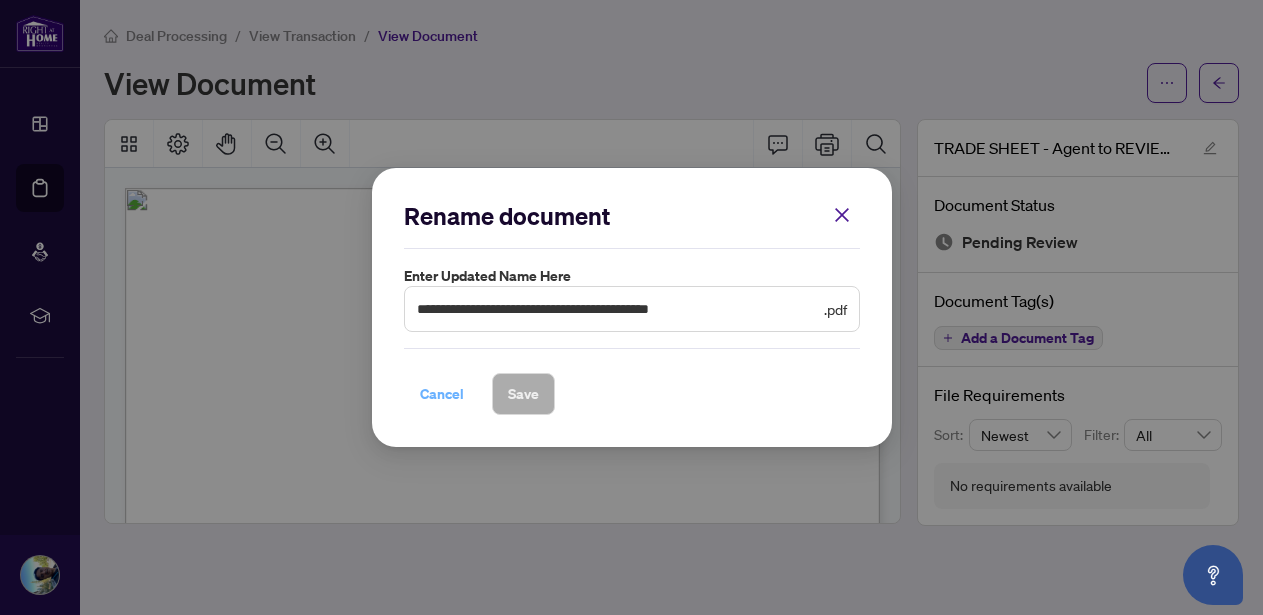 click on "Cancel" at bounding box center [442, 394] 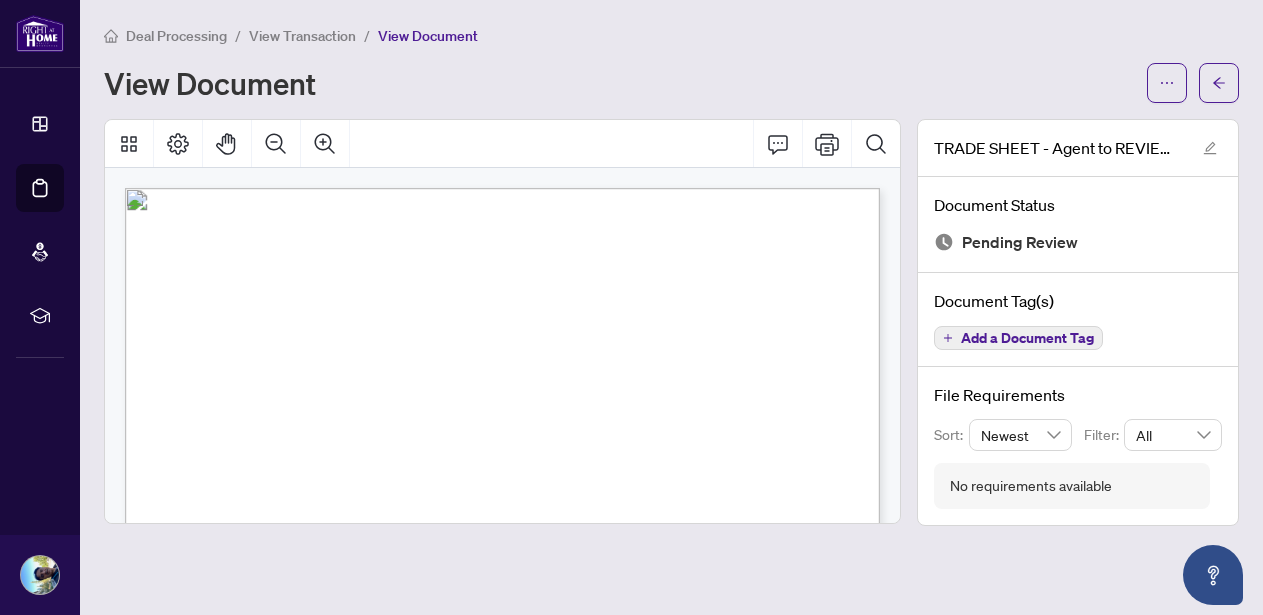 click on "2130 Highway 6, [CITY], [STATE], [POSTAL_CODE], [COUNTRY]" at bounding box center (608, 355) 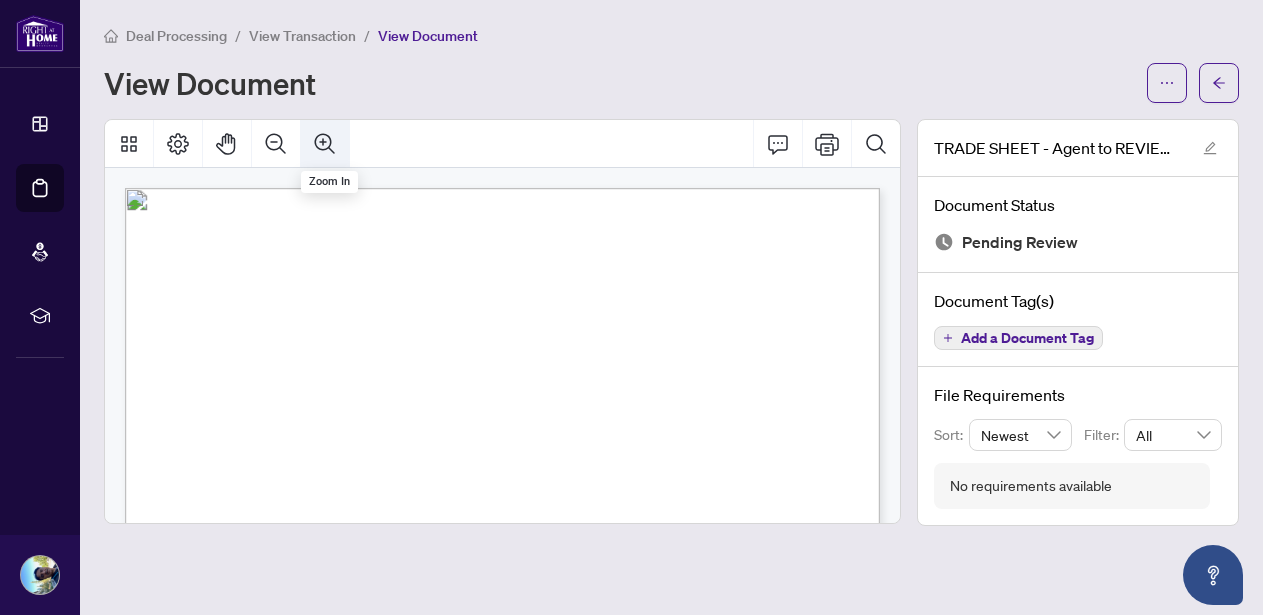click 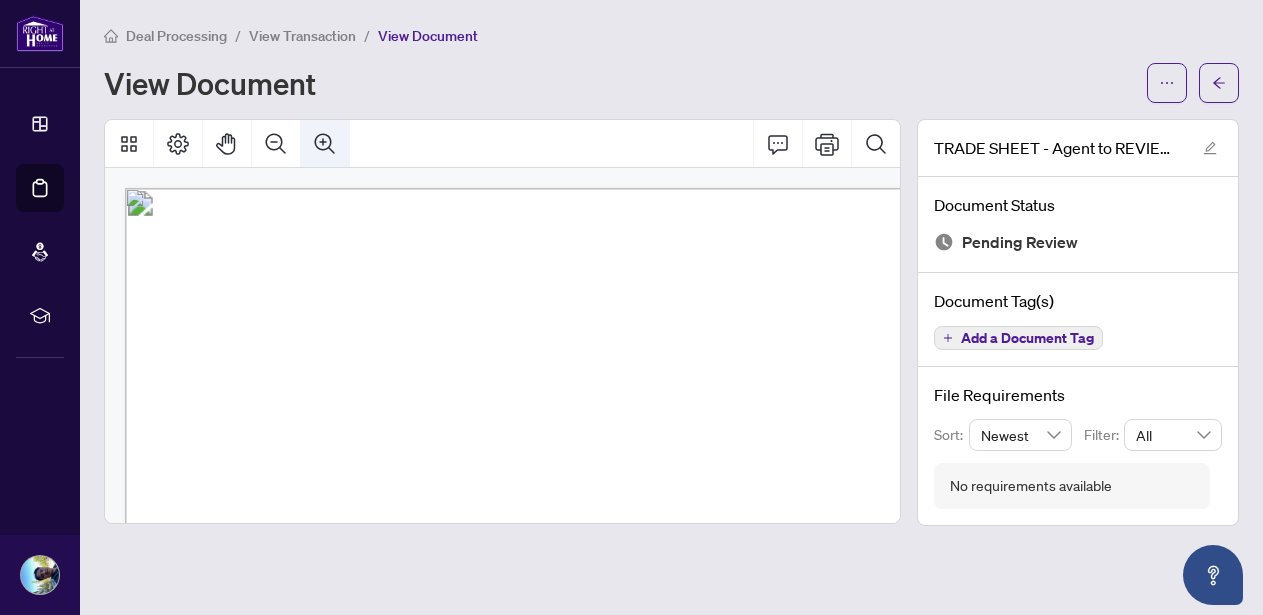 scroll, scrollTop: 4, scrollLeft: 94, axis: both 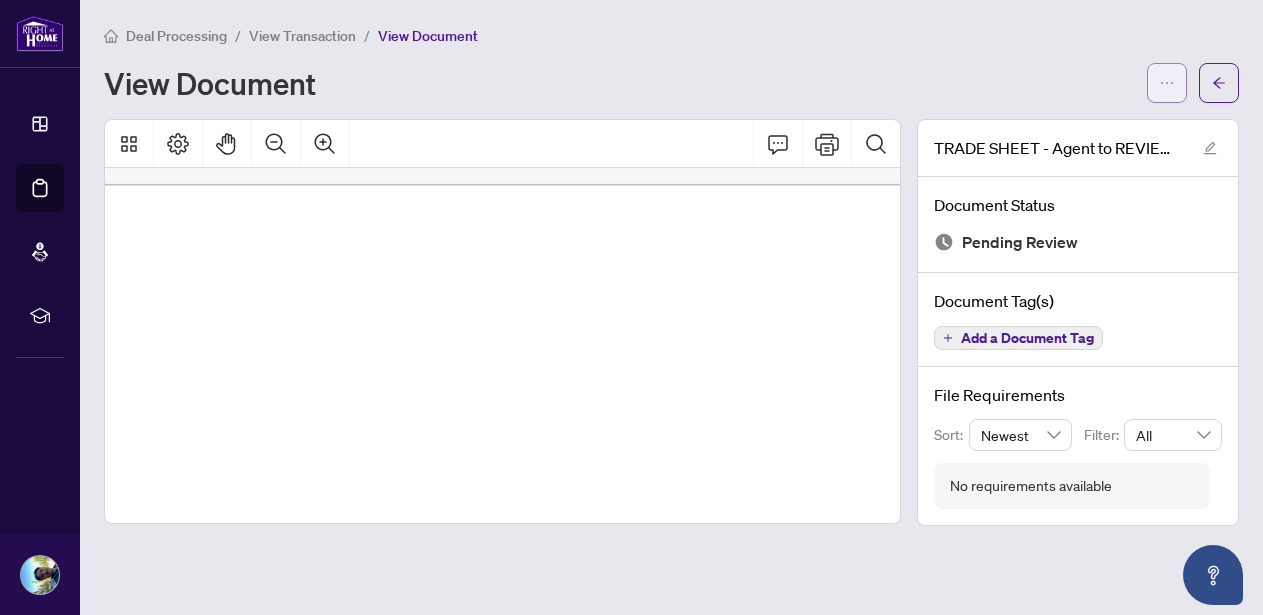 click at bounding box center (1167, 83) 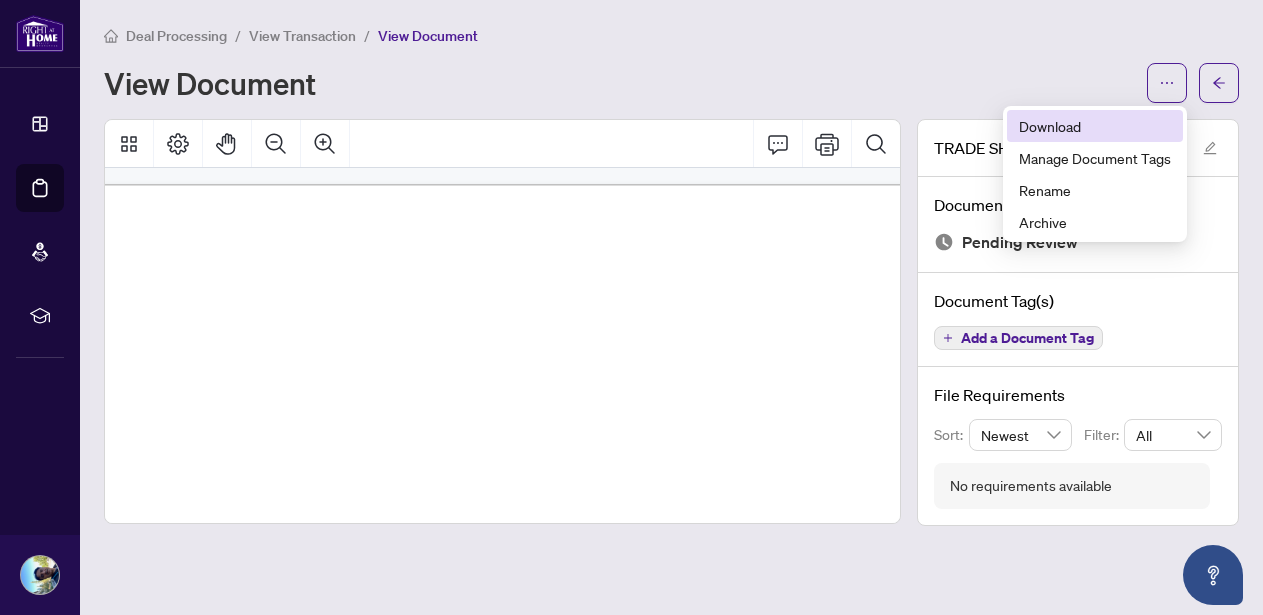 click on "Download" at bounding box center [1095, 126] 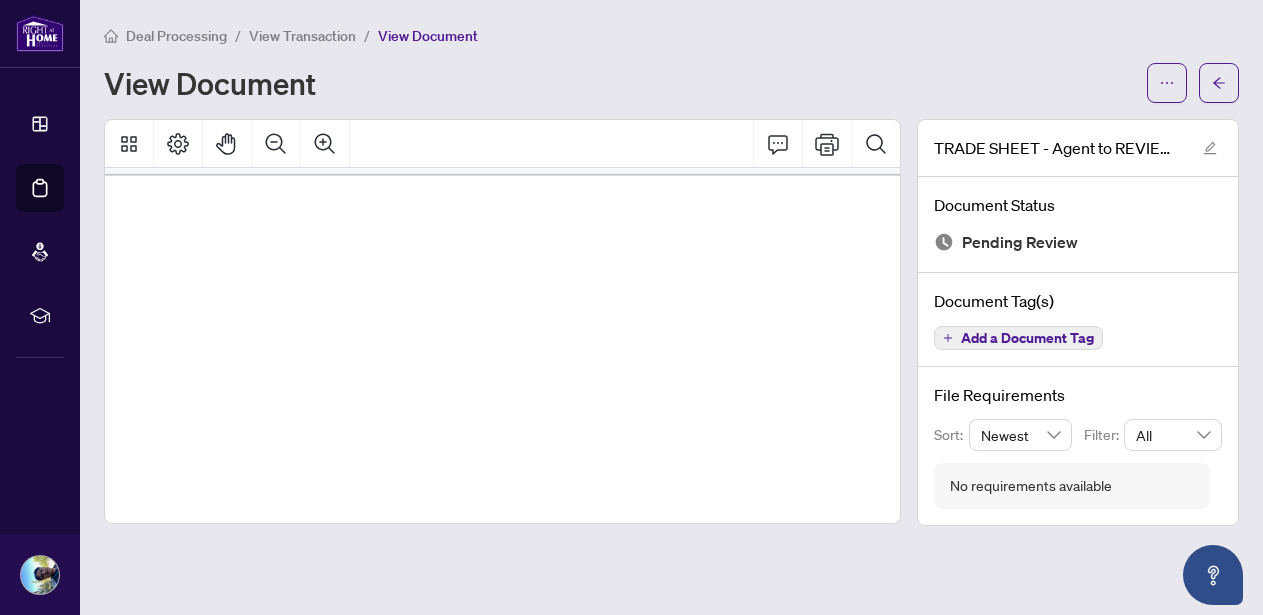 scroll, scrollTop: 0, scrollLeft: 94, axis: horizontal 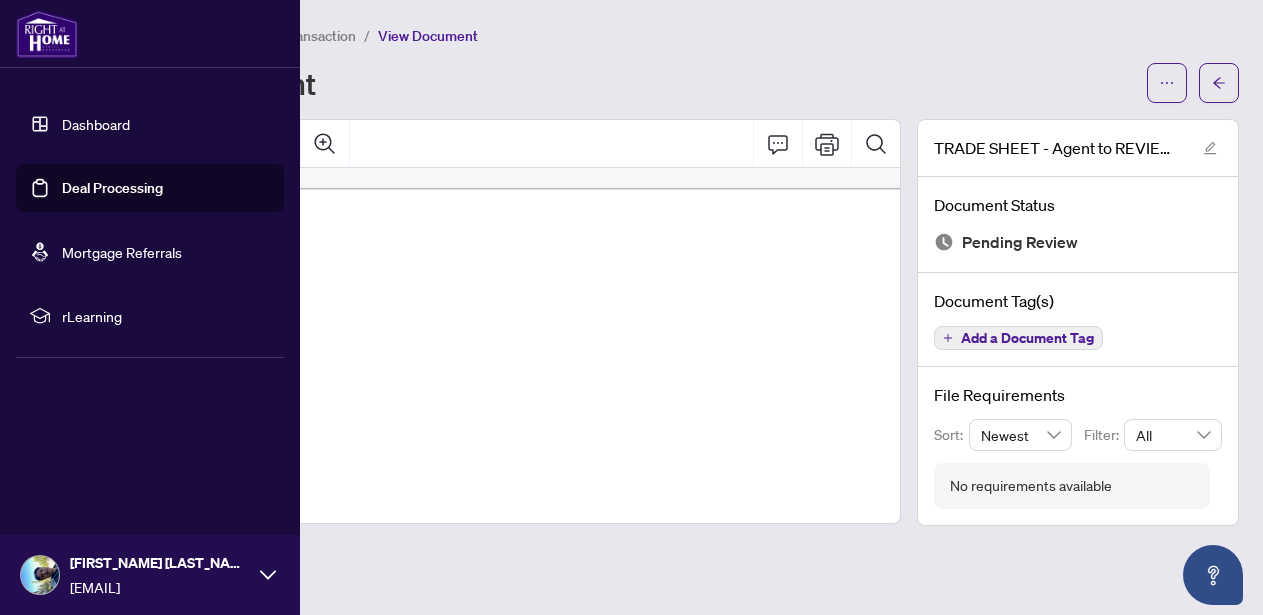click on "Deal Processing" at bounding box center (112, 188) 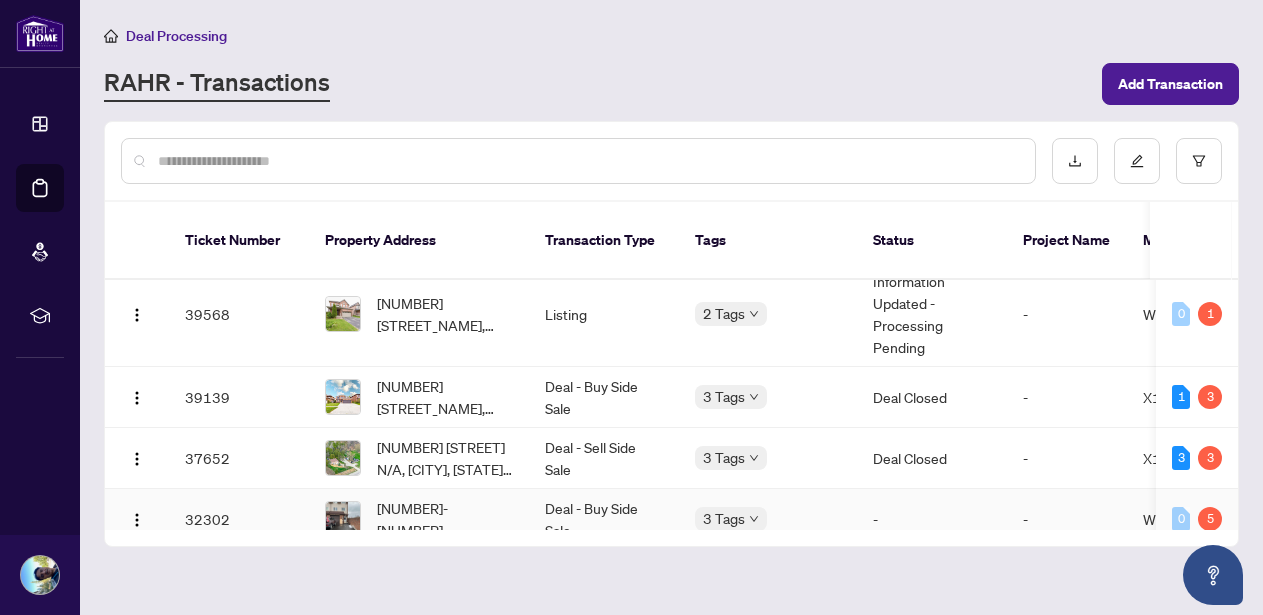 scroll, scrollTop: 352, scrollLeft: 0, axis: vertical 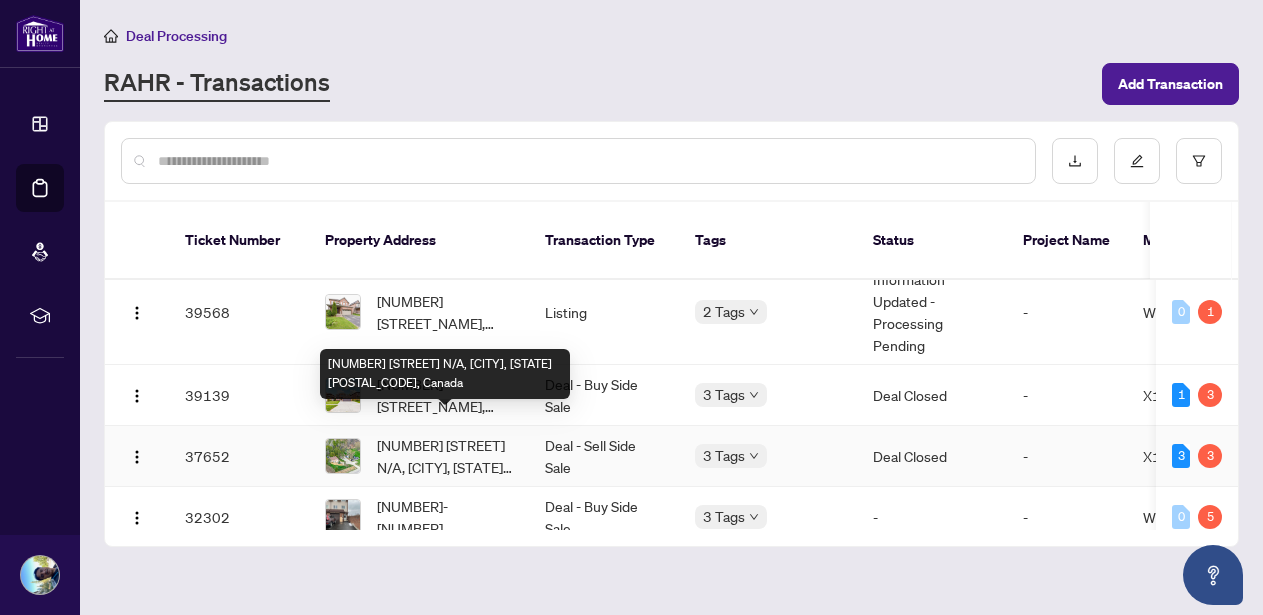 click on "[NUMBER] [STREET] N/A, [CITY], [STATE] [POSTAL_CODE], Canada" at bounding box center (445, 456) 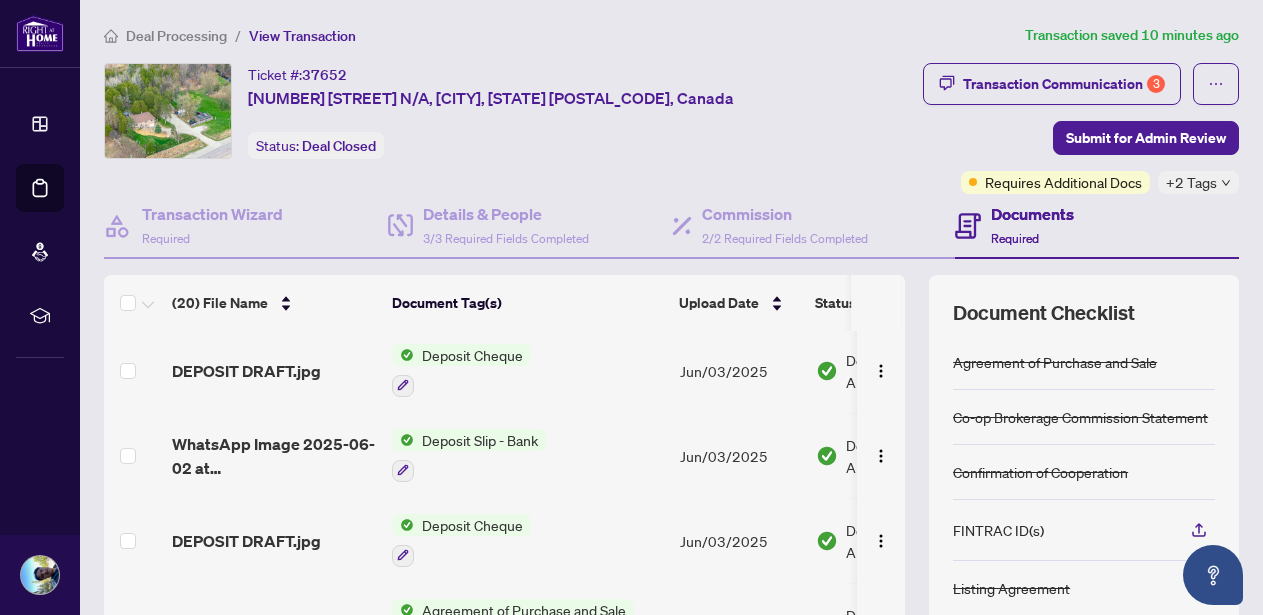 scroll, scrollTop: 1360, scrollLeft: 0, axis: vertical 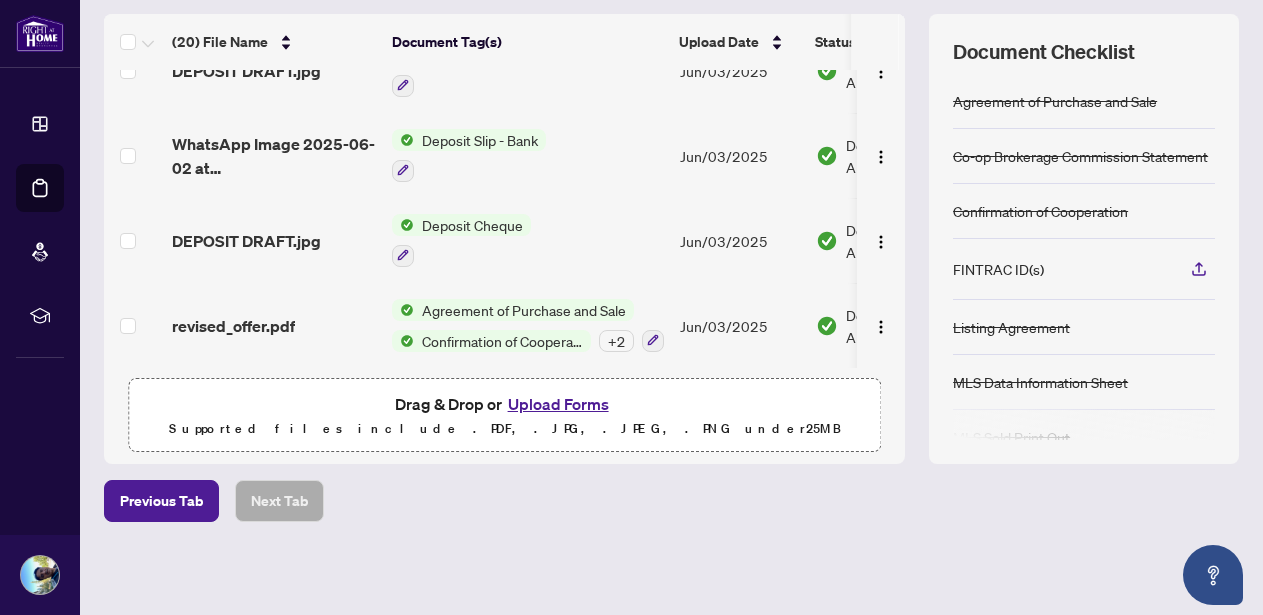 click on "Upload Forms" at bounding box center [558, 404] 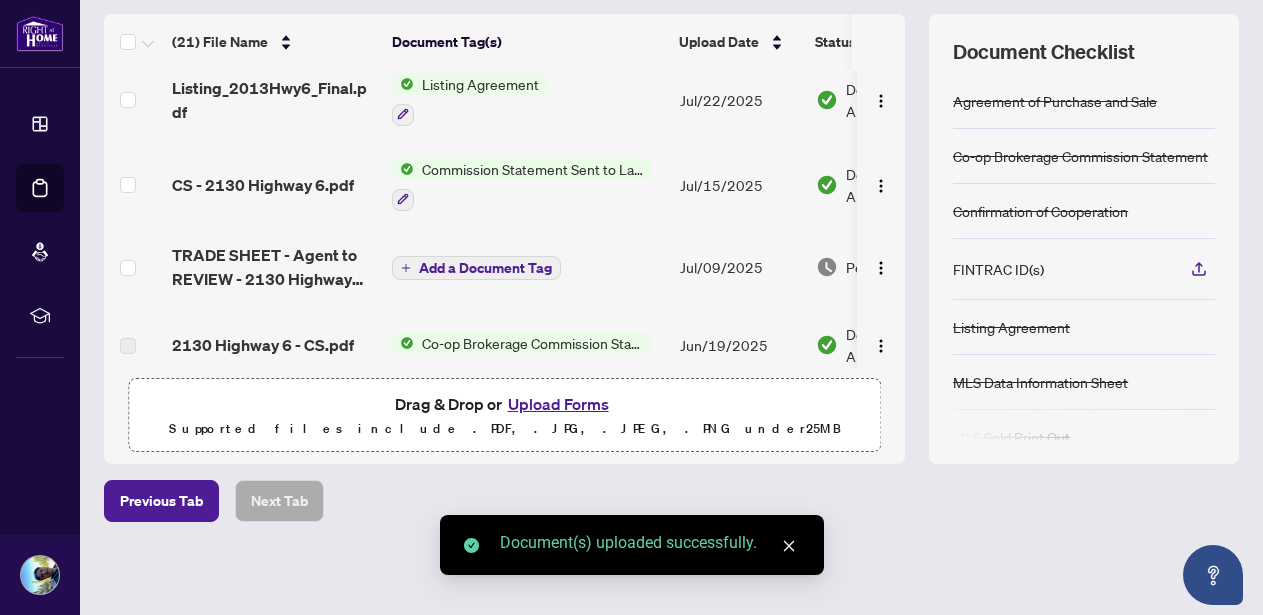scroll, scrollTop: 0, scrollLeft: 0, axis: both 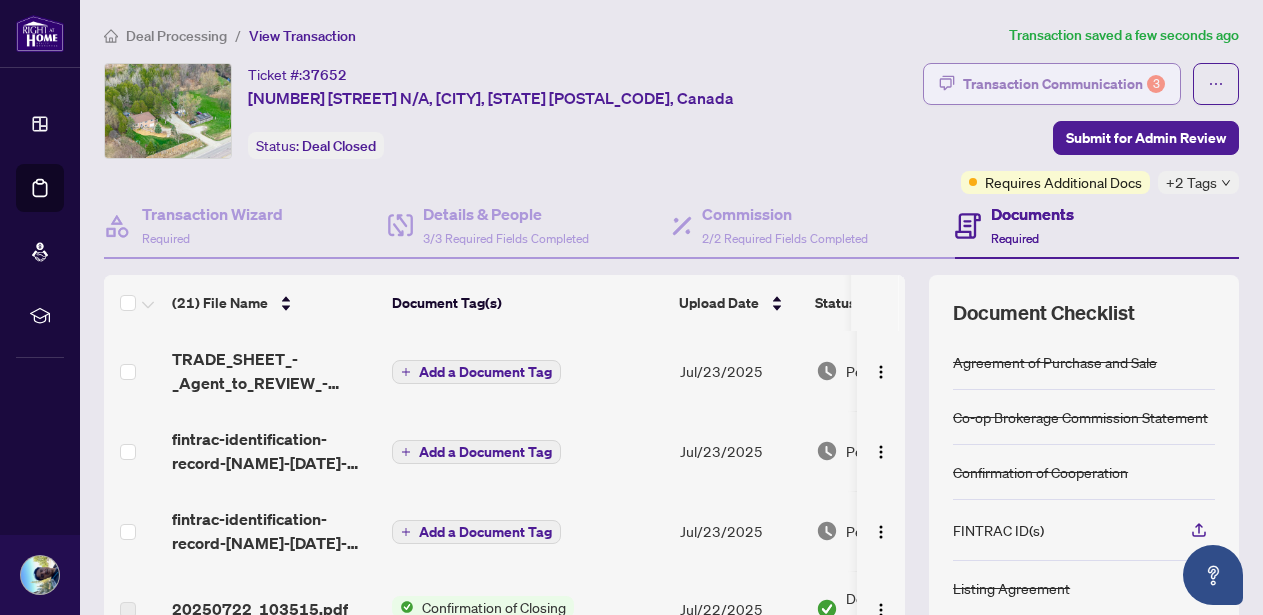 click on "Transaction Communication 3" at bounding box center [1064, 84] 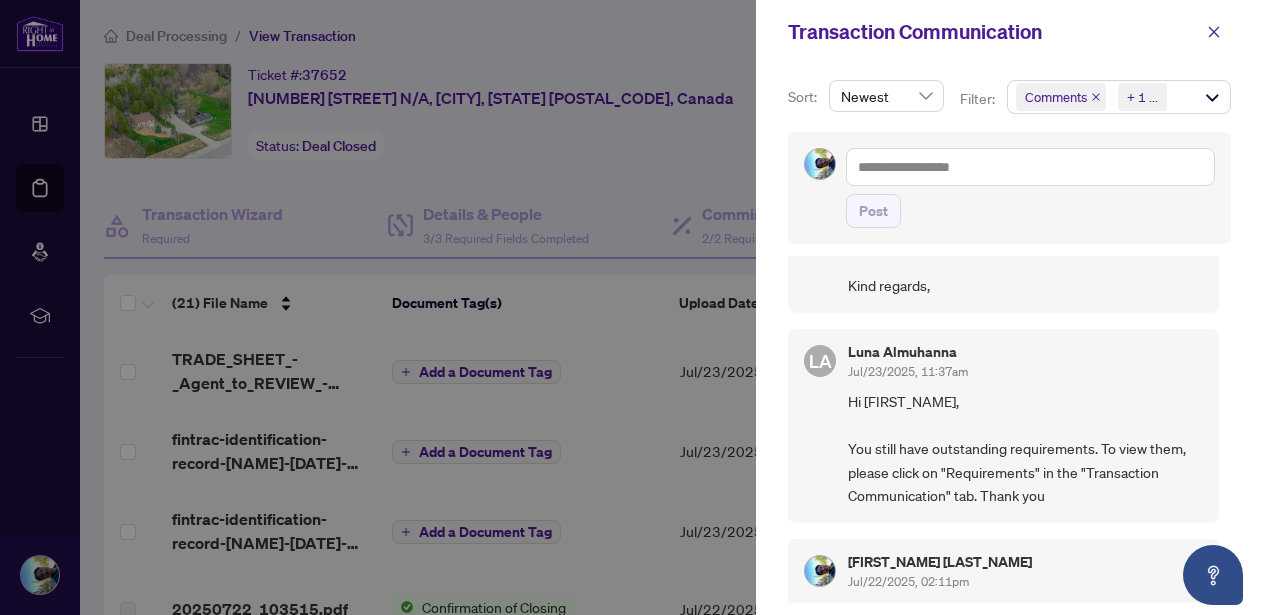 scroll, scrollTop: 0, scrollLeft: 0, axis: both 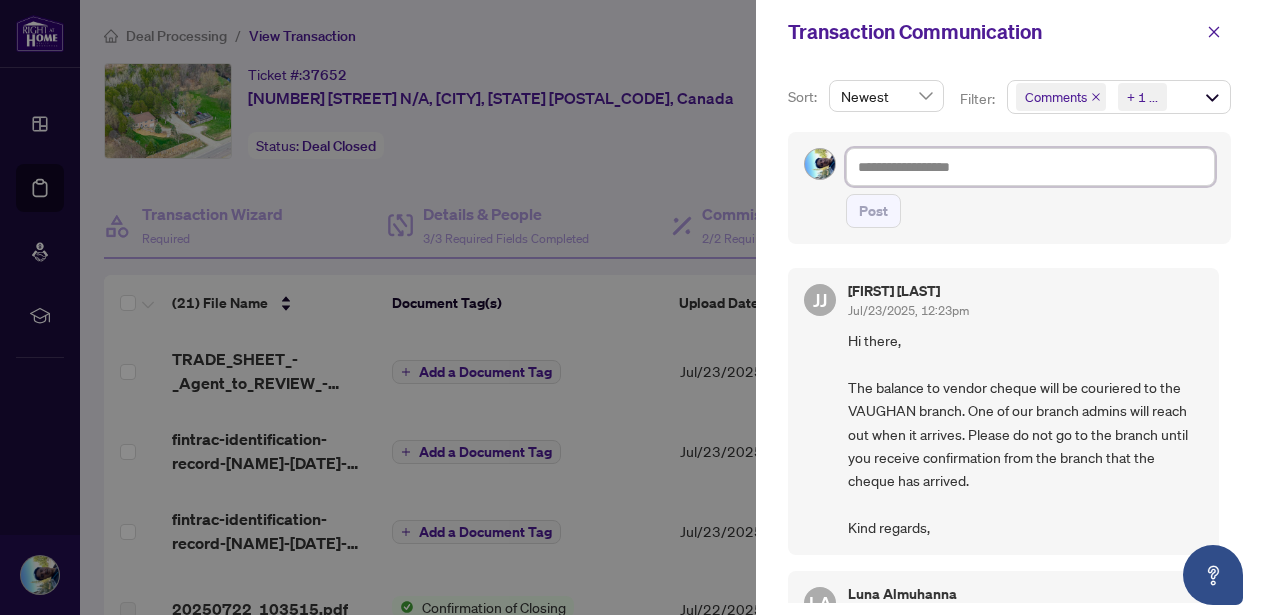 click at bounding box center [1030, 167] 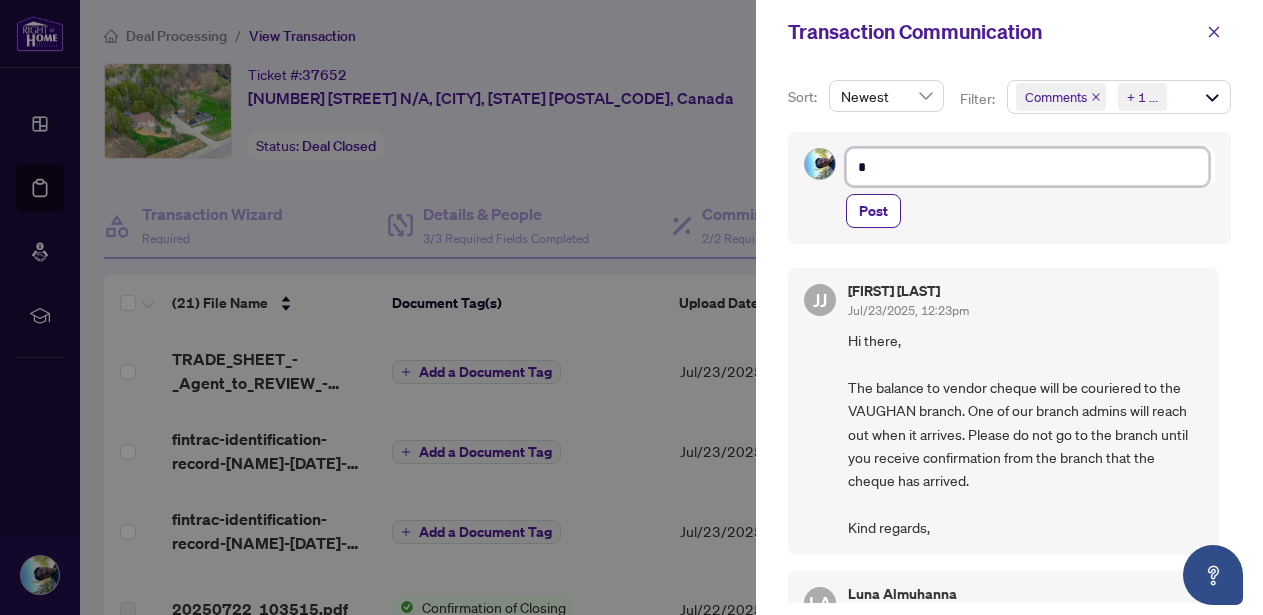 type on "**" 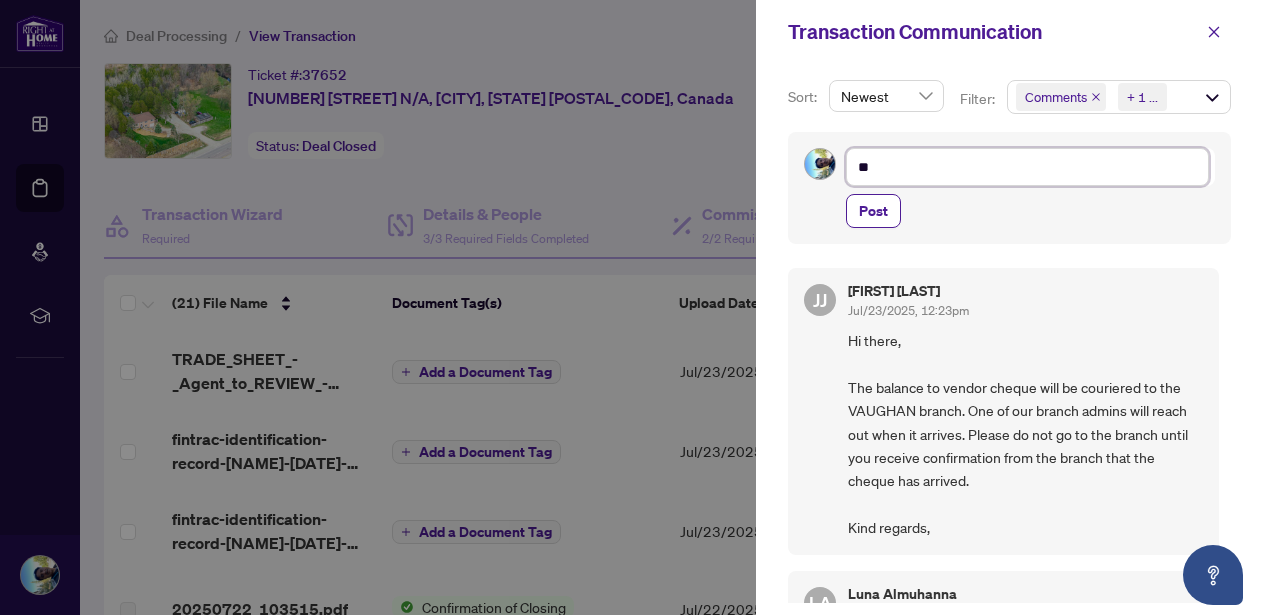 type on "***" 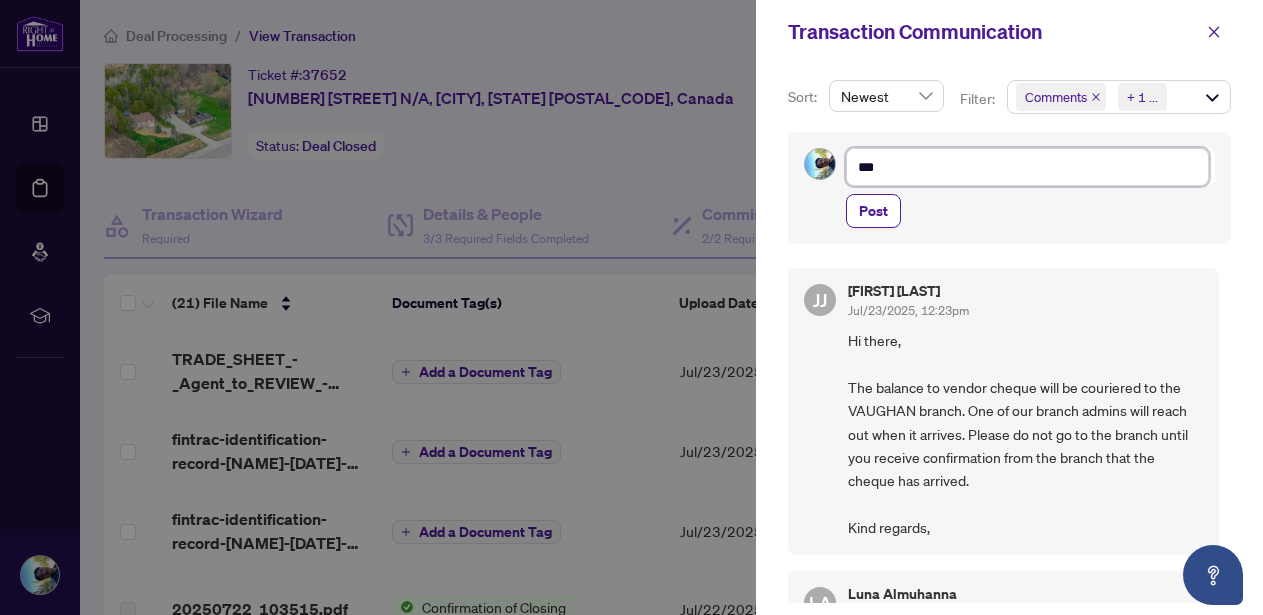 type on "****" 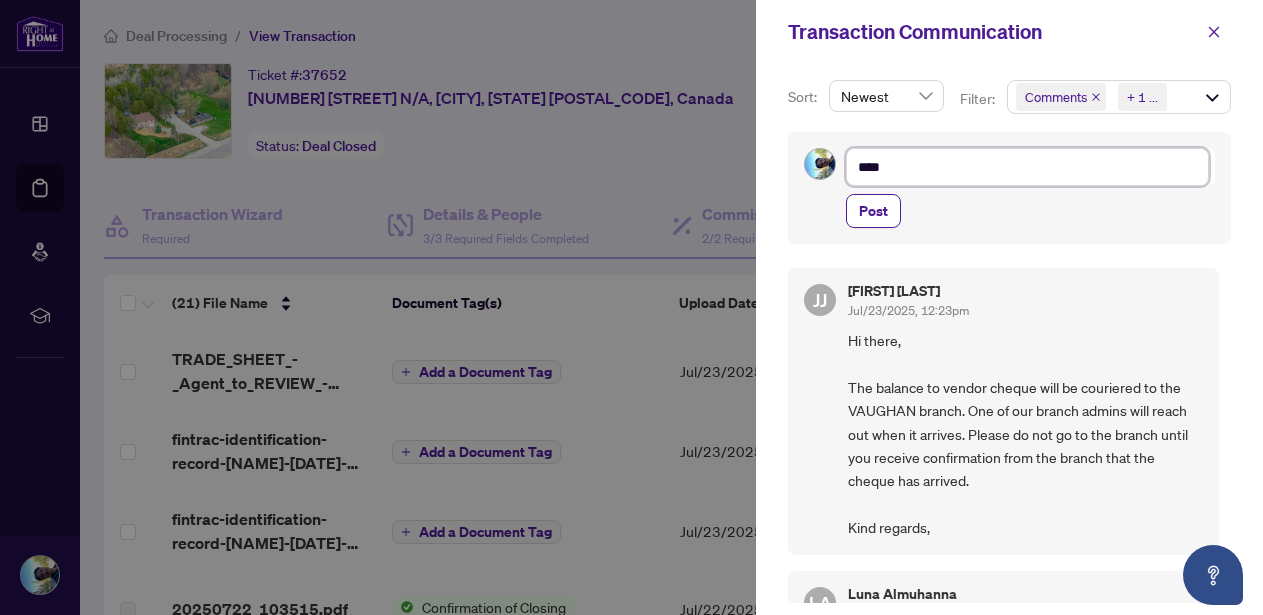 type on "*****" 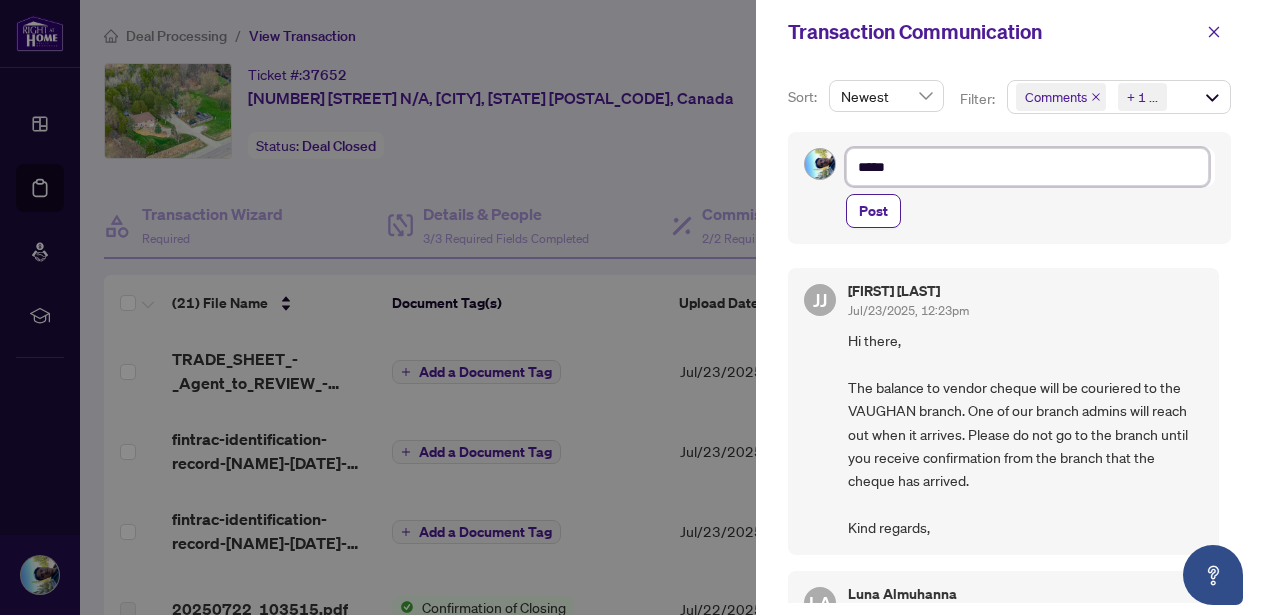 type on "*****" 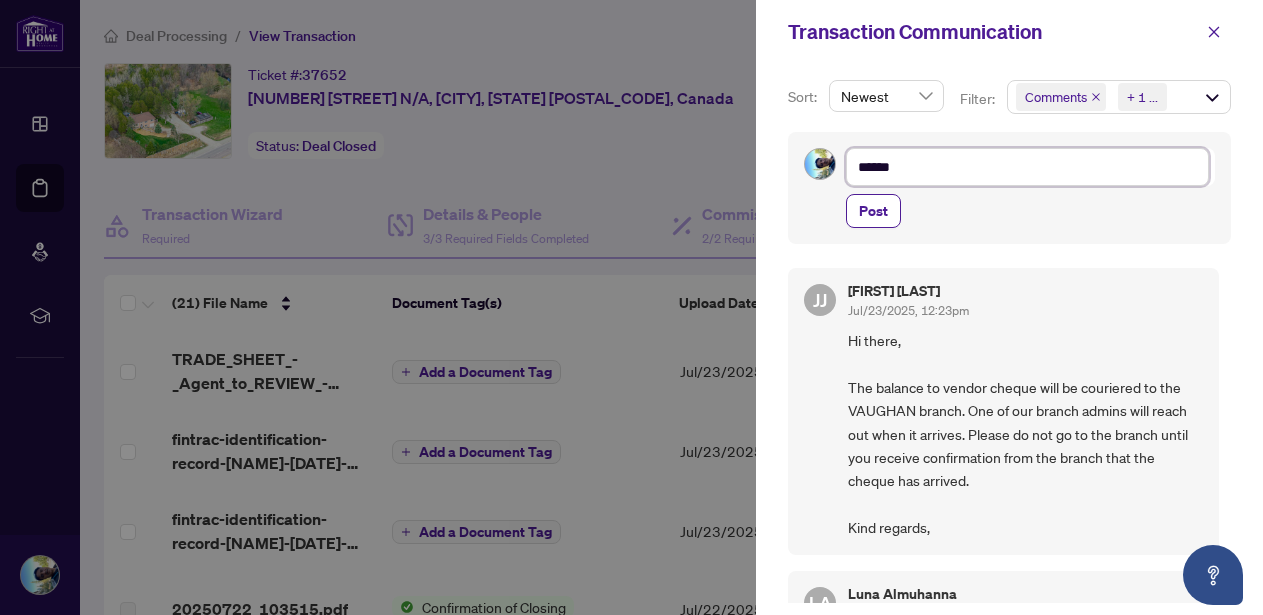 type on "*******" 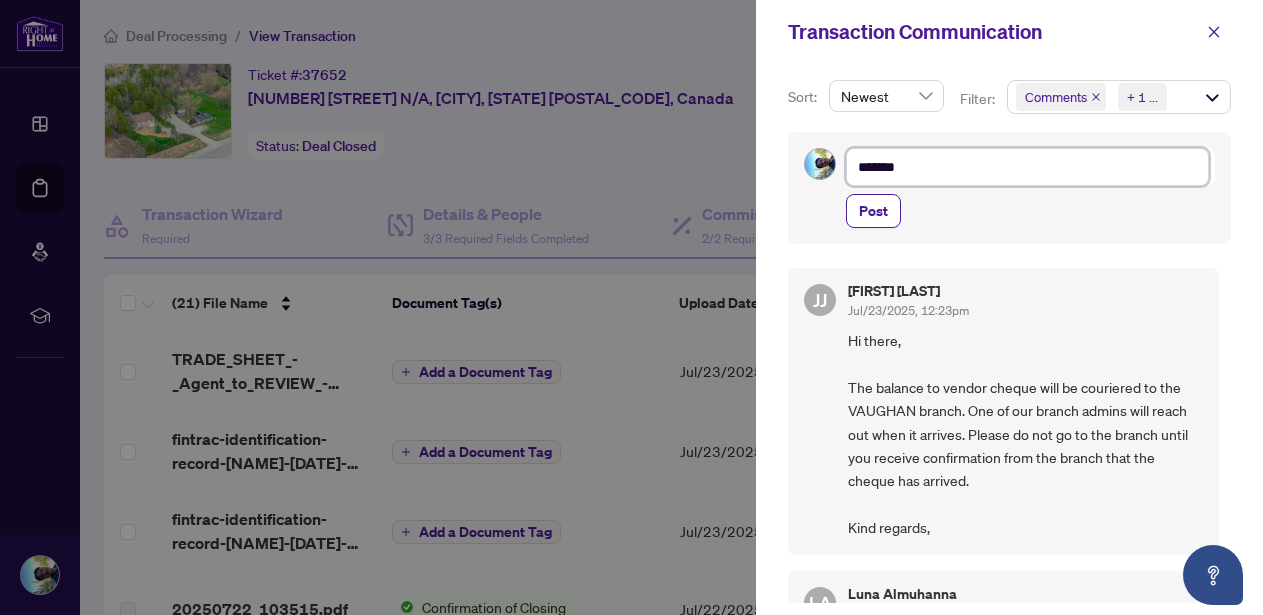 type on "********" 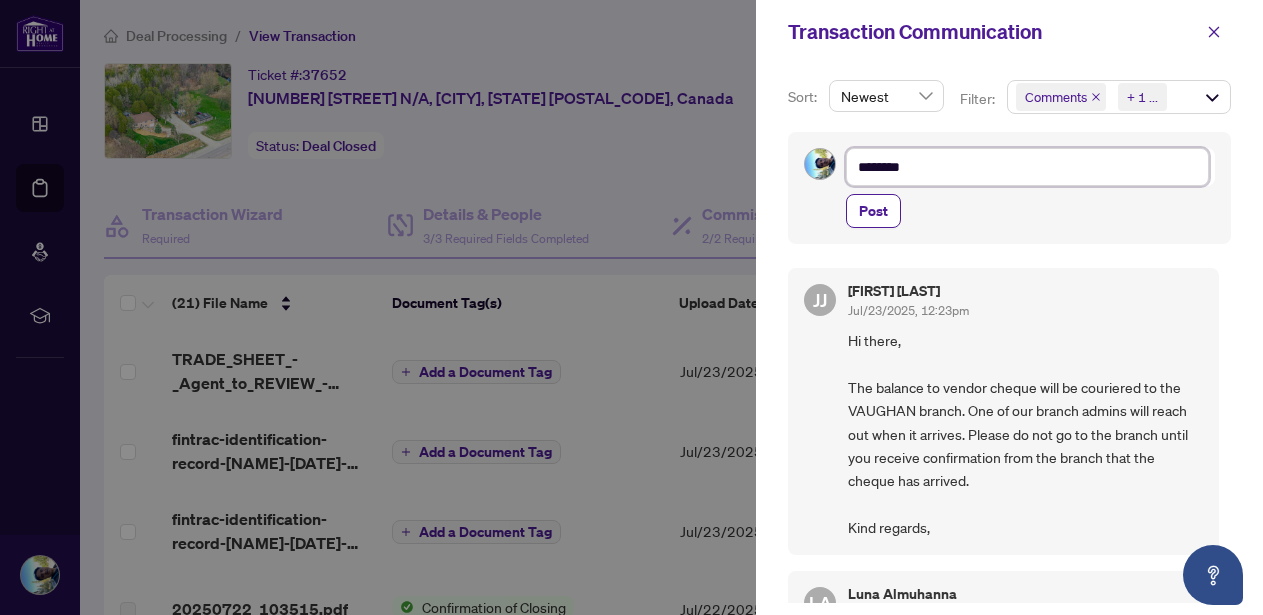 type on "*********" 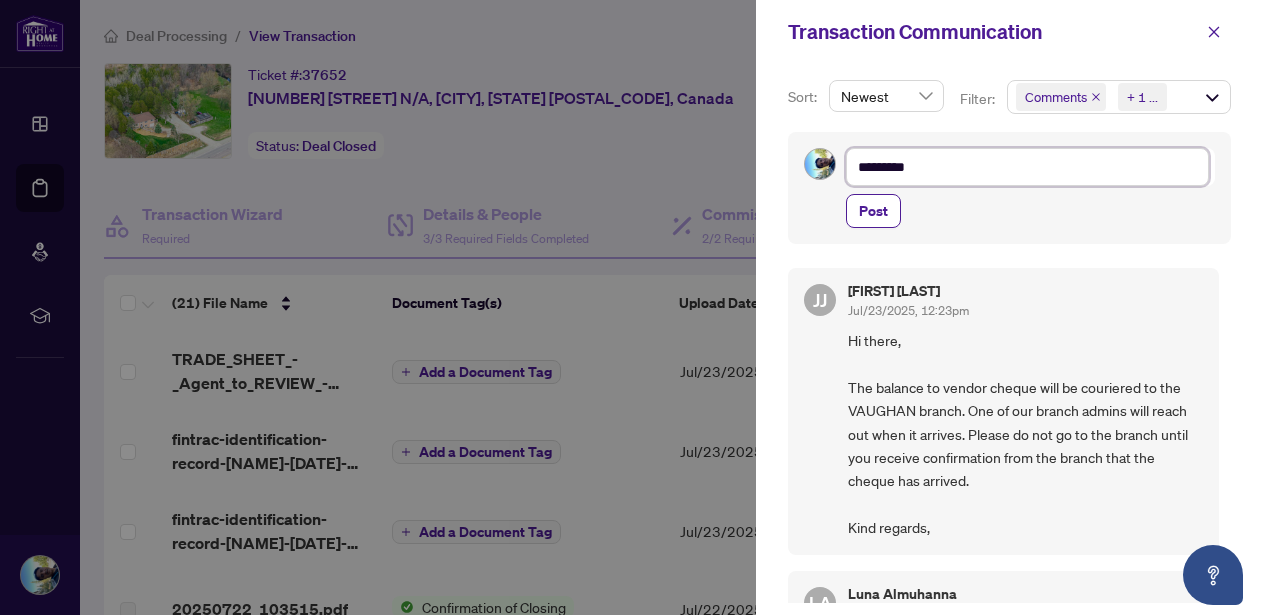 type on "**********" 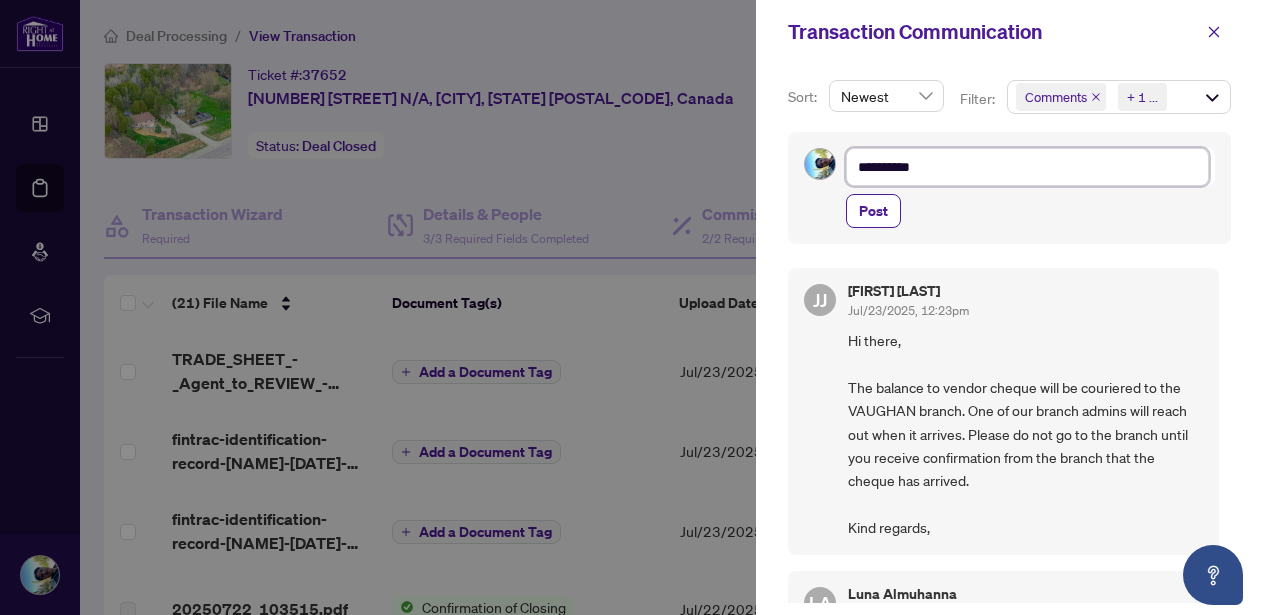 type on "**********" 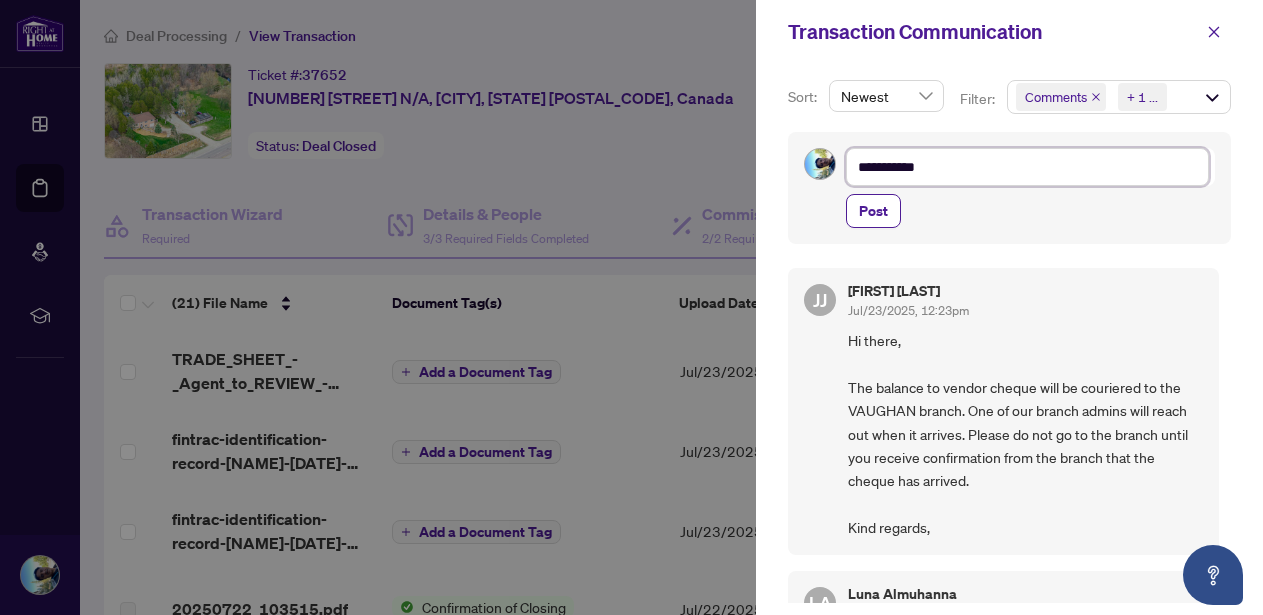type on "**********" 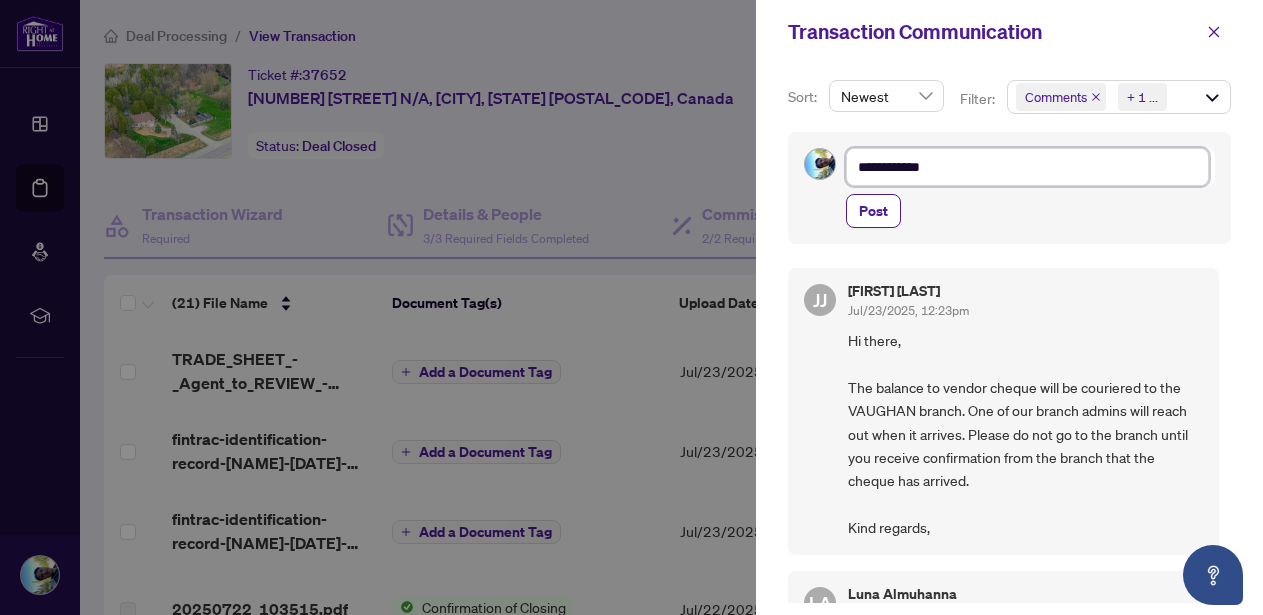 type on "**********" 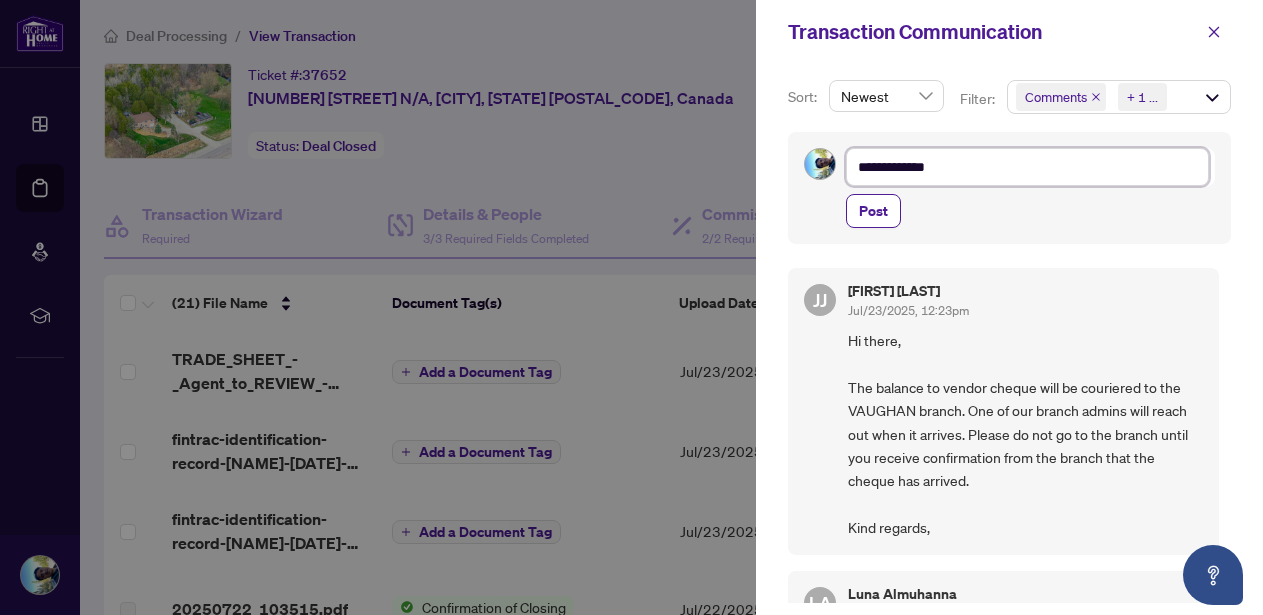 type on "**********" 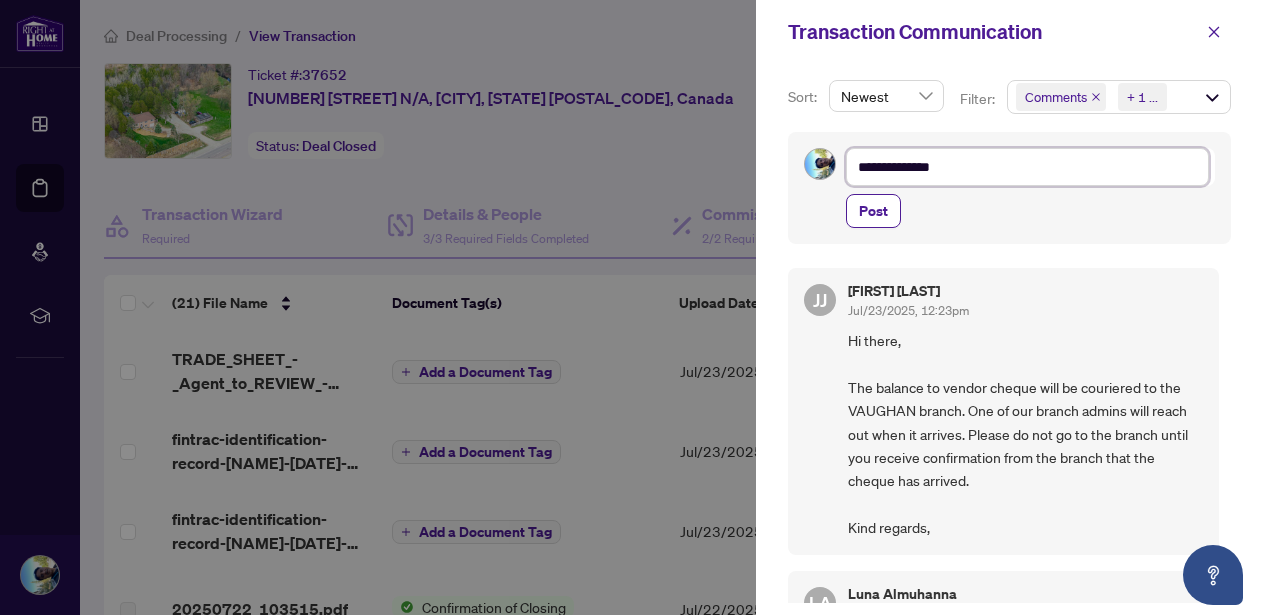 type on "**********" 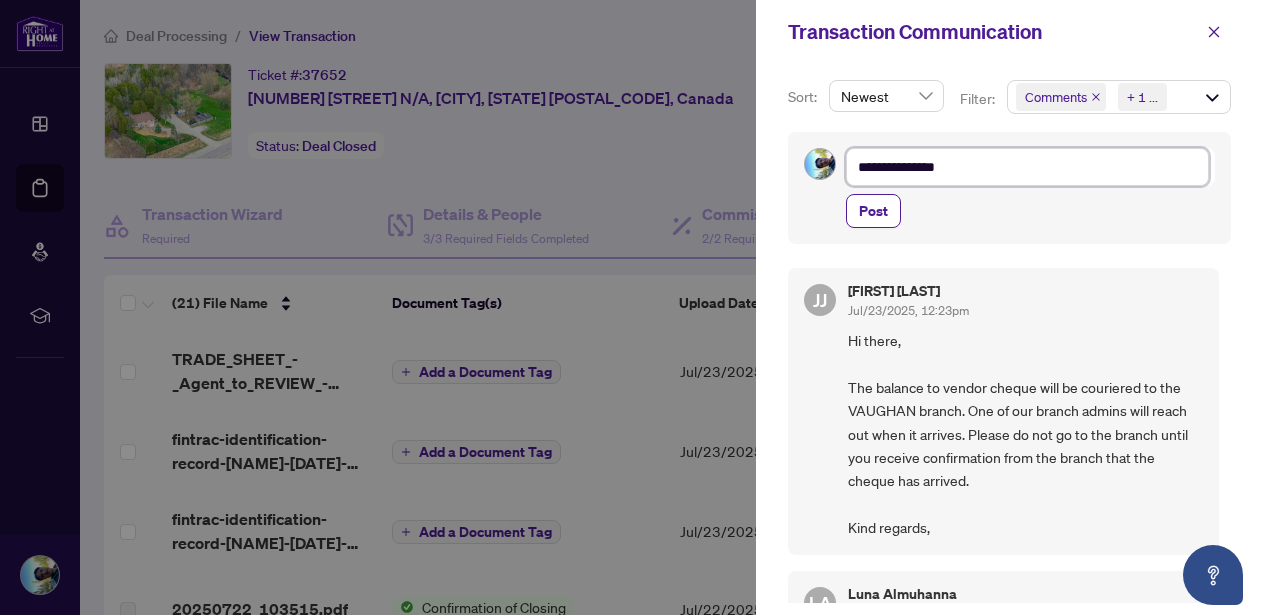 type on "**********" 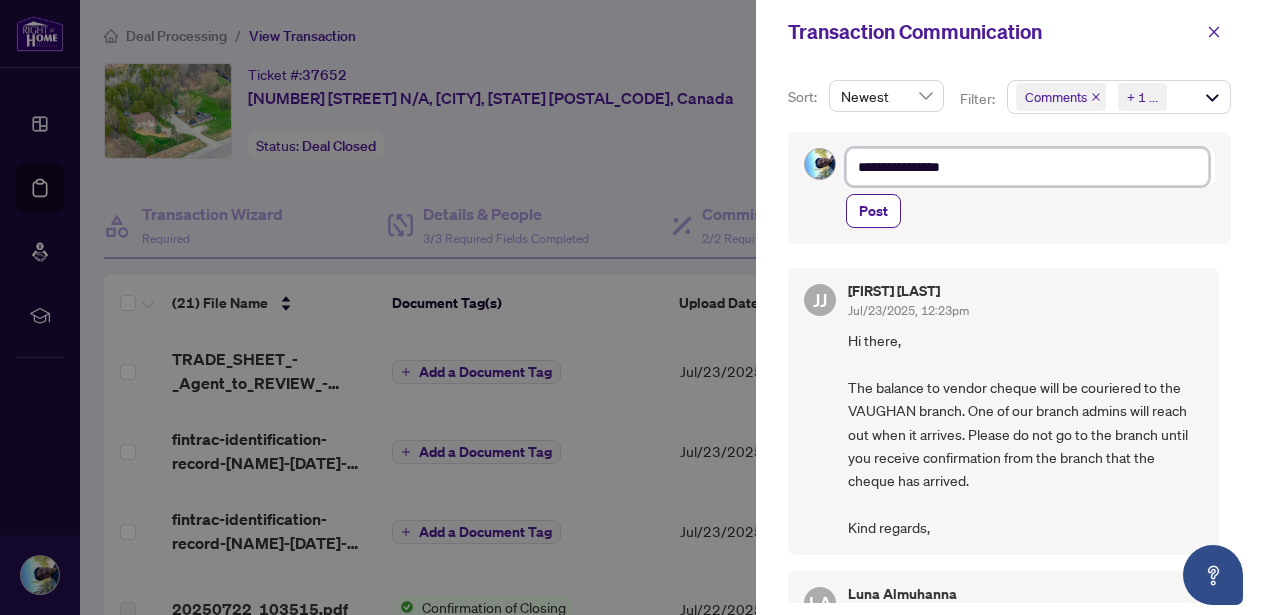 type on "**********" 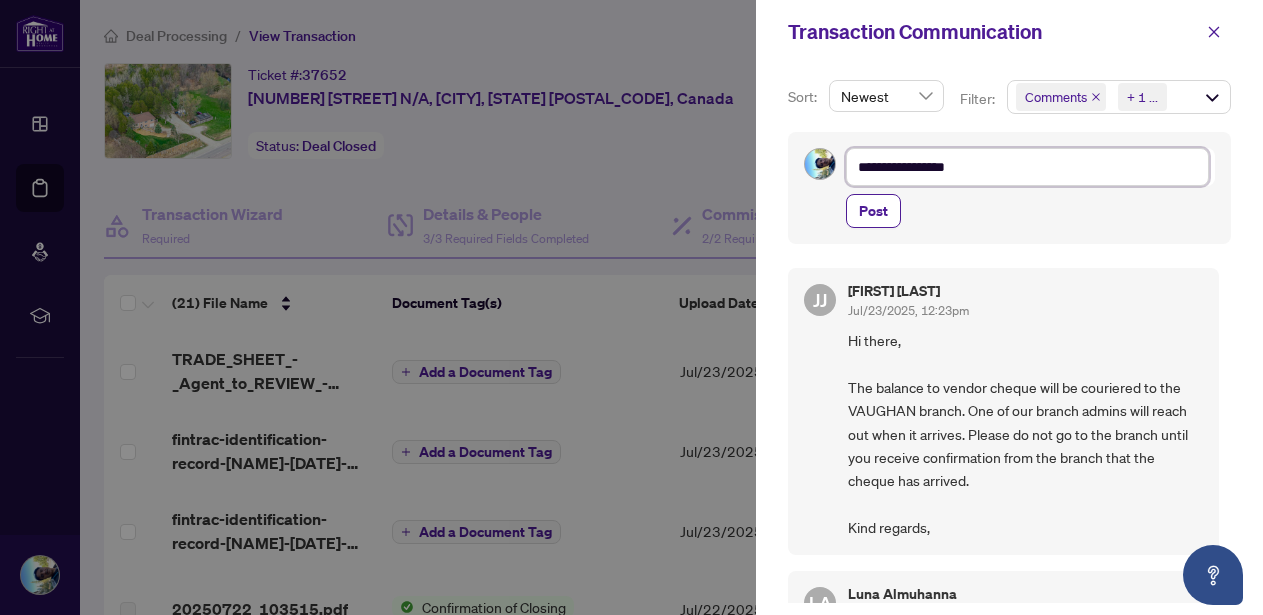 type on "**********" 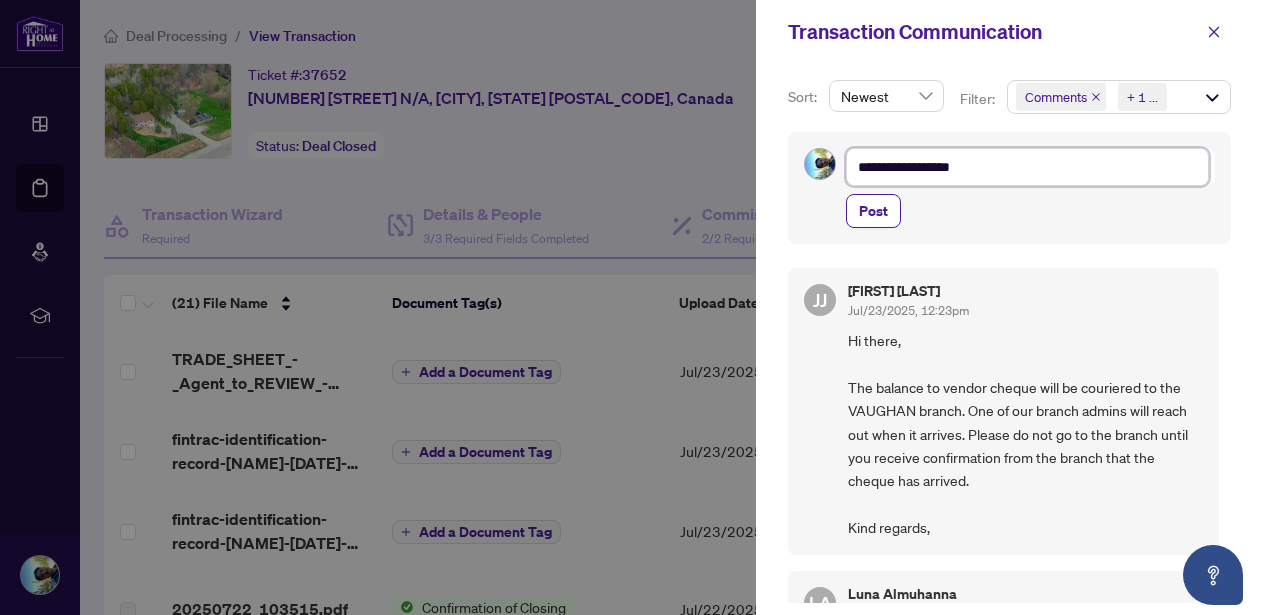 type on "**********" 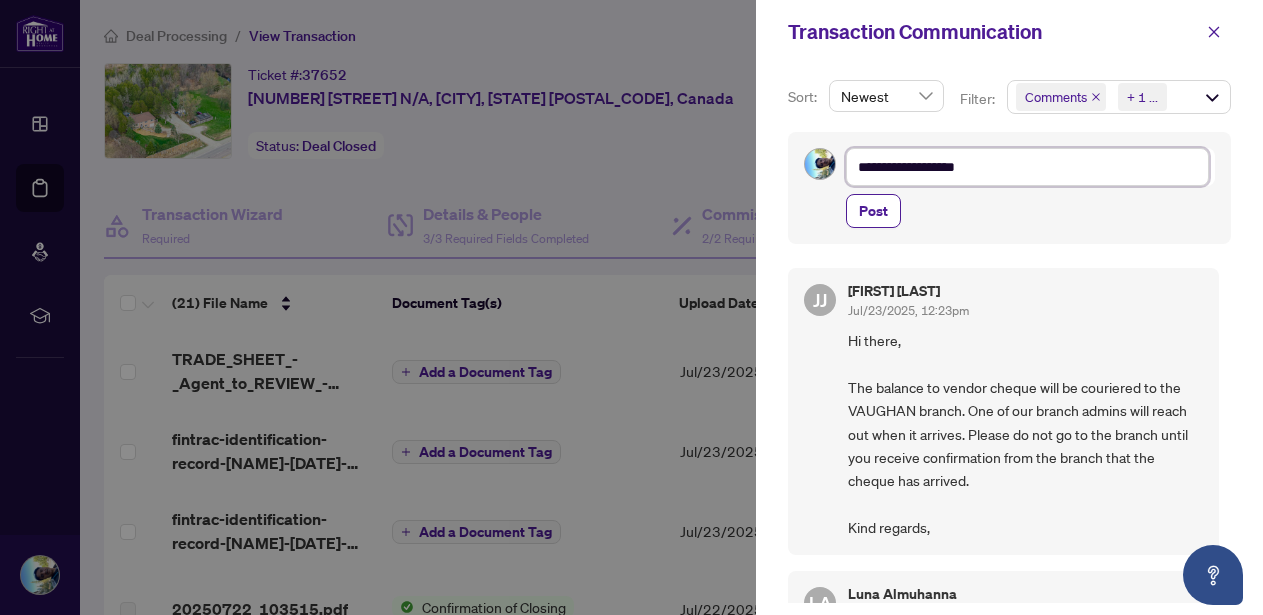 type on "**********" 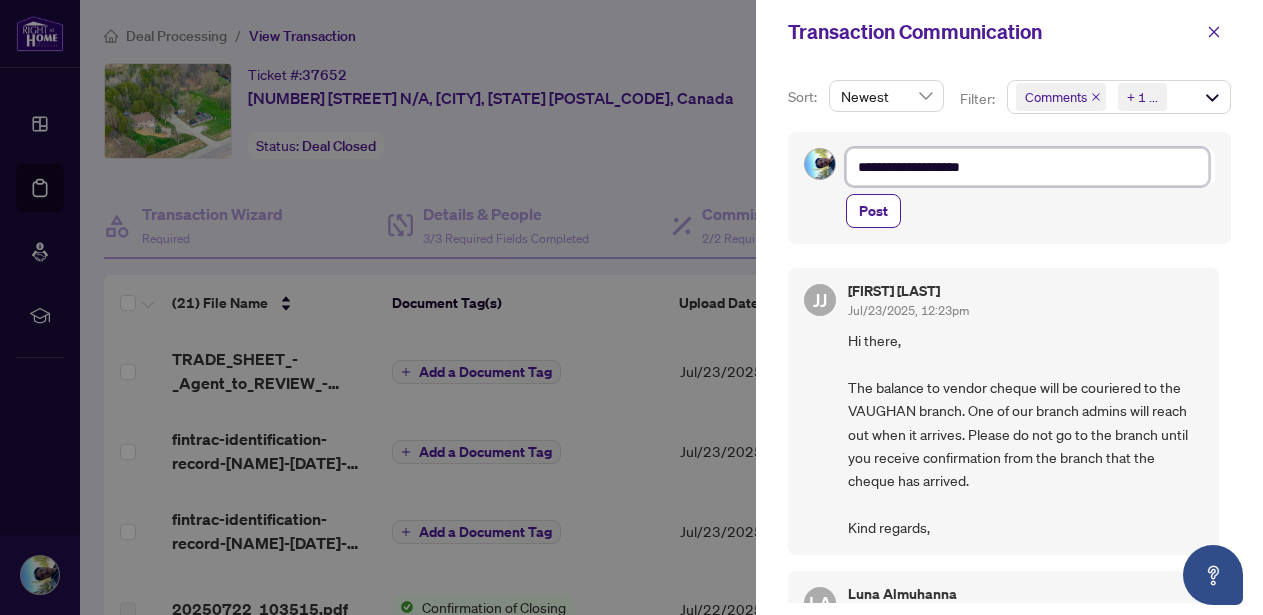 type on "**********" 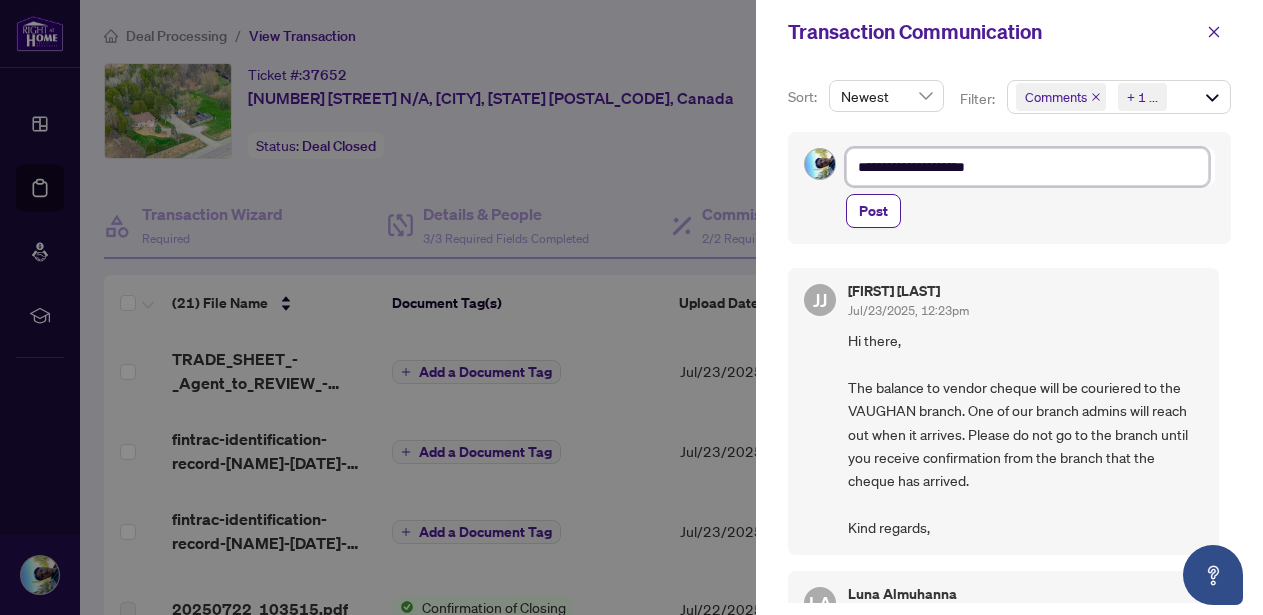 type on "**********" 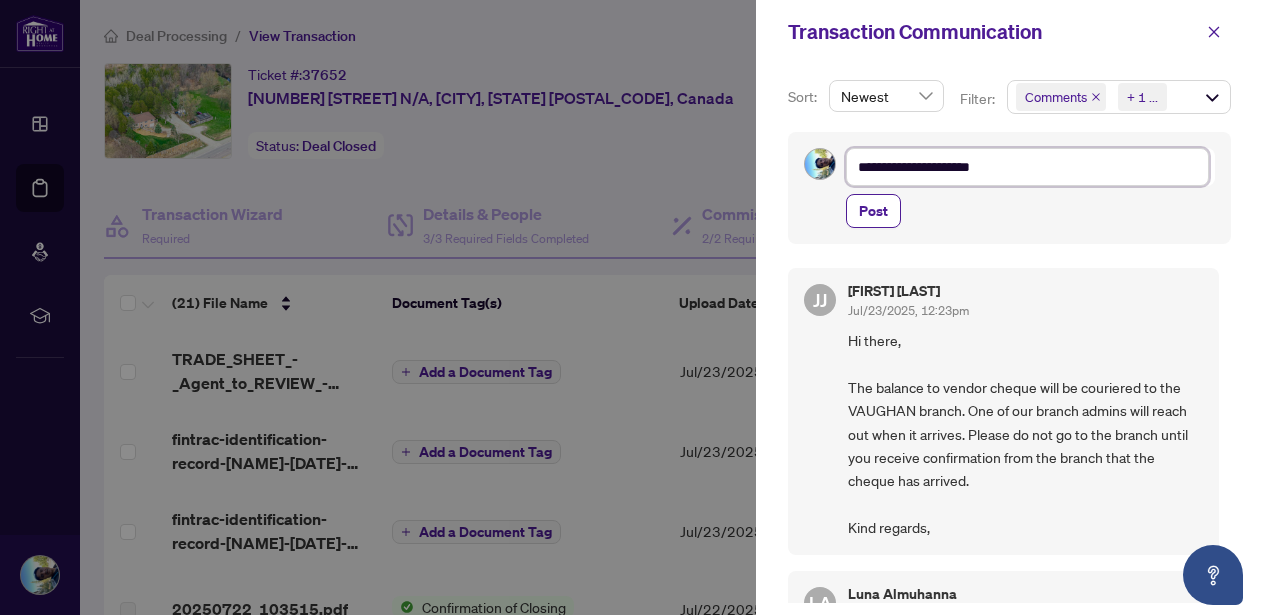 type on "**********" 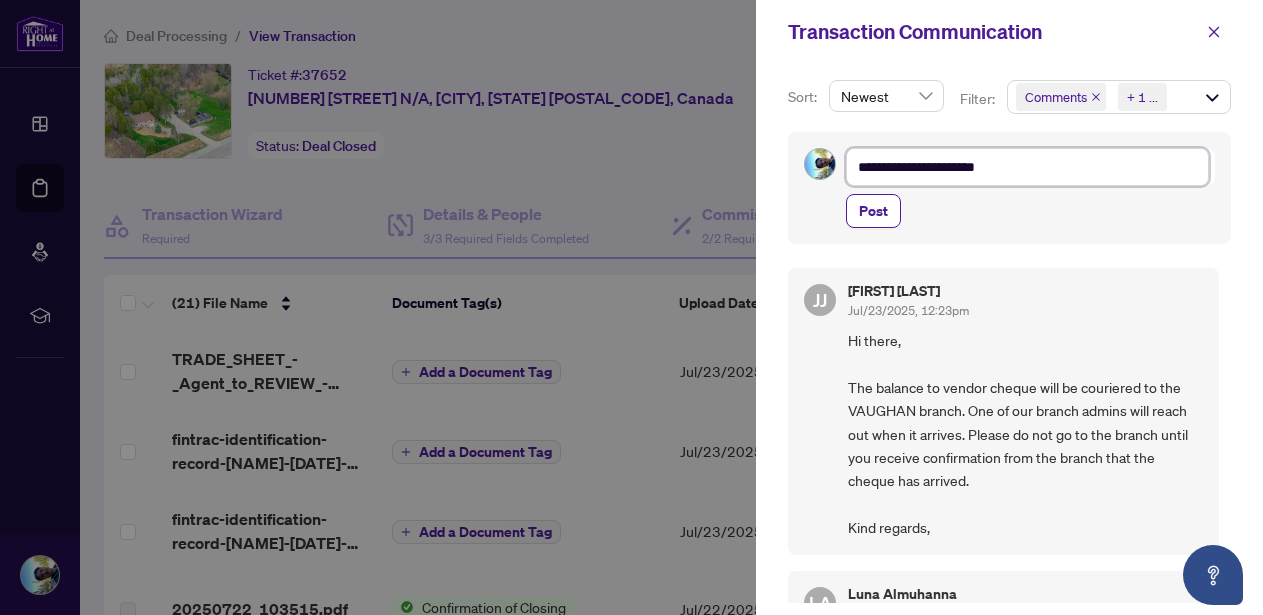 type on "**********" 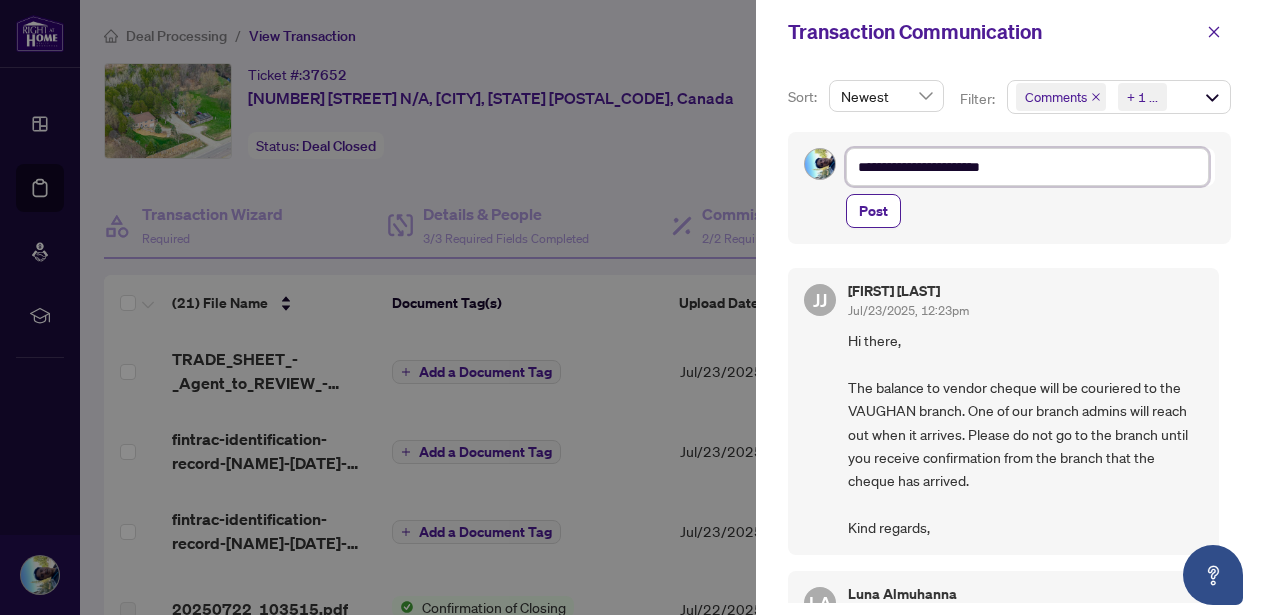 type on "**********" 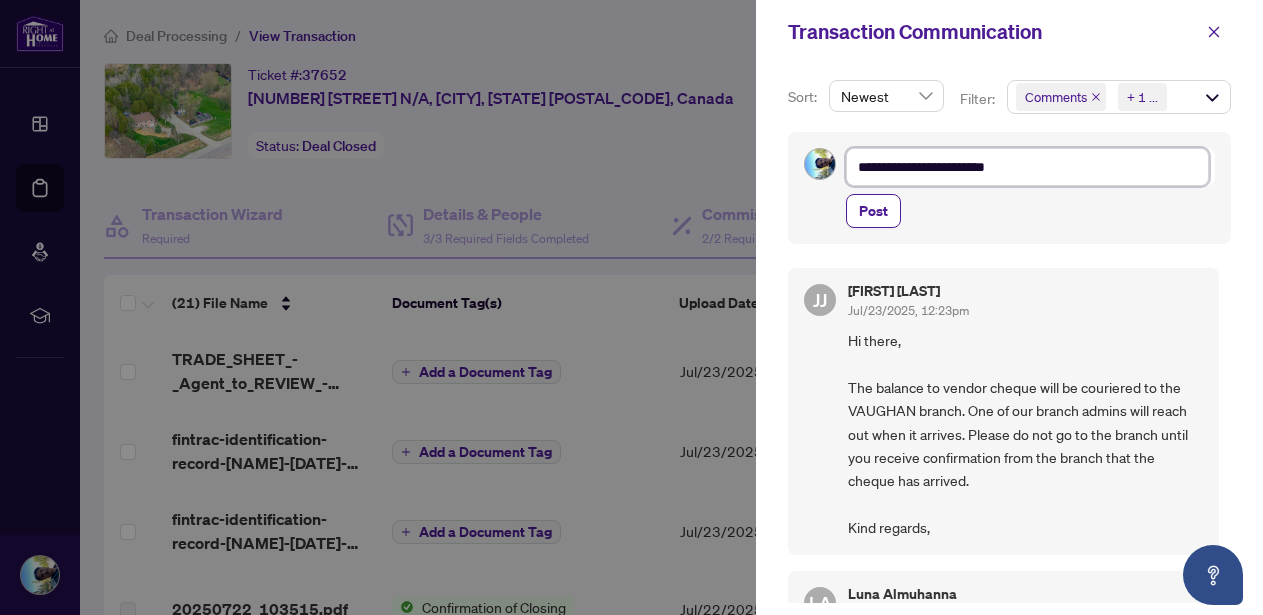 type on "**********" 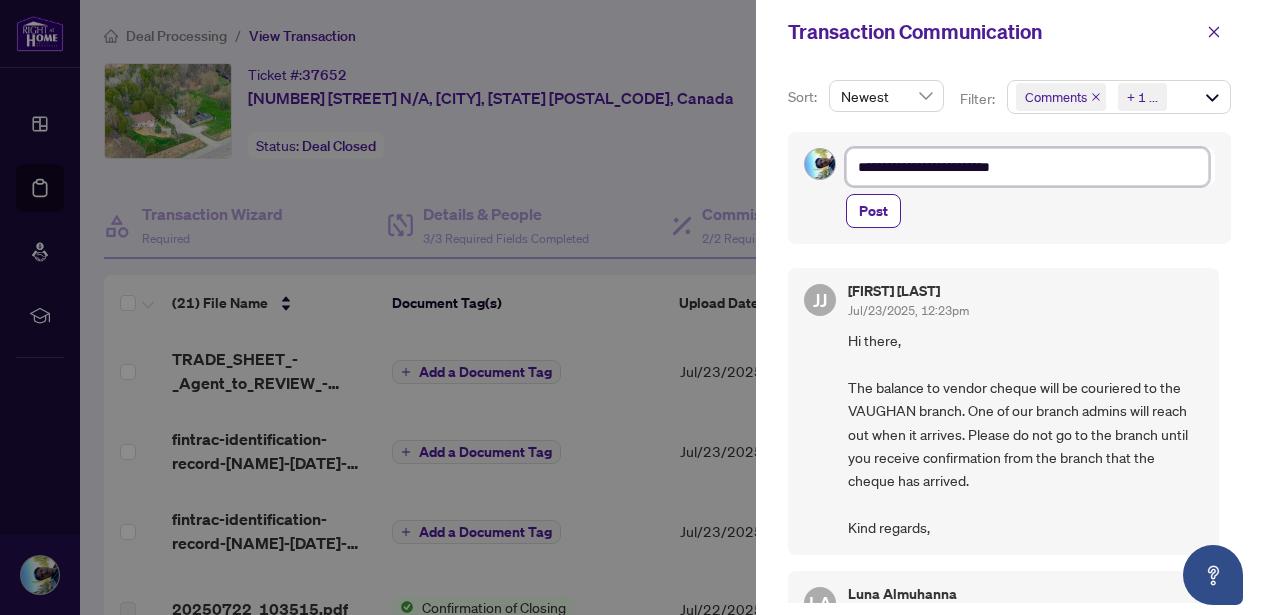 type on "**********" 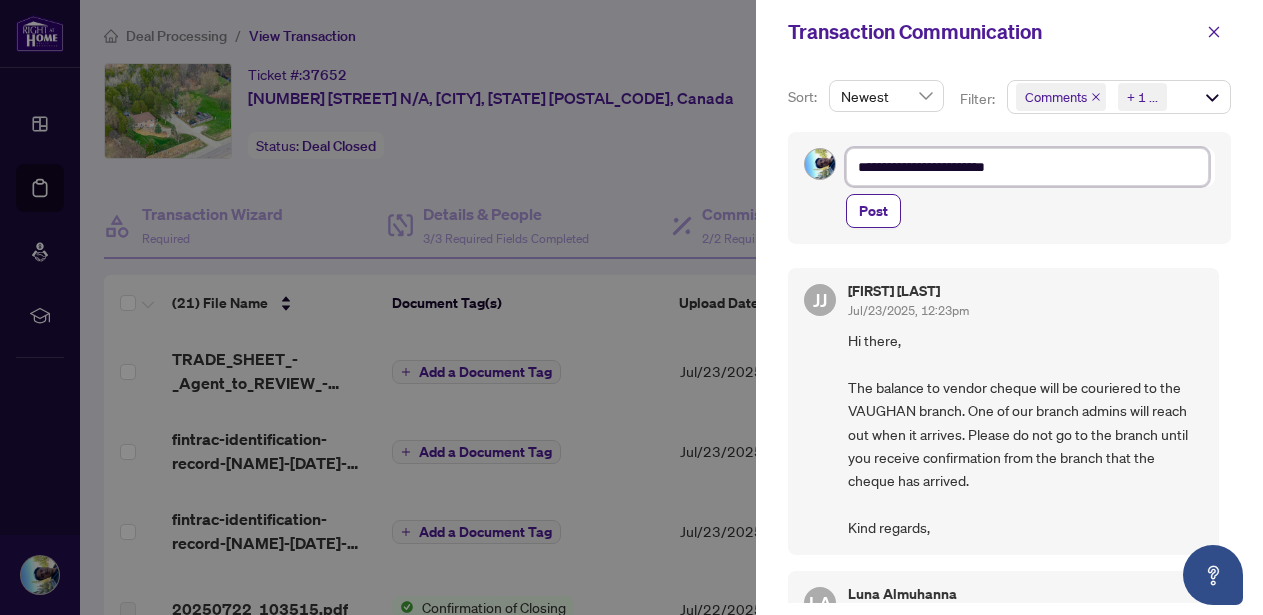 type on "**********" 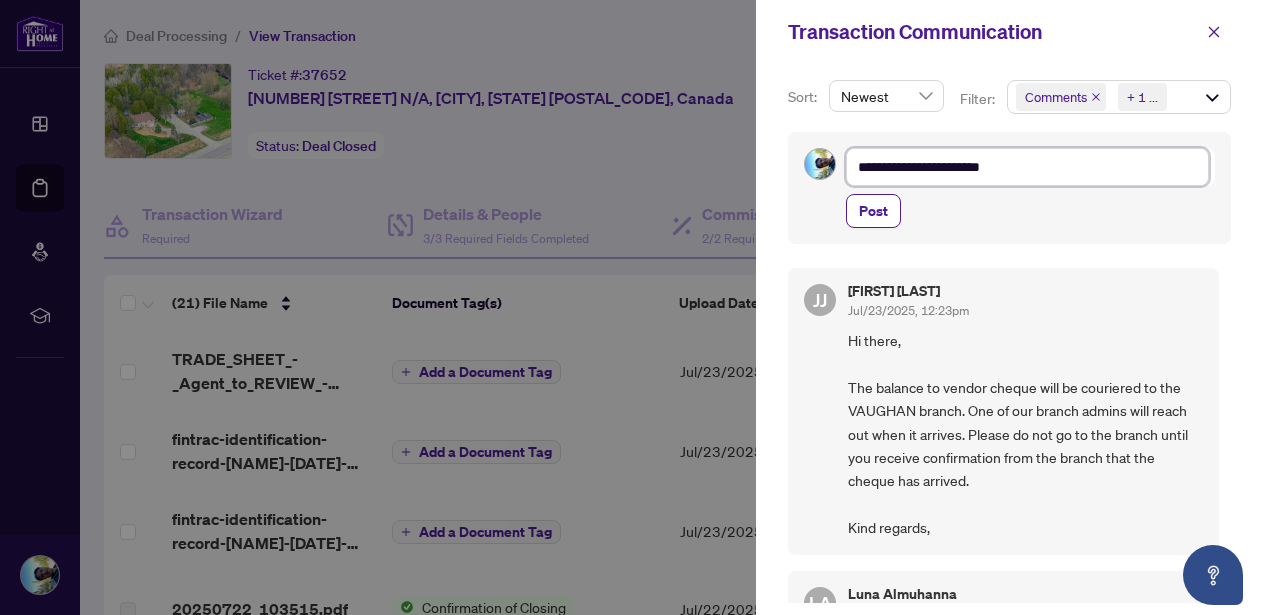 type on "**********" 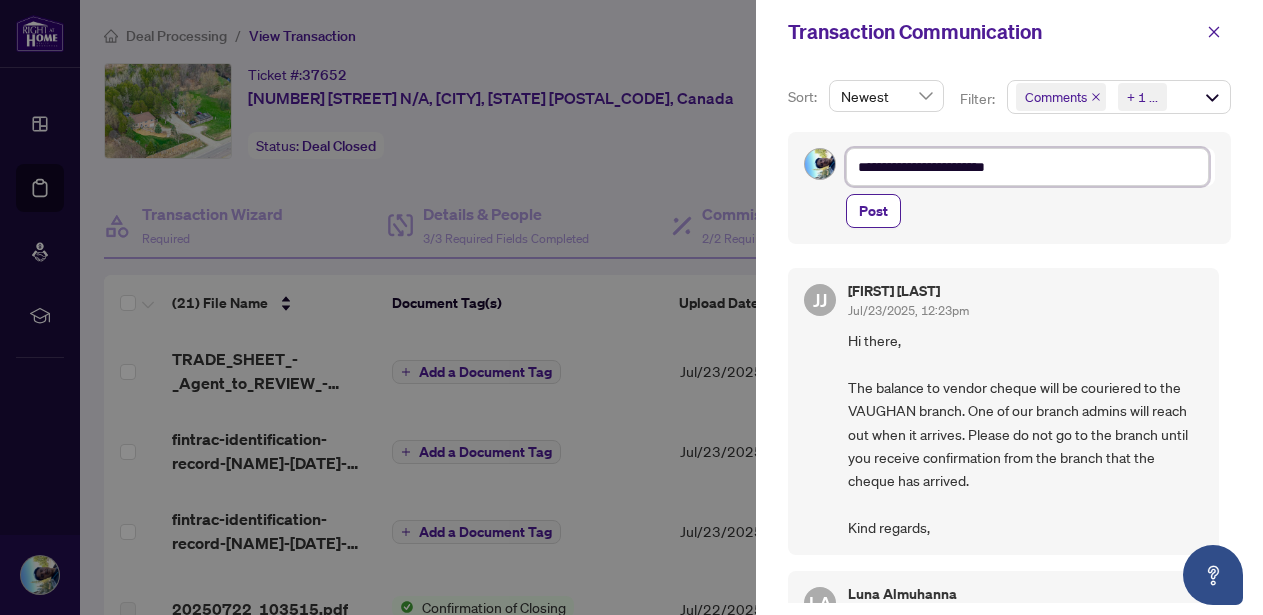 type on "**********" 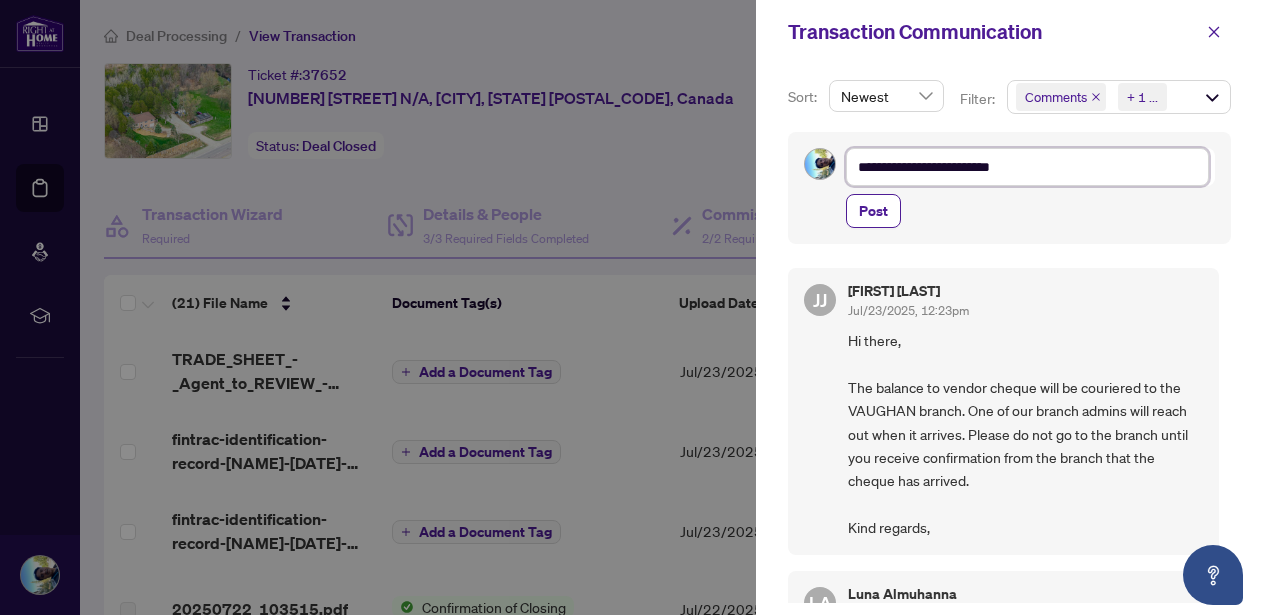 type on "**********" 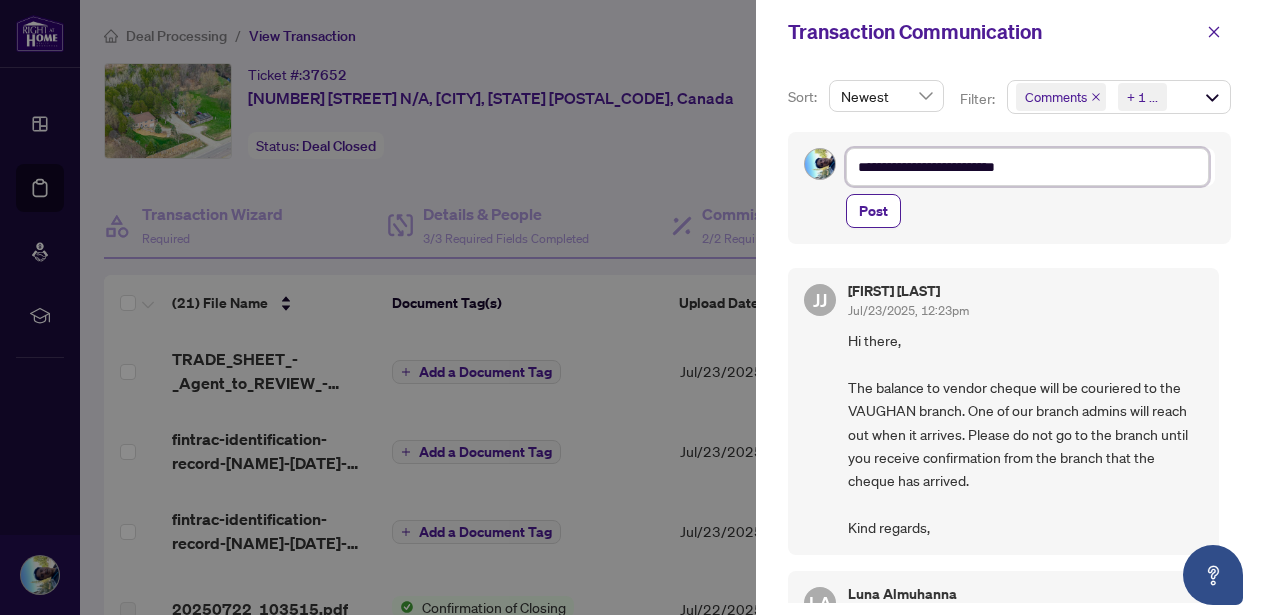type on "**********" 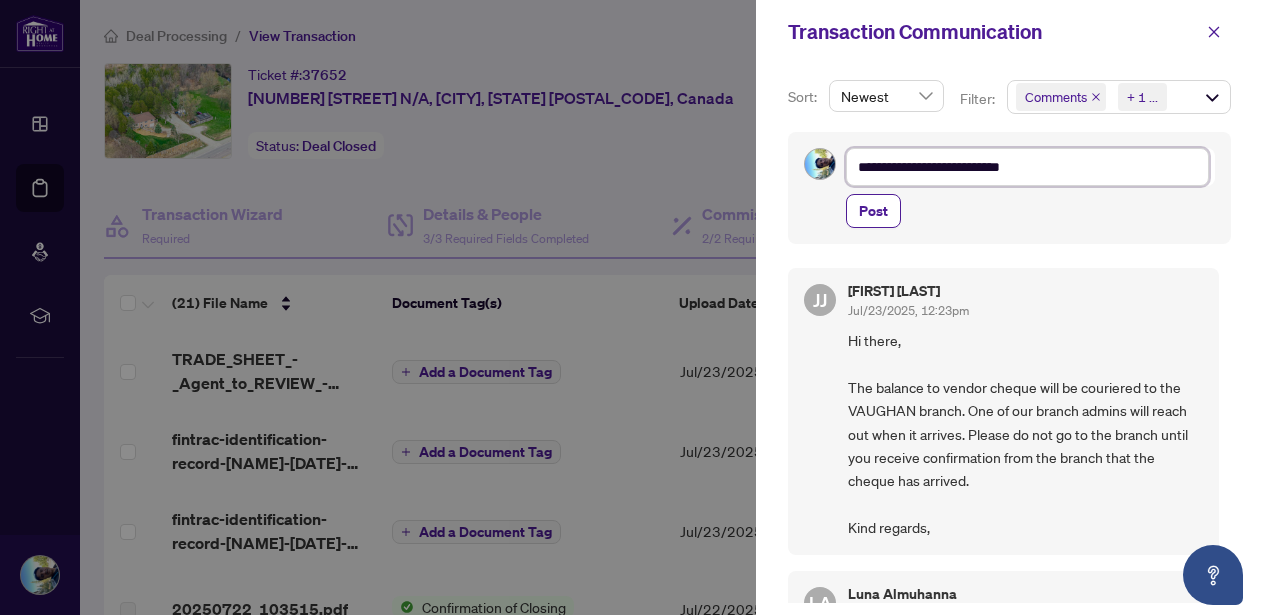 type on "**********" 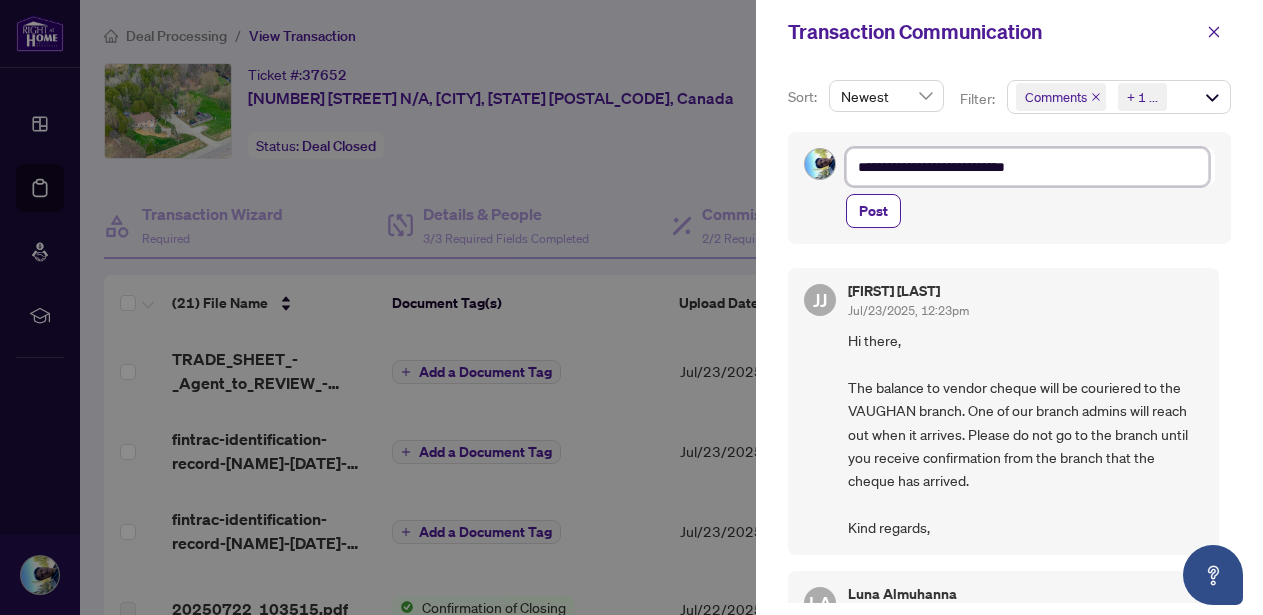 type on "**********" 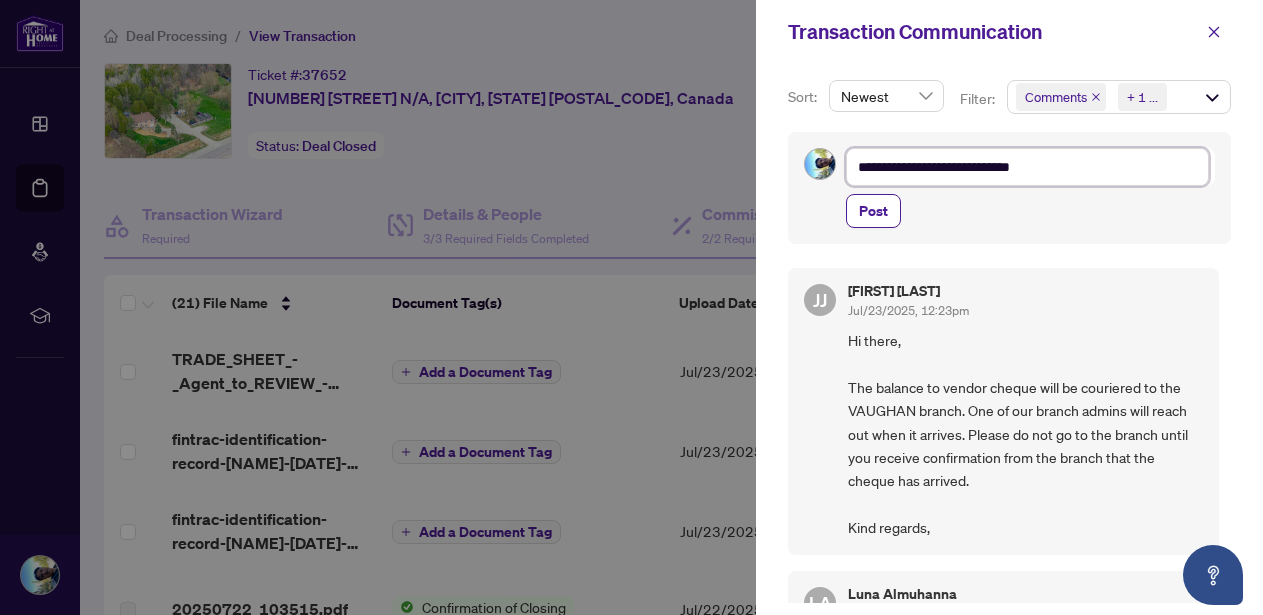 type on "**********" 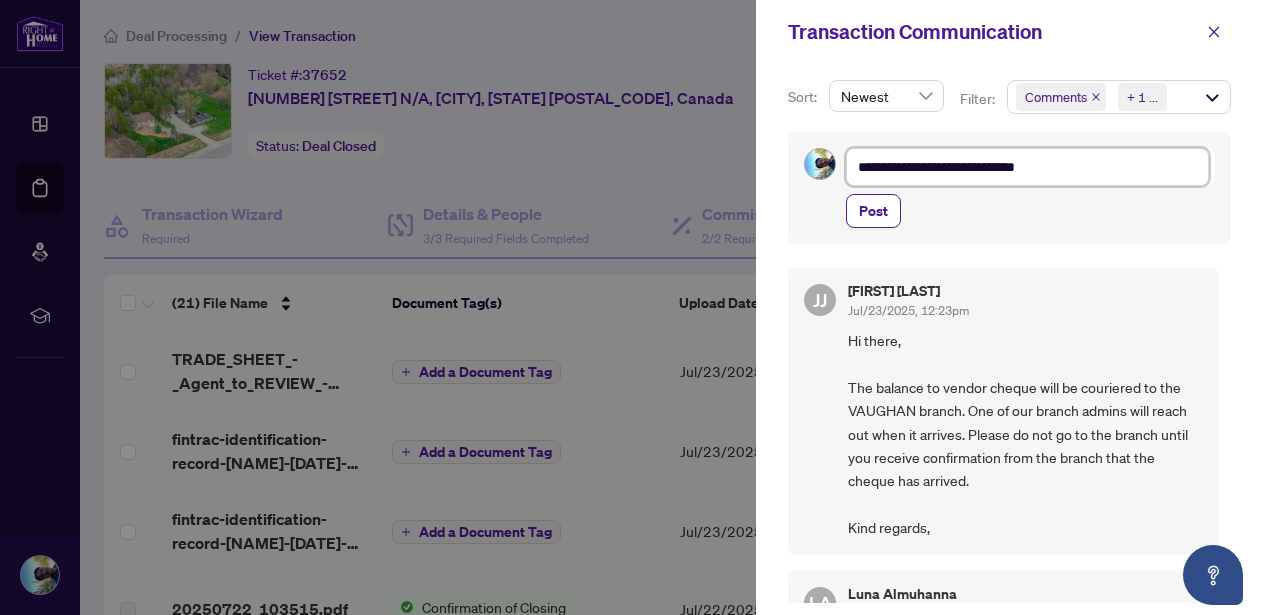 type on "**********" 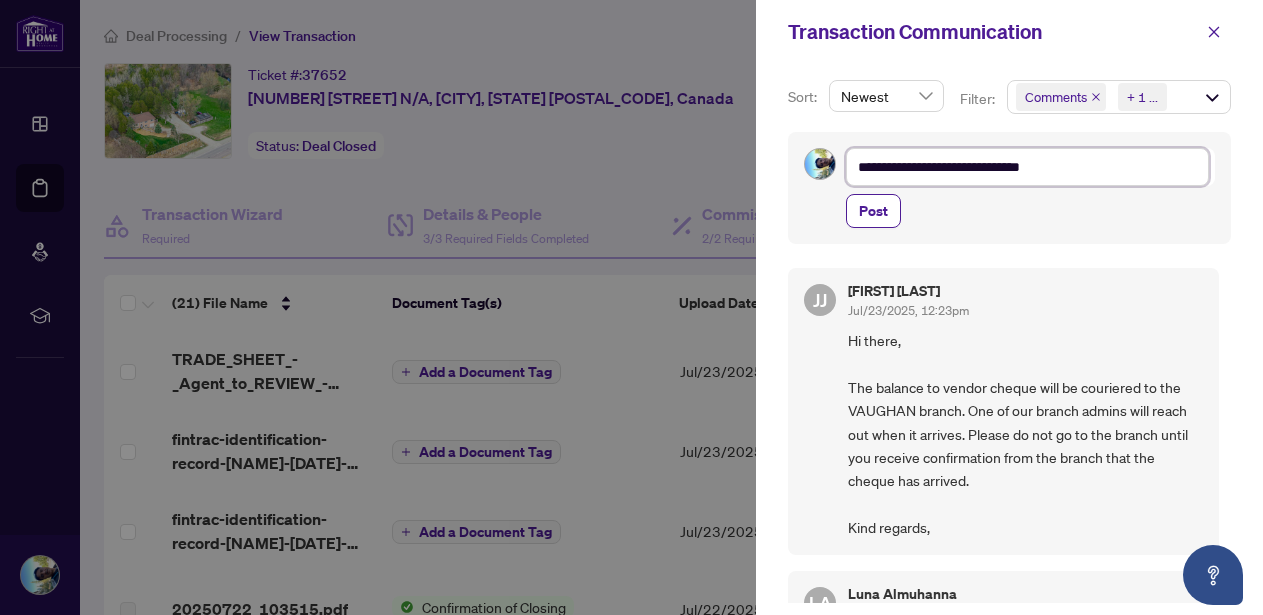 type on "**********" 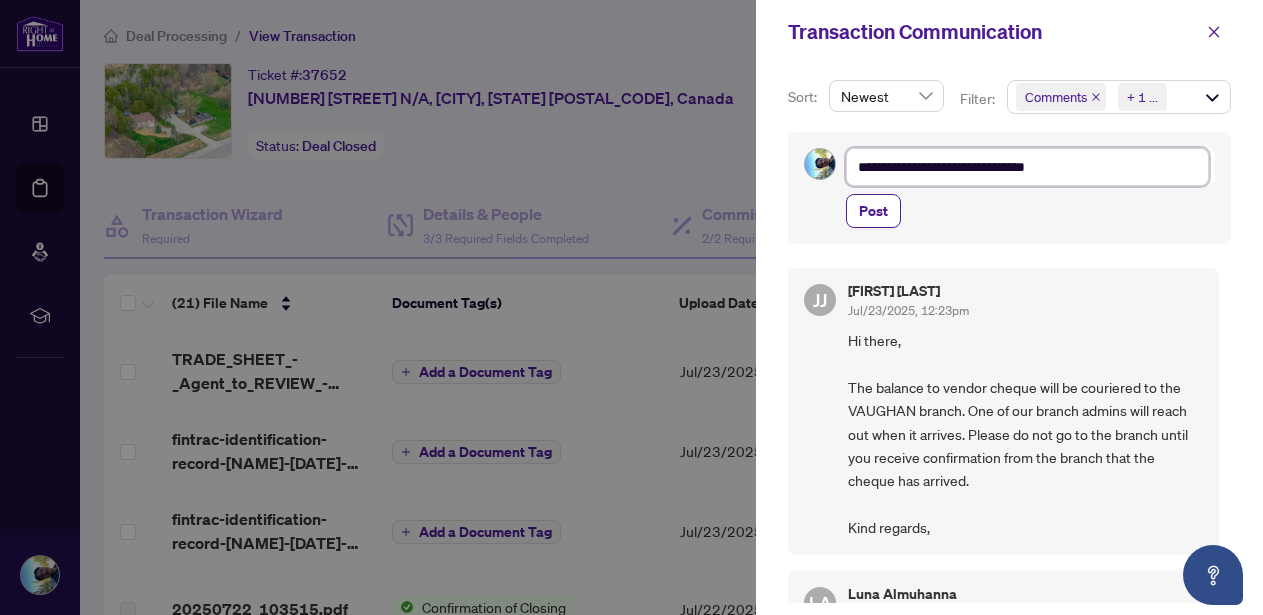 type on "**********" 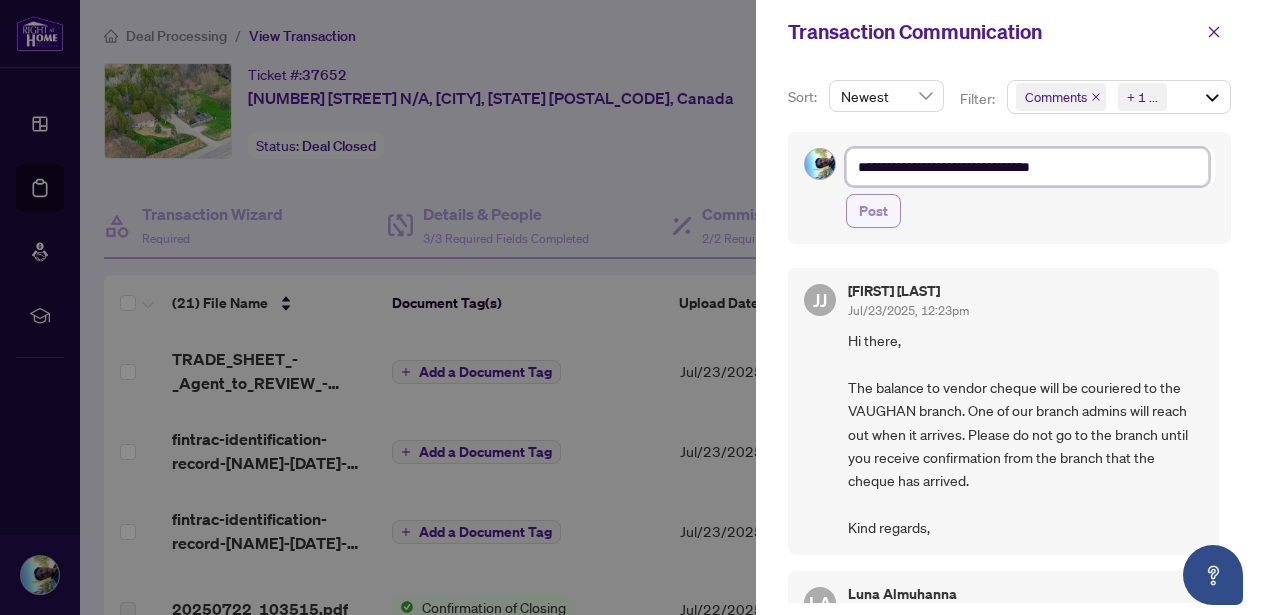 type on "**********" 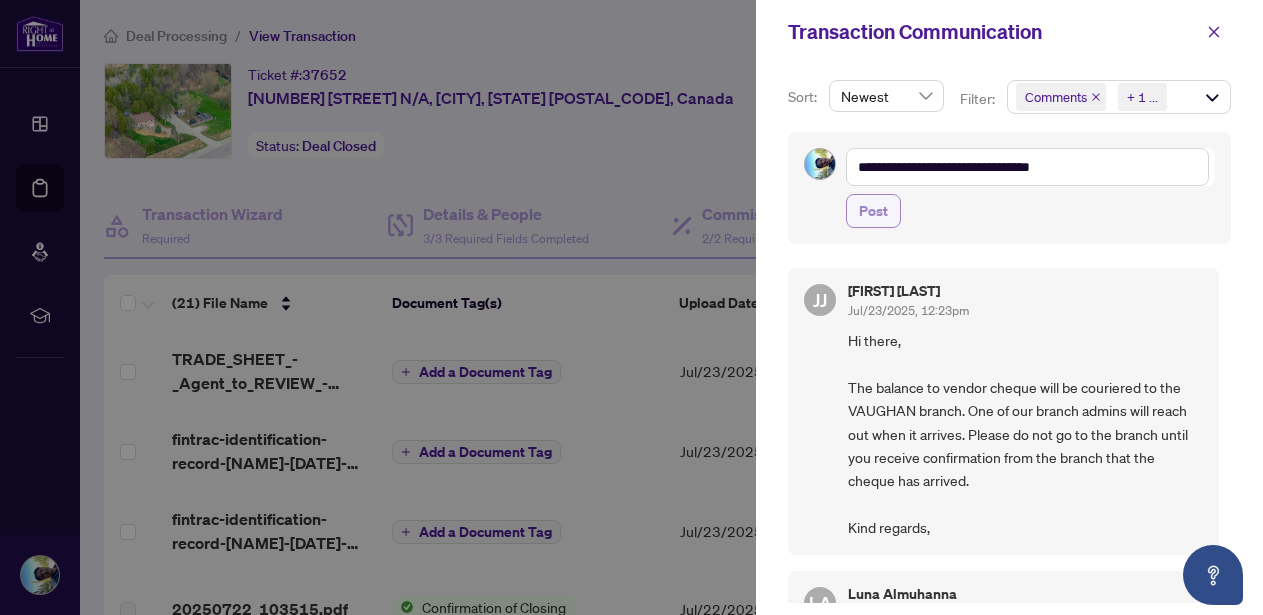 click on "Post" at bounding box center (873, 211) 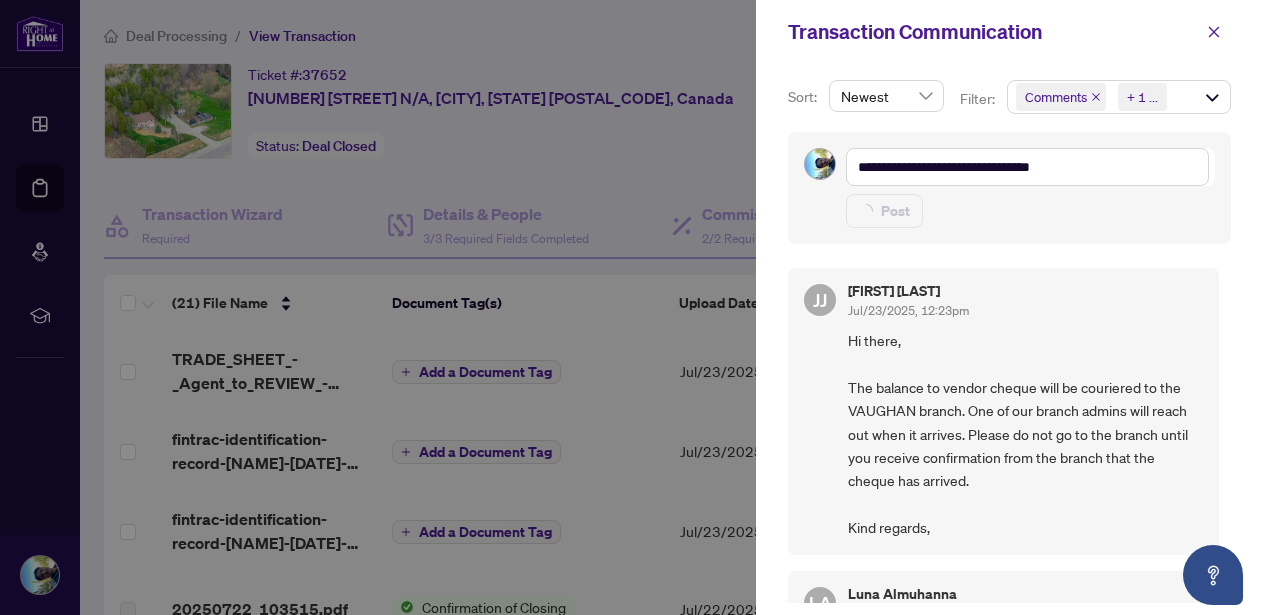 type on "**********" 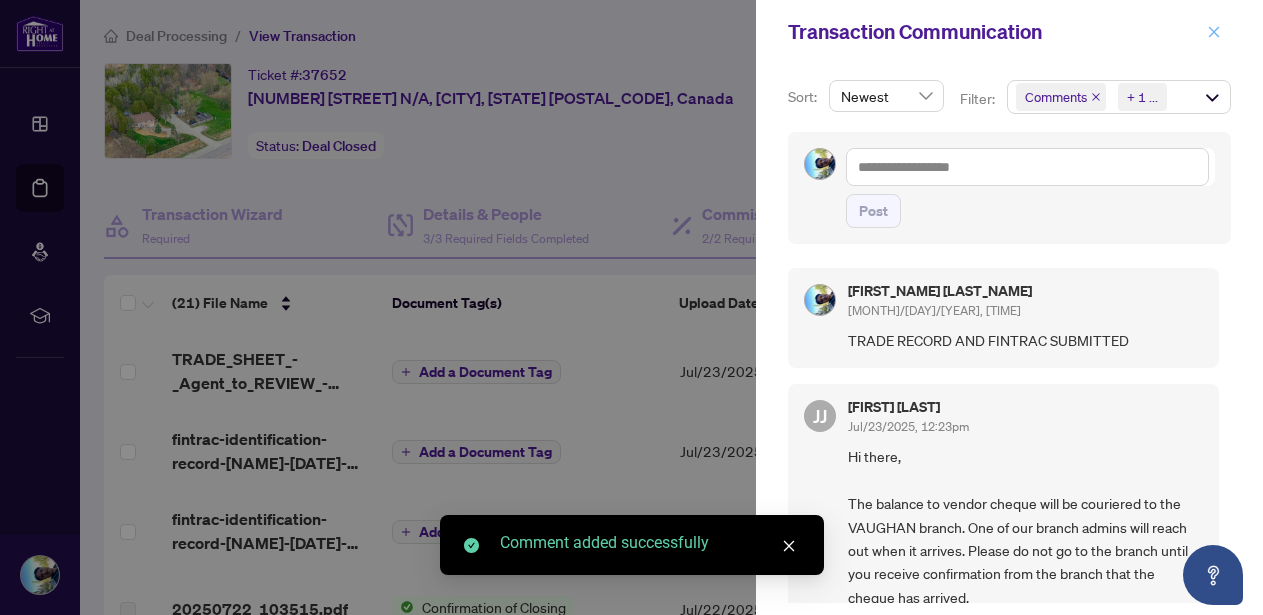 click at bounding box center [1214, 32] 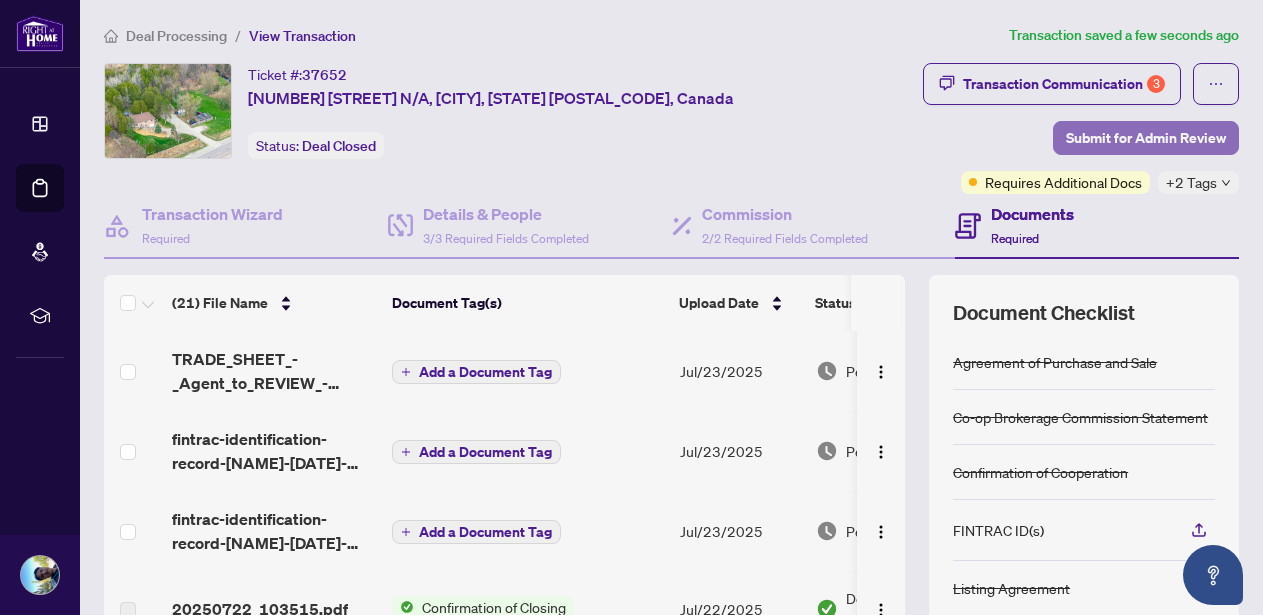 click on "Submit for Admin Review" at bounding box center (1146, 138) 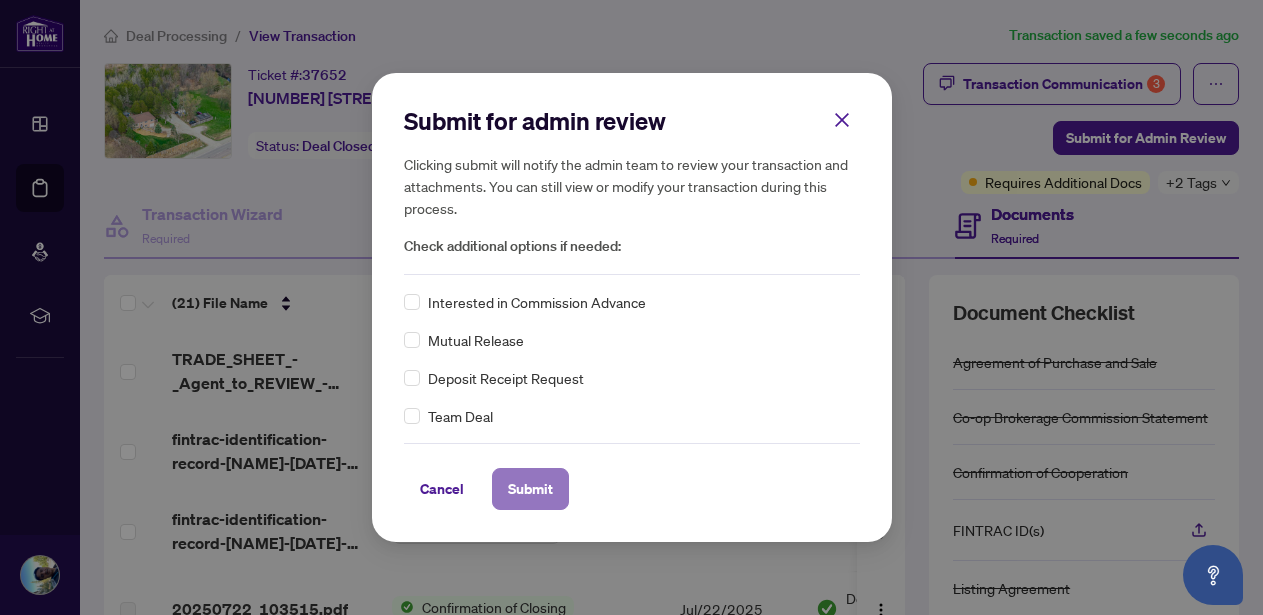click on "Submit" at bounding box center [530, 489] 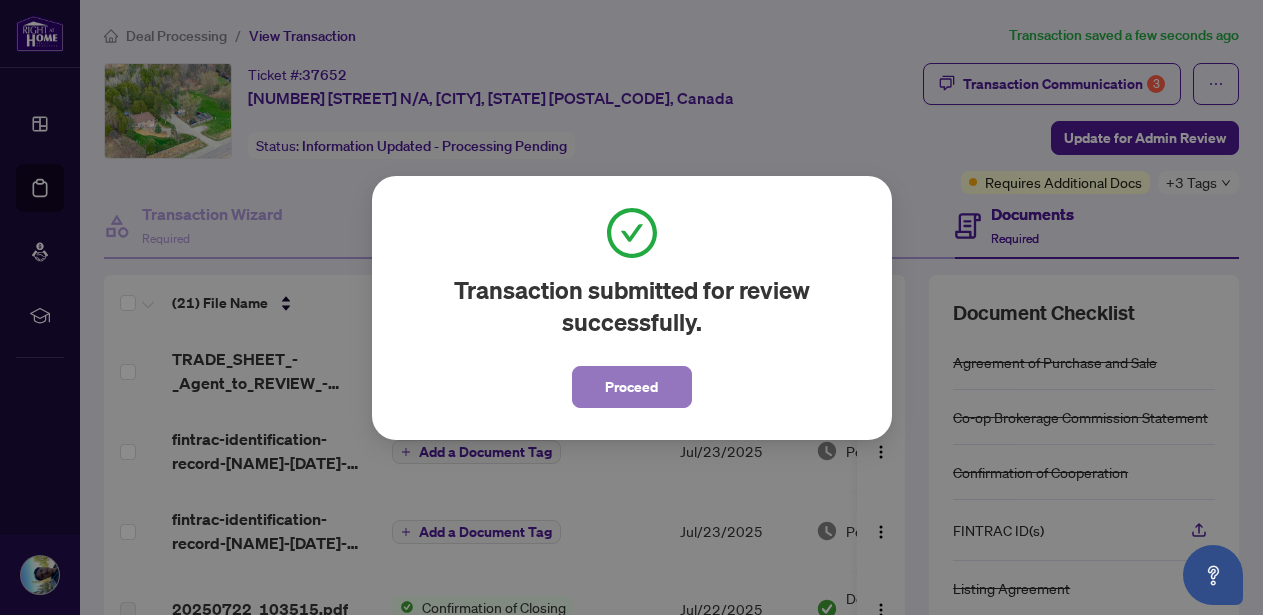 click on "Proceed" at bounding box center [631, 387] 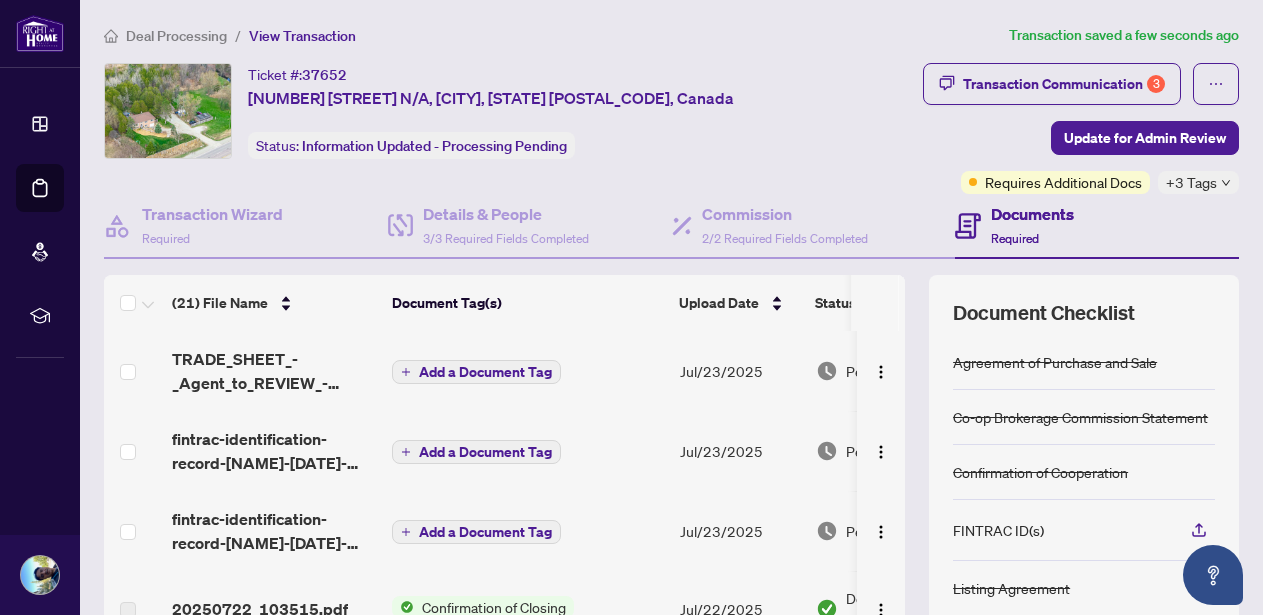 click on "Ticket #:  37652 2130 Highway 6 N/A, [CITY], [STATE] [POSTAL_CODE], [COUNTRY] Status:   Information Updated - Processing Pending" at bounding box center (464, 111) 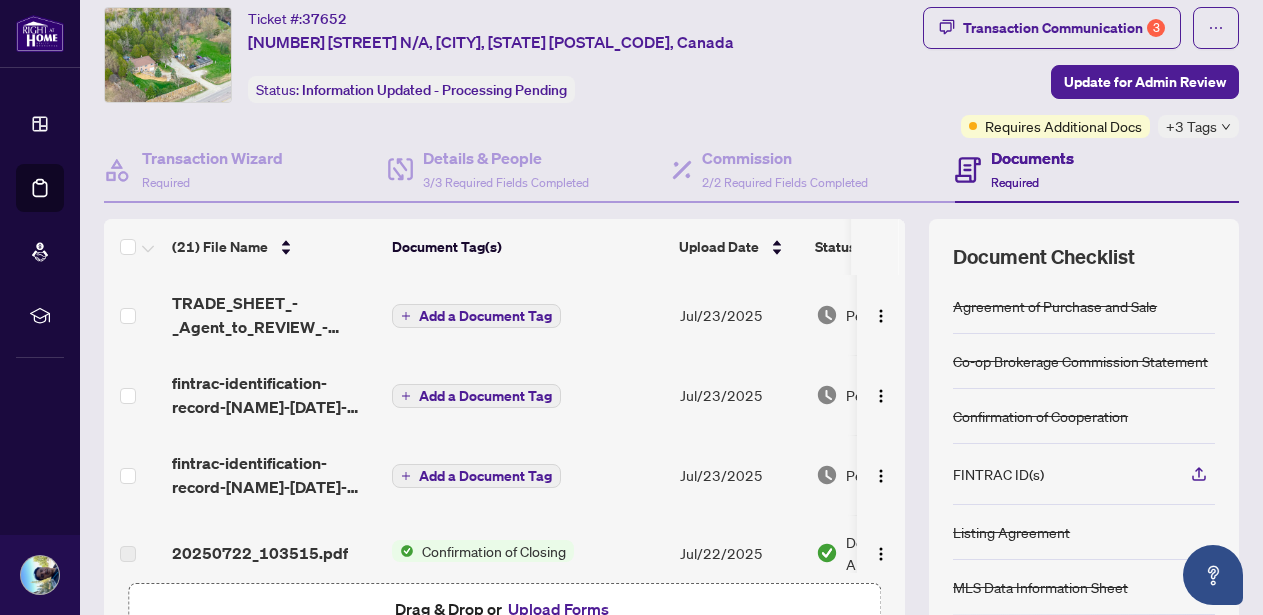 scroll, scrollTop: 0, scrollLeft: 0, axis: both 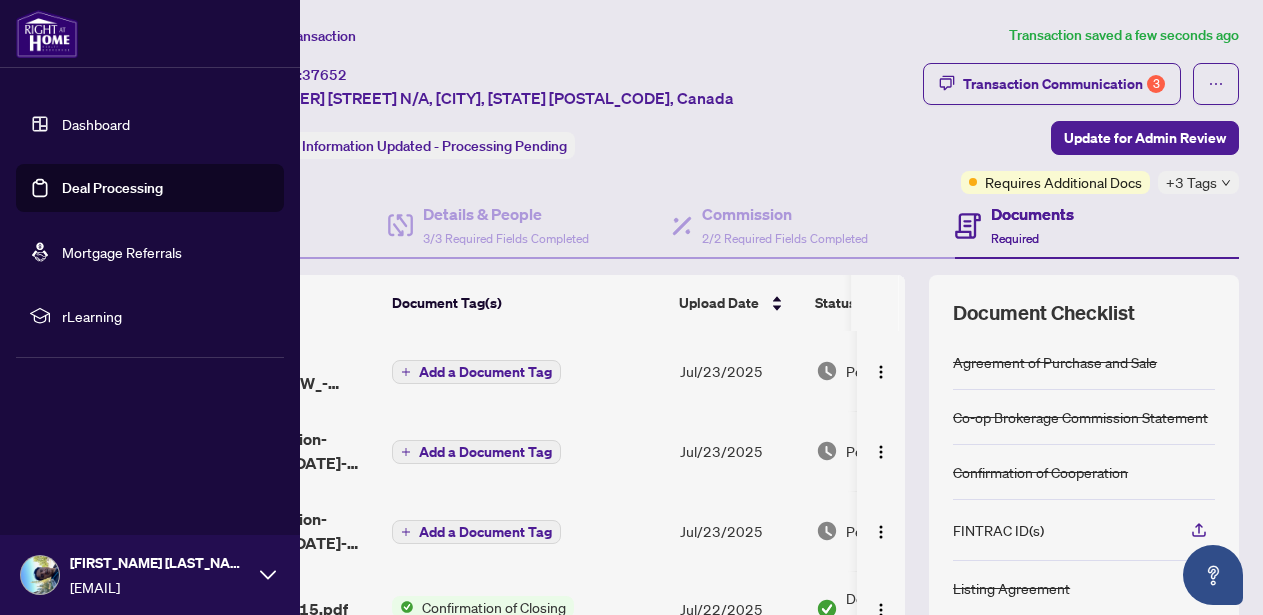 click on "Deal Processing" at bounding box center (112, 188) 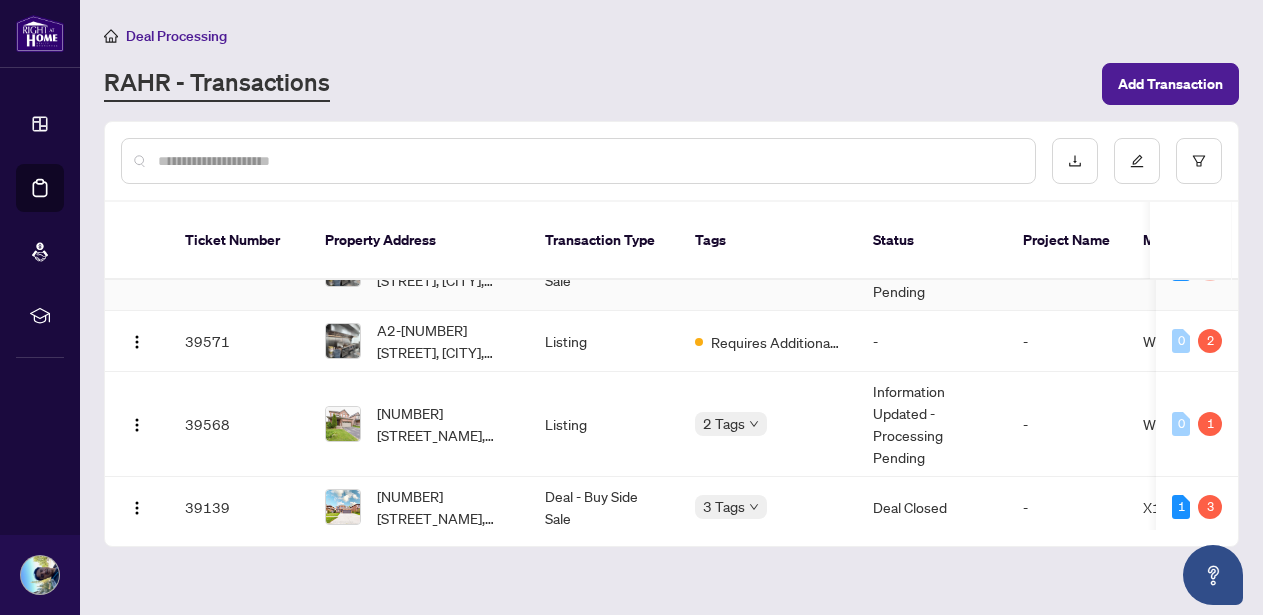 scroll, scrollTop: 204, scrollLeft: 0, axis: vertical 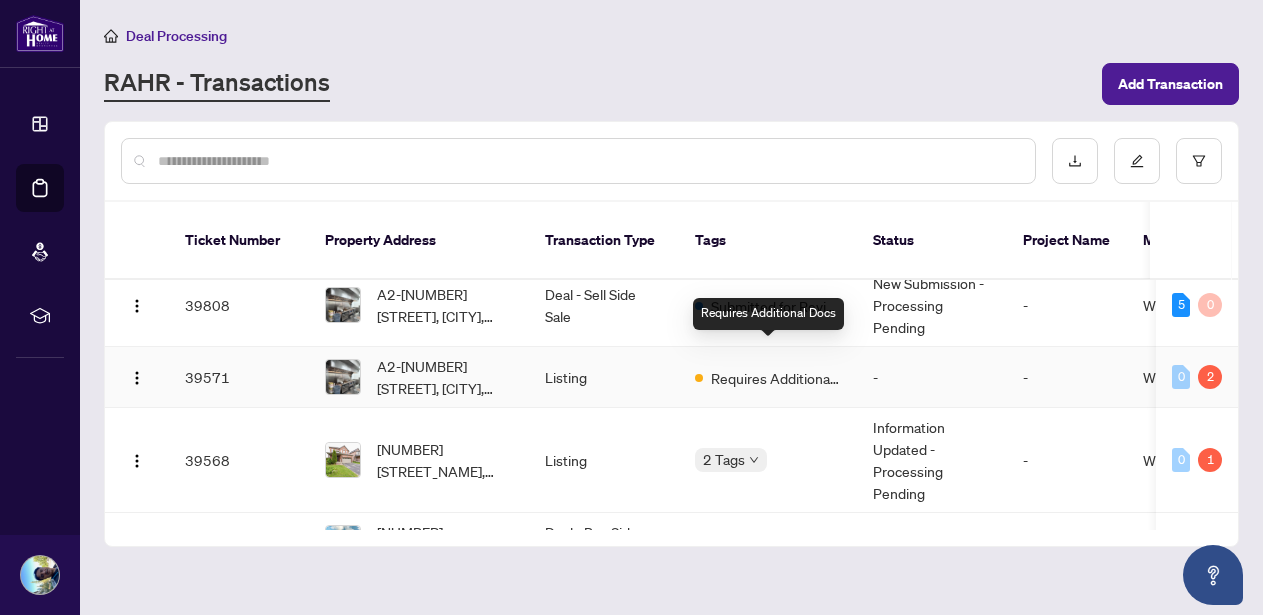 click on "Requires Additional Docs" at bounding box center [776, 378] 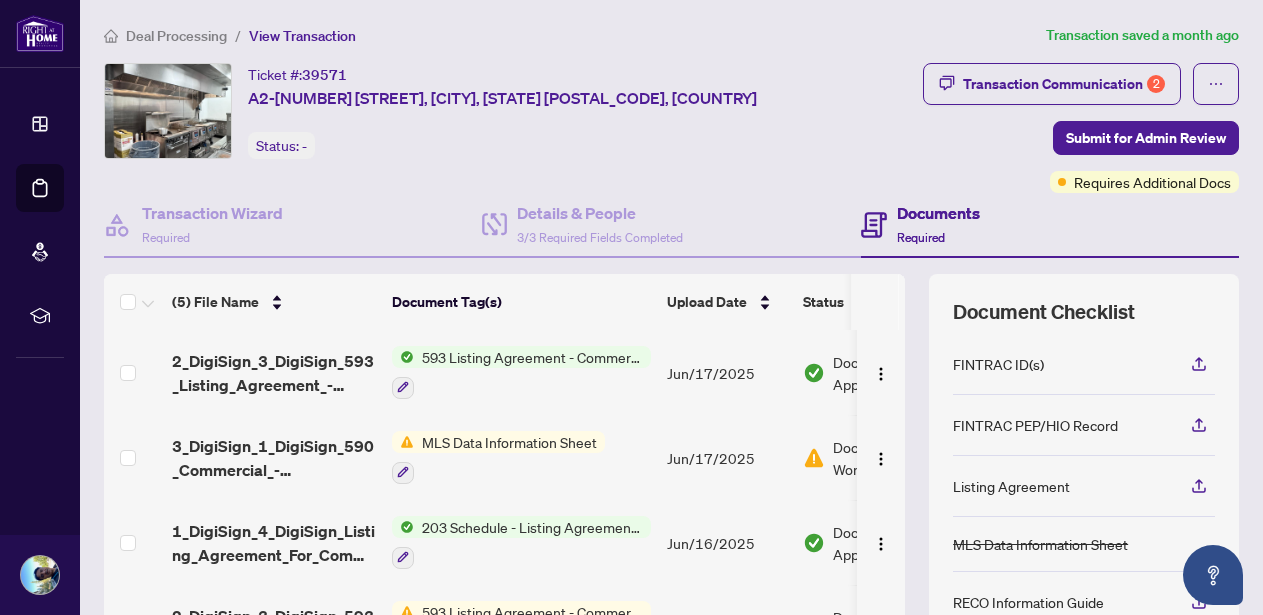scroll, scrollTop: 260, scrollLeft: 0, axis: vertical 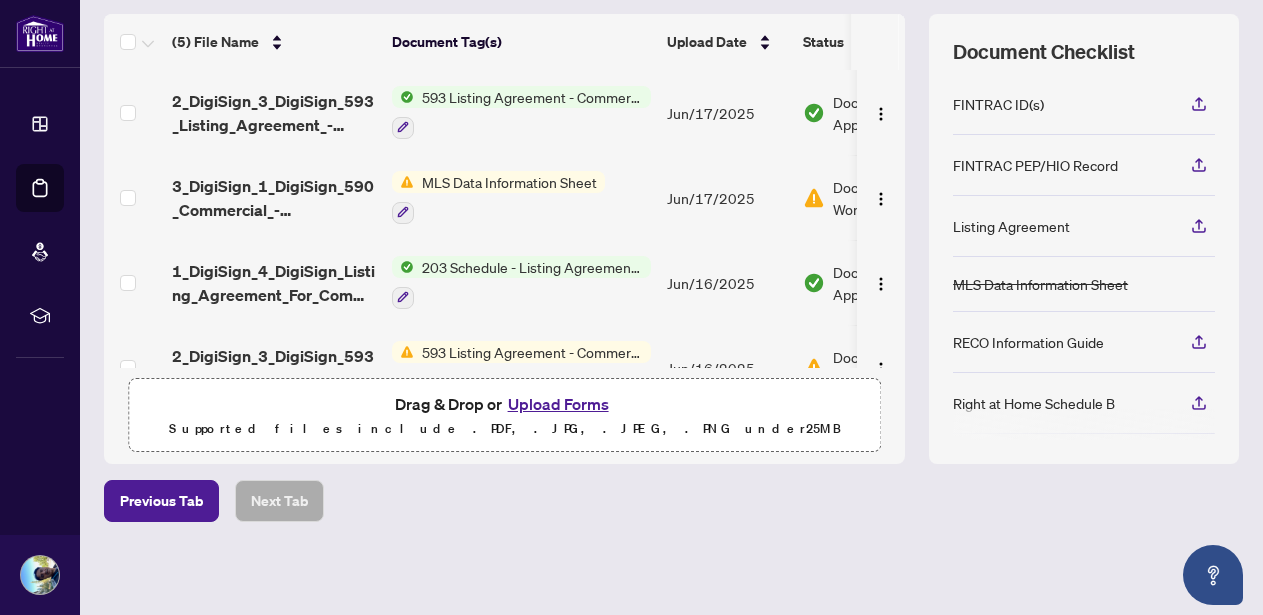 click on "MLS Data Information Sheet" at bounding box center [509, 182] 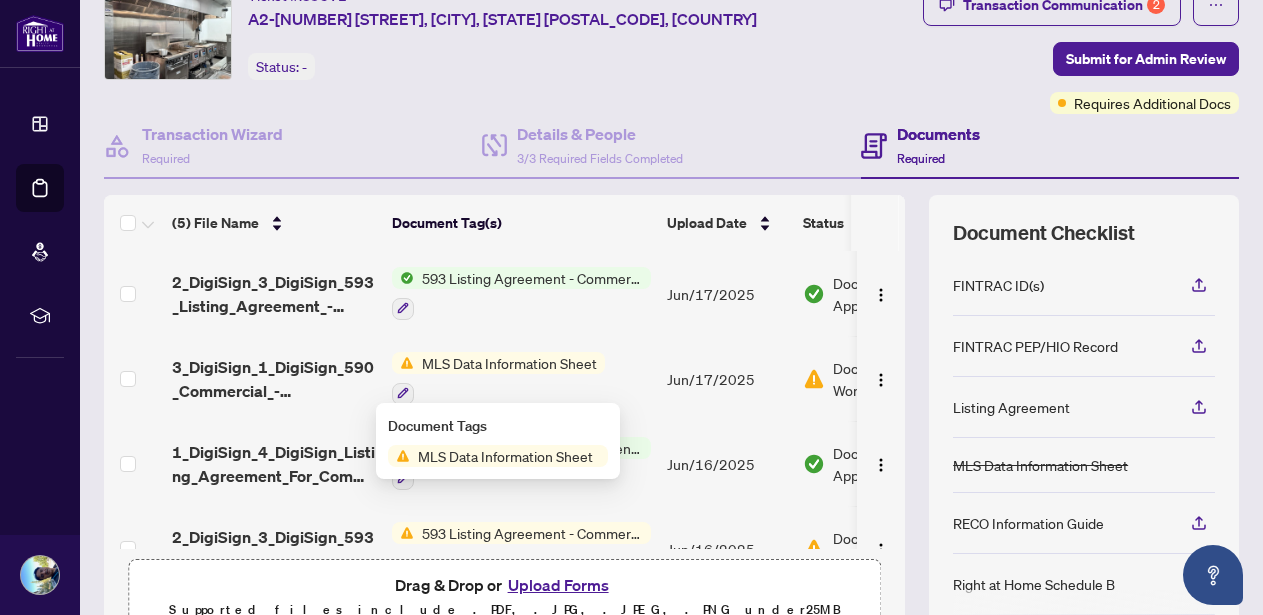 scroll, scrollTop: 0, scrollLeft: 0, axis: both 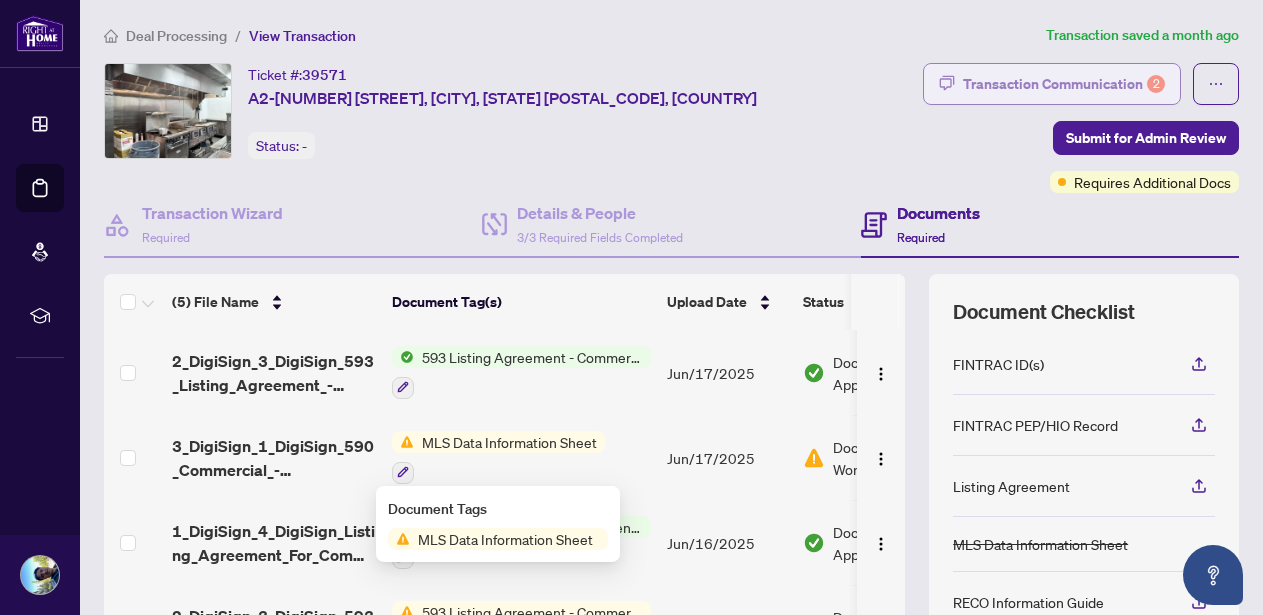 click on "Transaction Communication 2" at bounding box center (1064, 84) 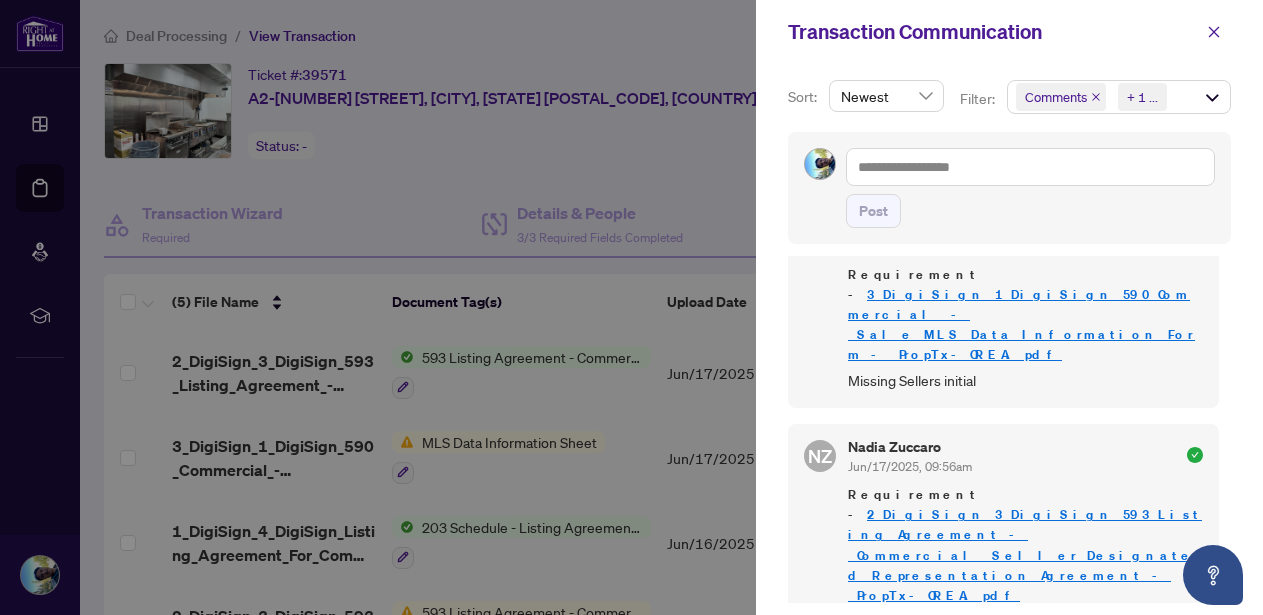 scroll, scrollTop: 243, scrollLeft: 0, axis: vertical 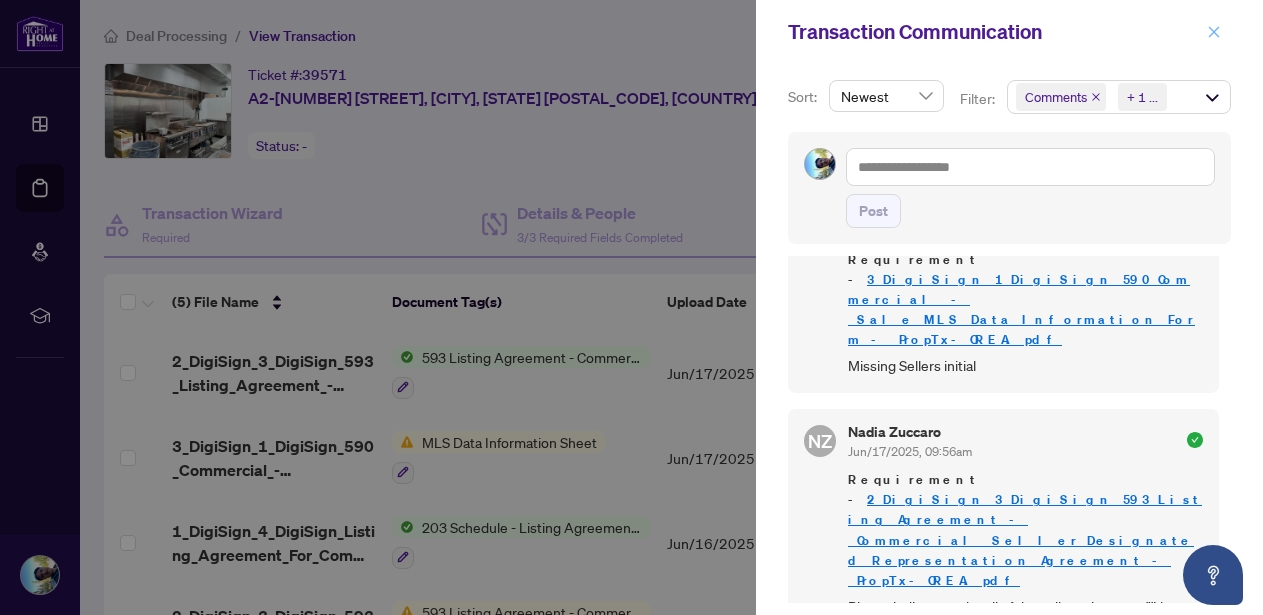 click 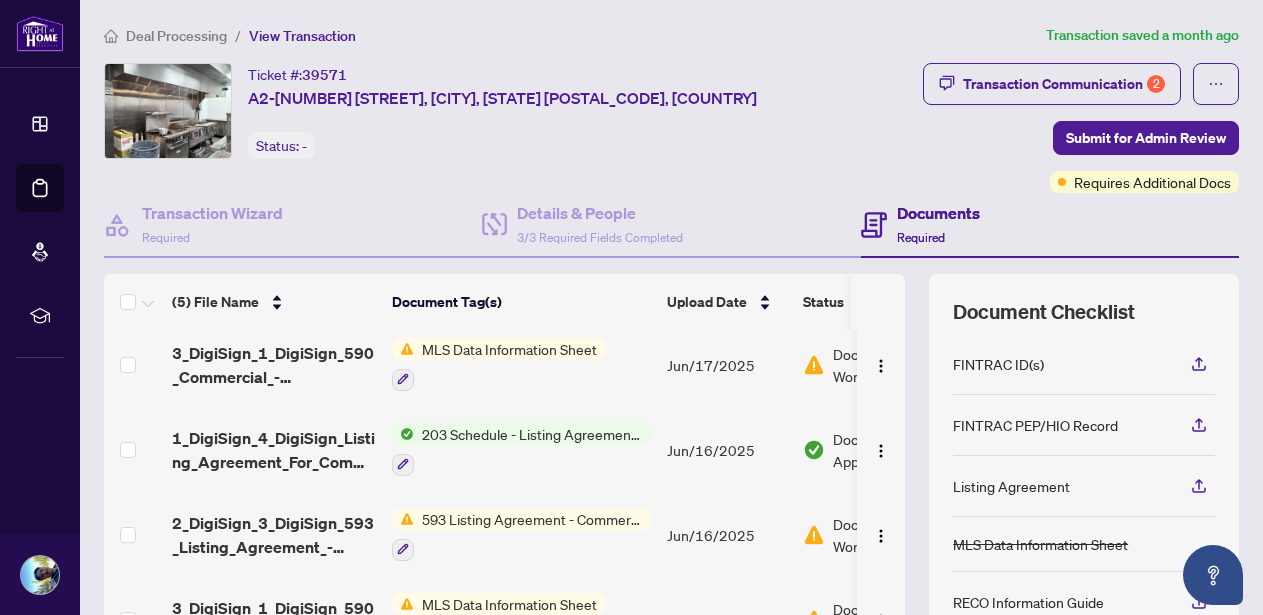 scroll, scrollTop: 132, scrollLeft: 0, axis: vertical 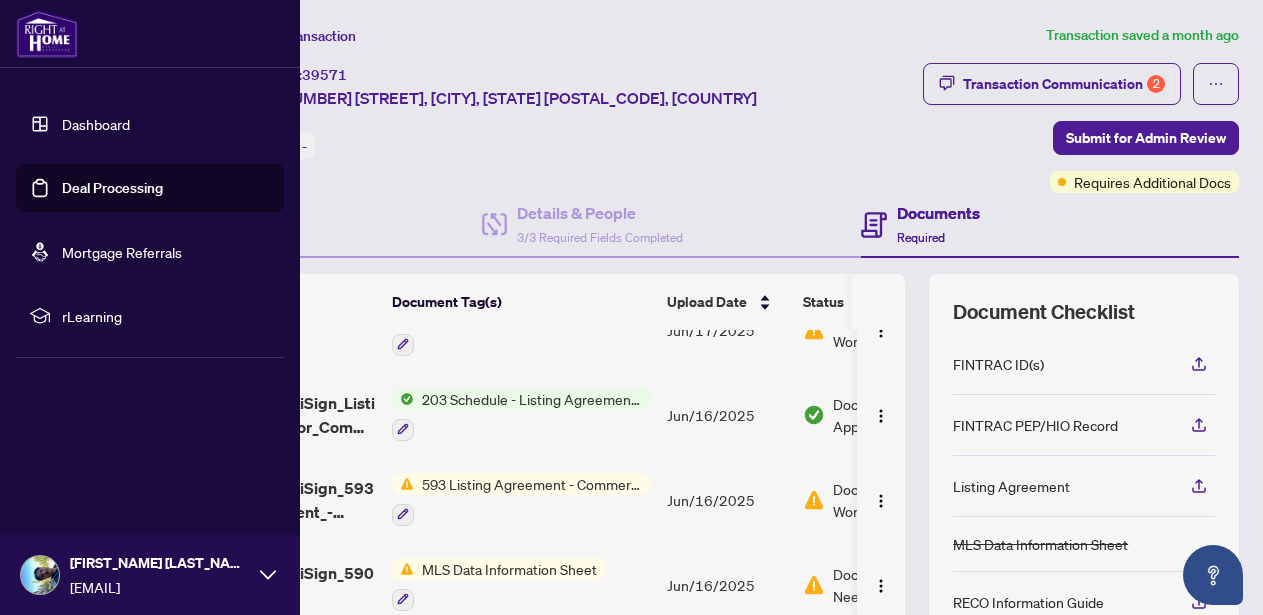 click on "Deal Processing" at bounding box center (112, 188) 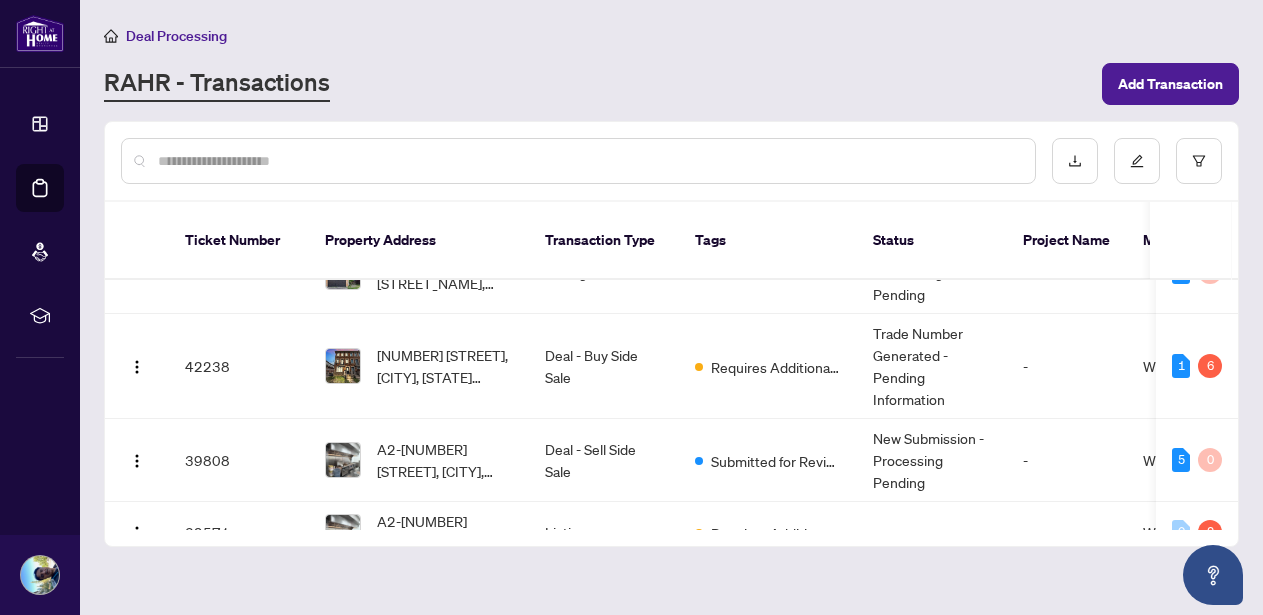 scroll, scrollTop: 0, scrollLeft: 0, axis: both 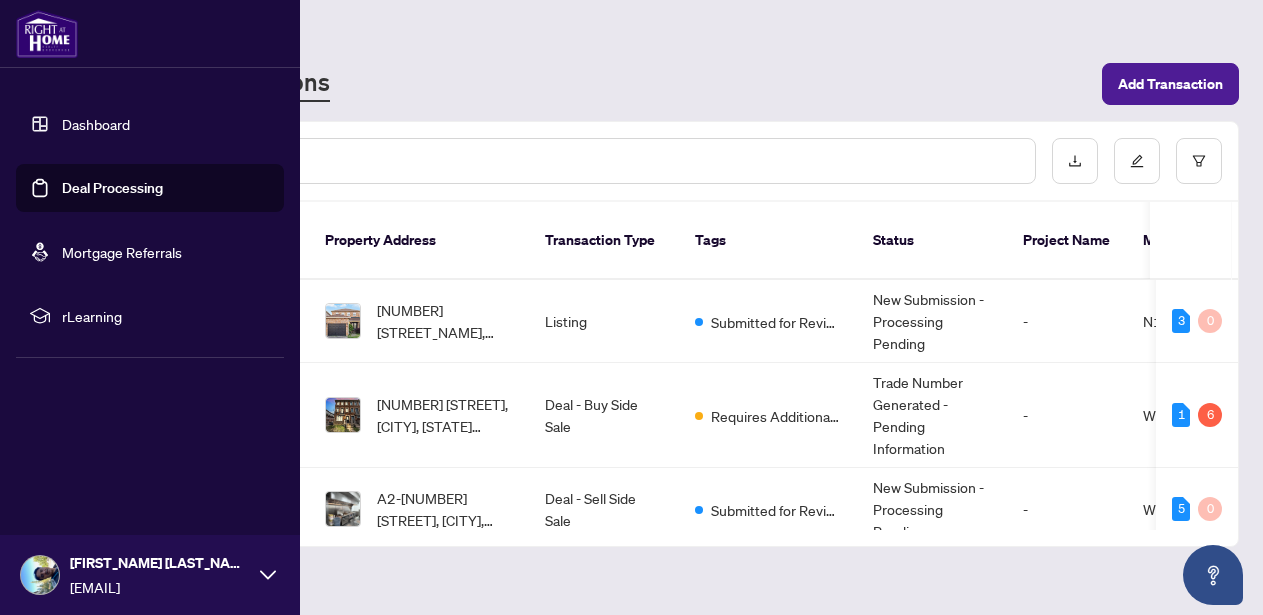 click on "Deal Processing" at bounding box center (112, 188) 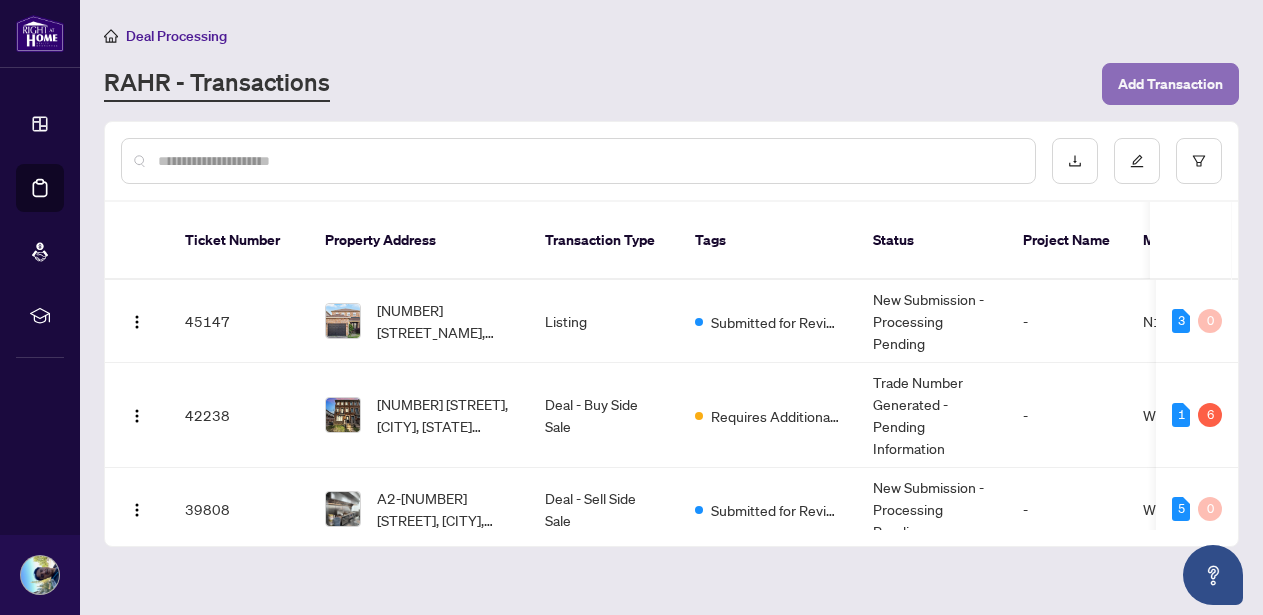 click on "Add Transaction" at bounding box center (1170, 84) 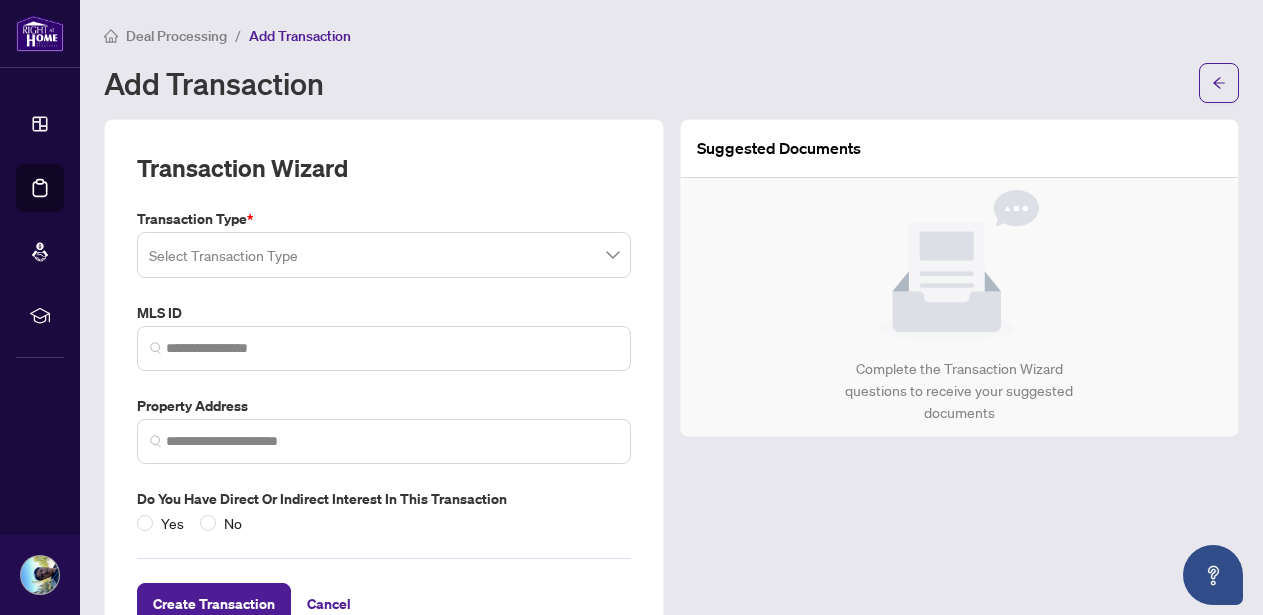 click at bounding box center [384, 255] 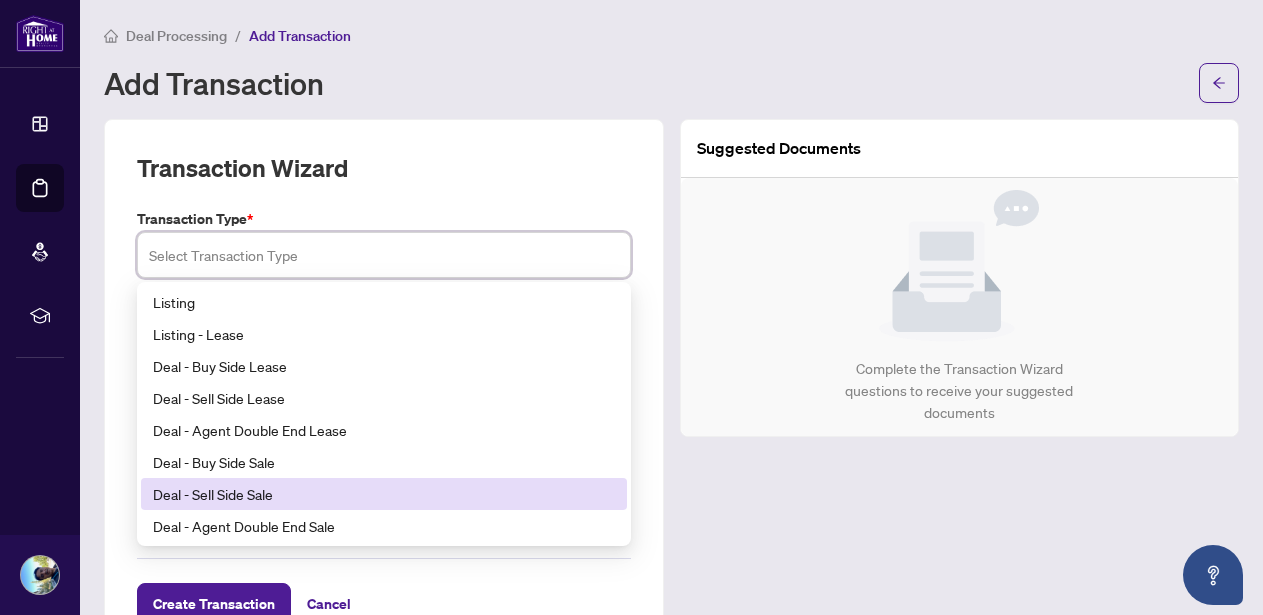 click on "Deal - Sell Side Sale" at bounding box center (384, 494) 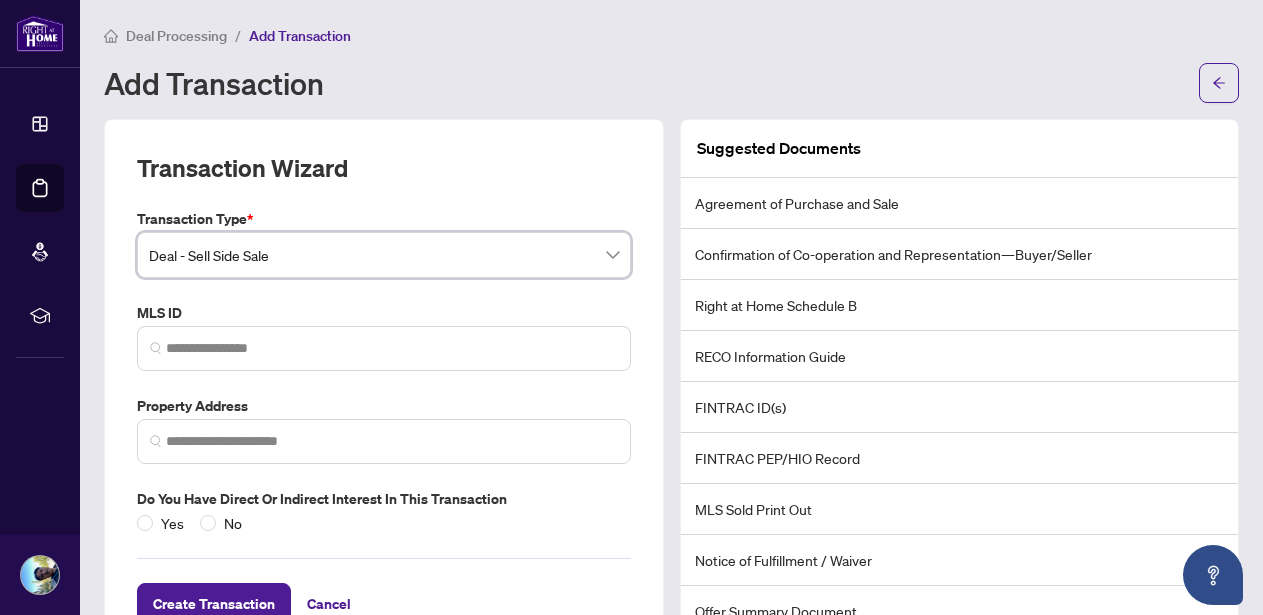 click on "Transaction Wizard" at bounding box center (384, 180) 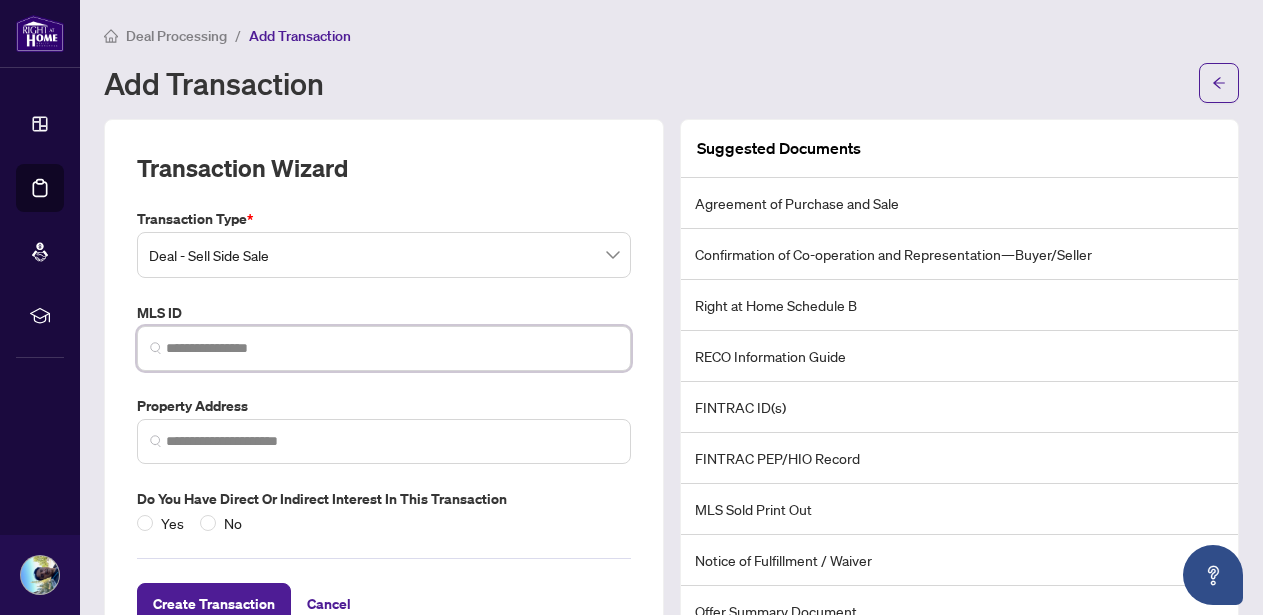 click at bounding box center [392, 348] 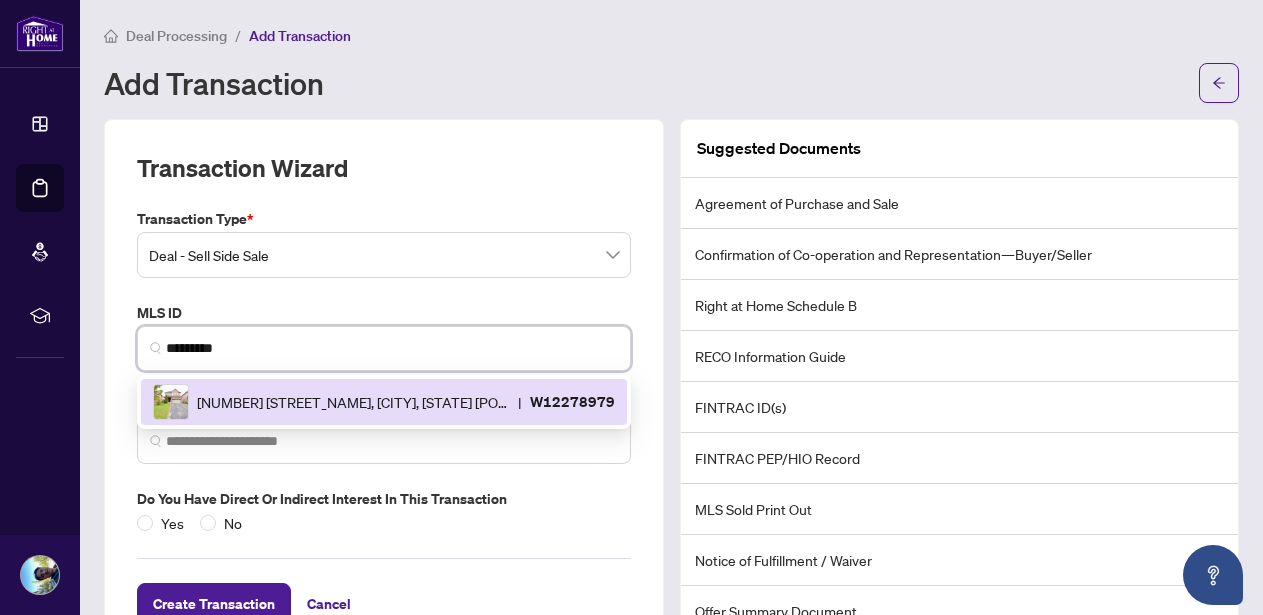 type on "*********" 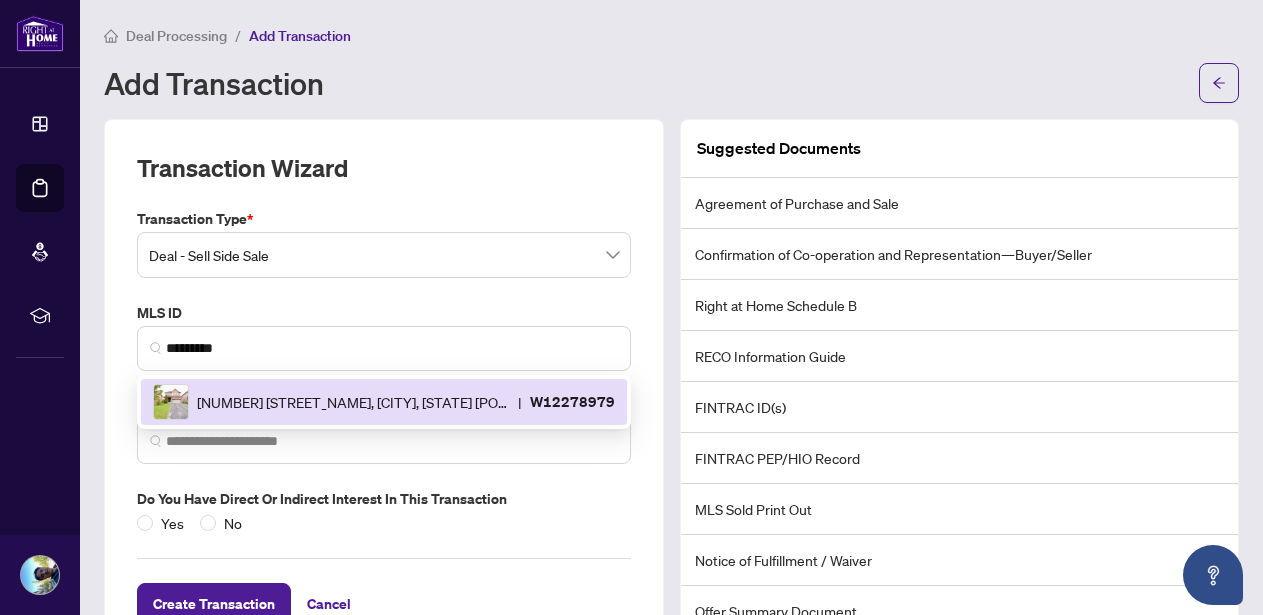 click on "Transaction Type * Deal - Sell Side Sale 18 19 20 Listing Listing - Lease Deal - Buy Side Lease Deal - Sell Side Lease Deal - Agent Double End Lease Deal - Buy Side Sale Deal - Sell Side Sale Deal - Agent Double End Sale Deal - Sell Side Assignment Deal - Buy Side Assignment MLS ID ********* W12278979 41 [STREET_NAME], [CITY], [STATE] [POSTAL_CODE], [COUNTRY] | W12278979 Property Address Do you have direct or indirect interest in this transaction Yes No" at bounding box center (384, 371) 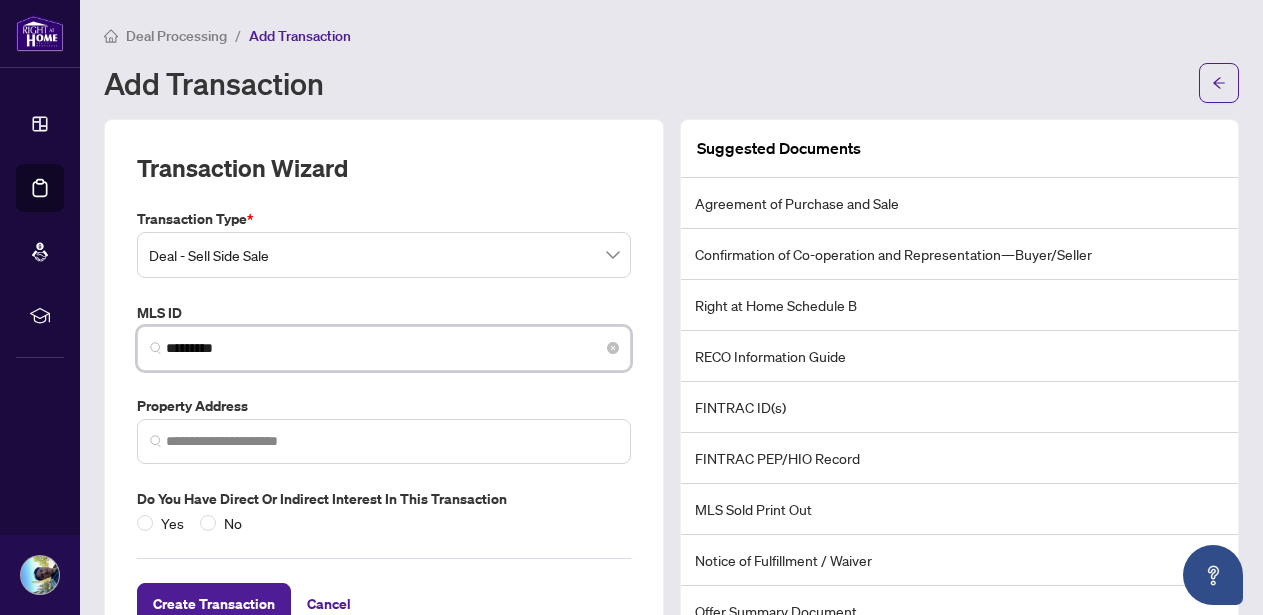 click on "*********" at bounding box center (392, 348) 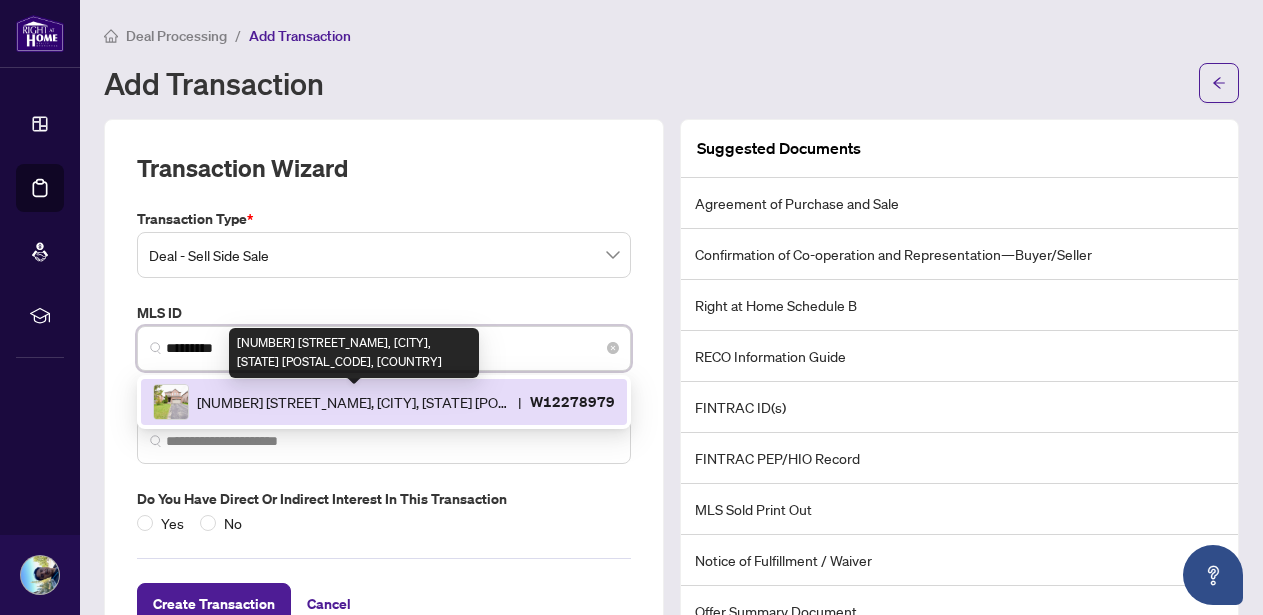 click on "[NUMBER] [STREET_NAME], [CITY], [STATE] [POSTAL_CODE], [COUNTRY]" at bounding box center [353, 402] 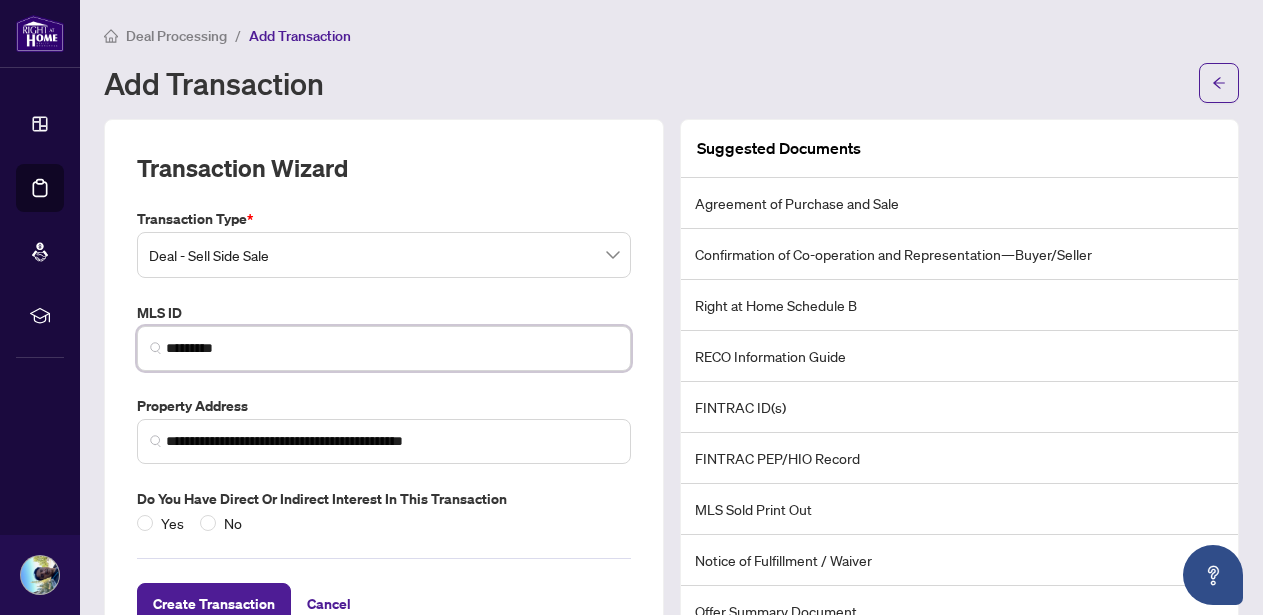 scroll, scrollTop: 66, scrollLeft: 0, axis: vertical 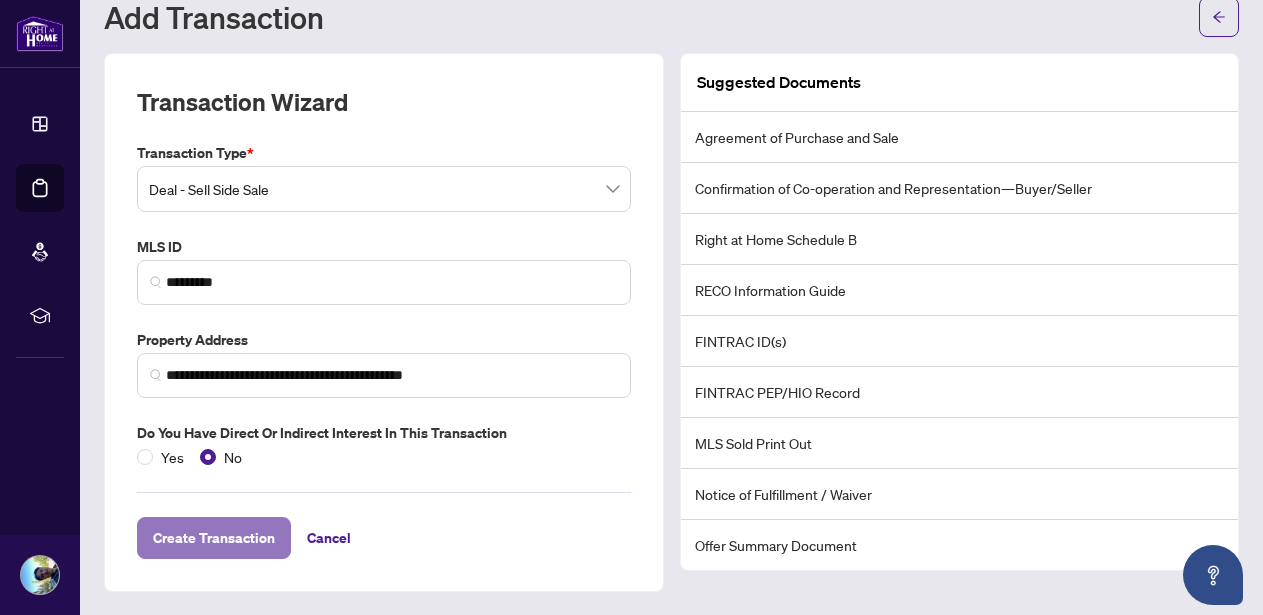 click on "Create Transaction" at bounding box center [214, 538] 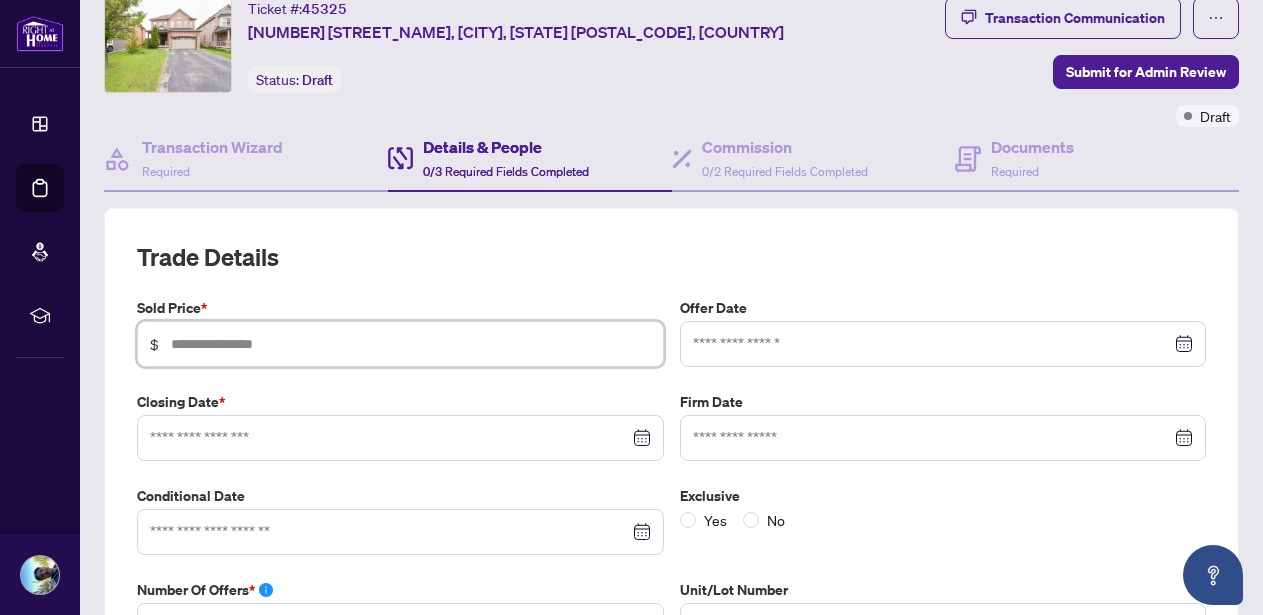 click at bounding box center [411, 344] 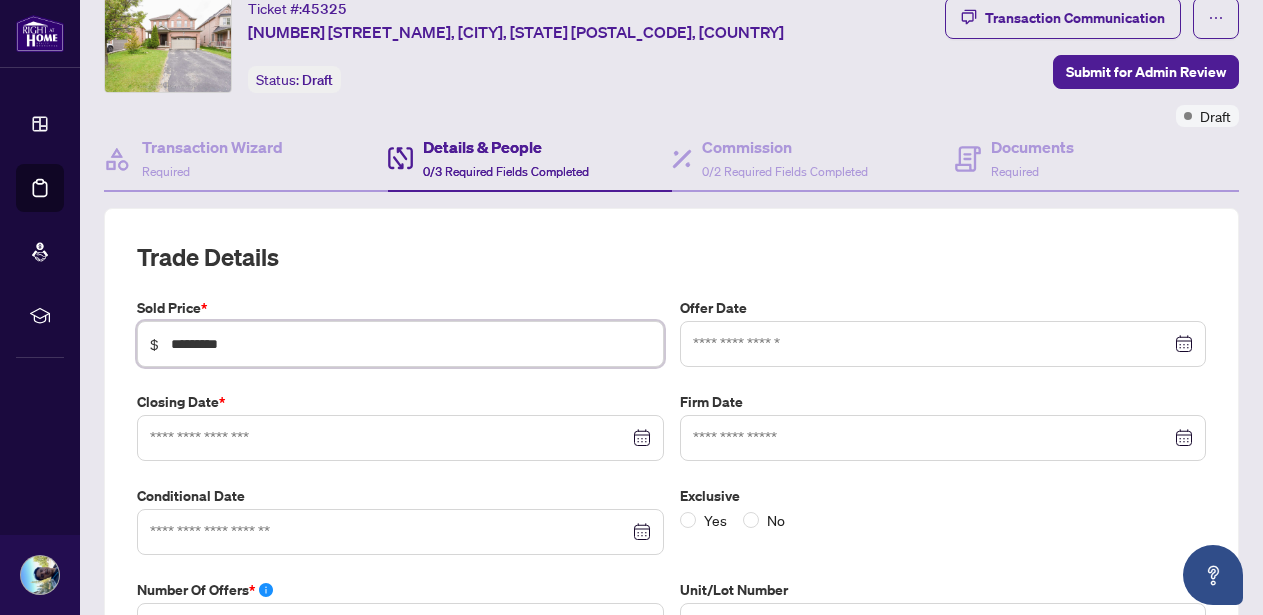 type on "*********" 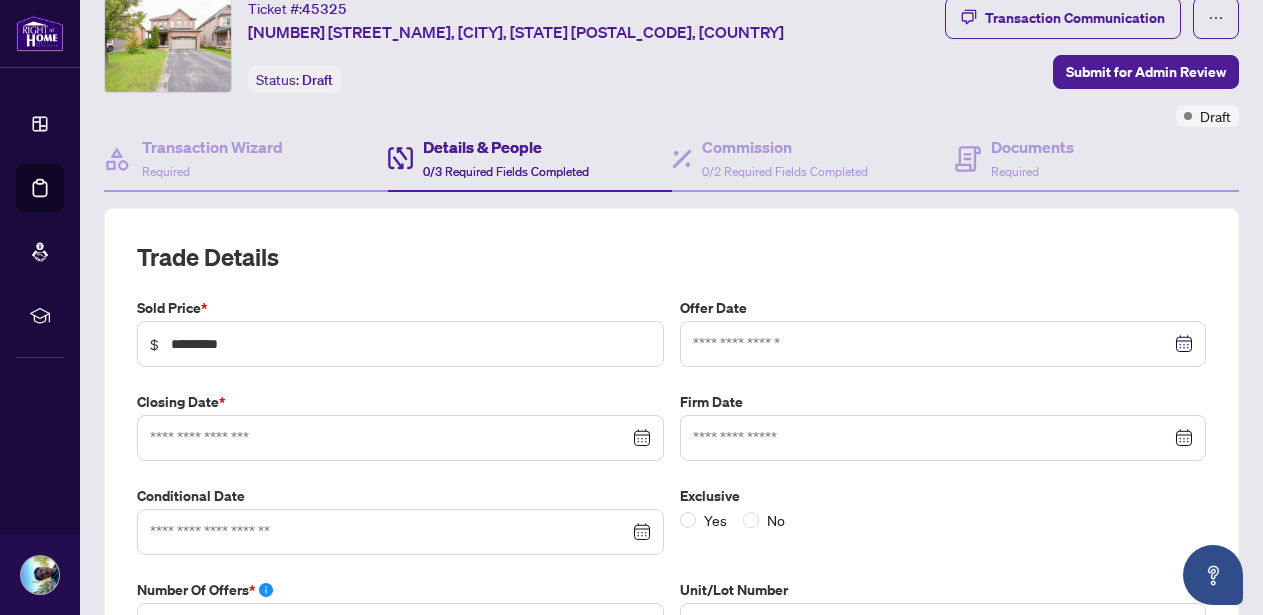 click on "Trade Details" at bounding box center [671, 257] 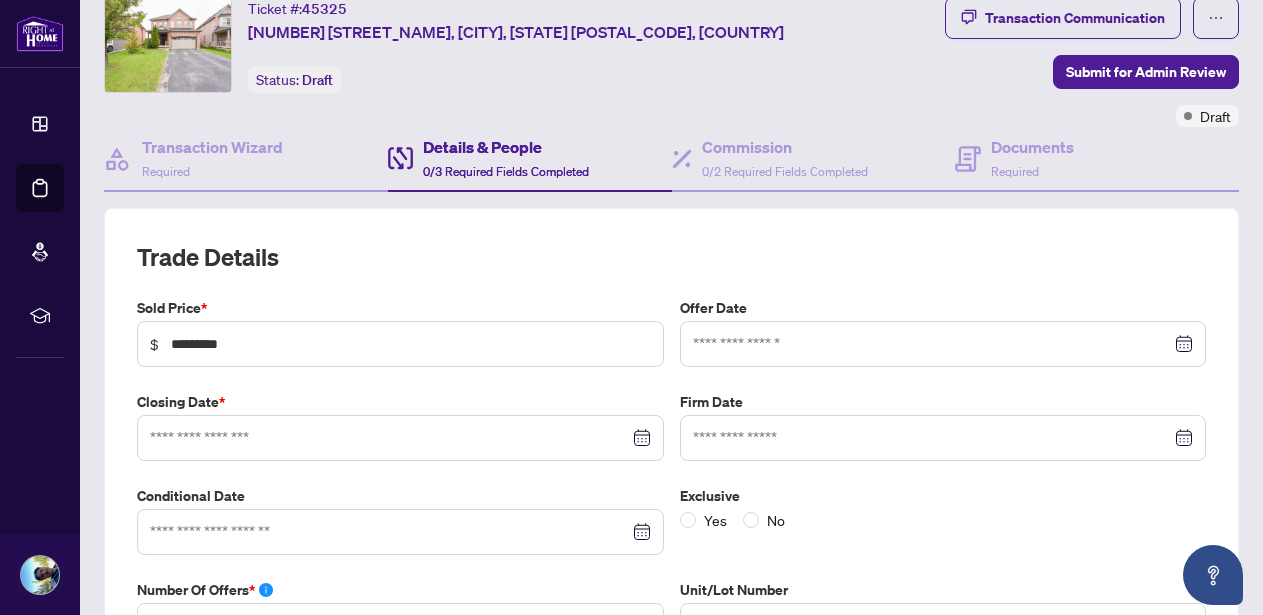 click at bounding box center (400, 438) 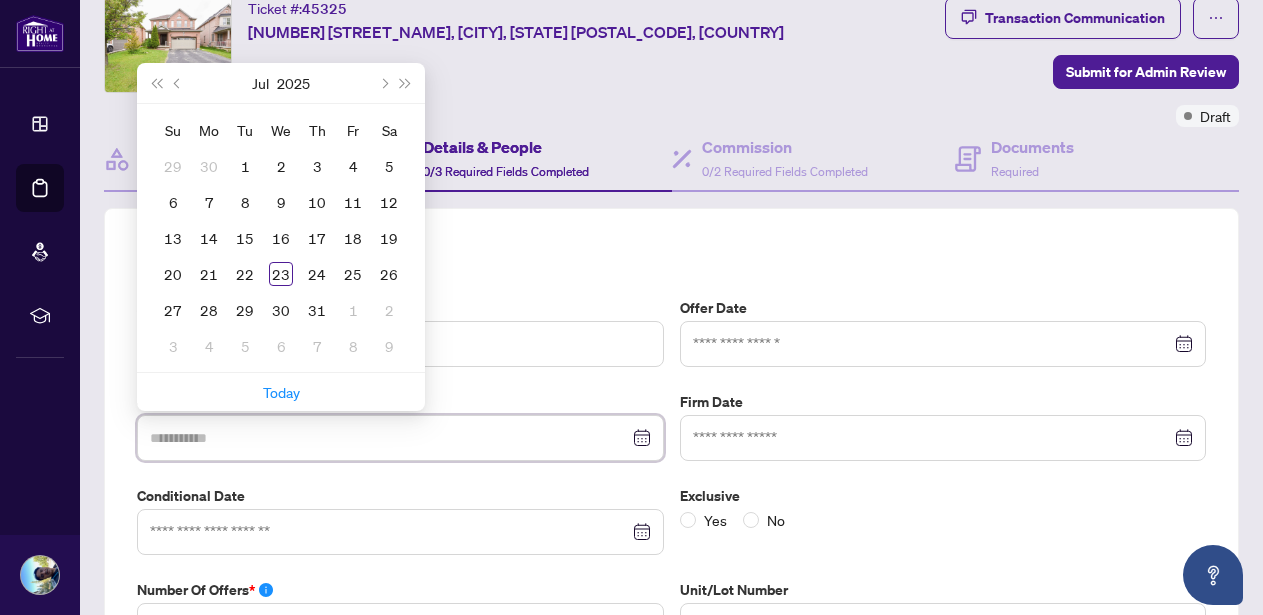 type on "**********" 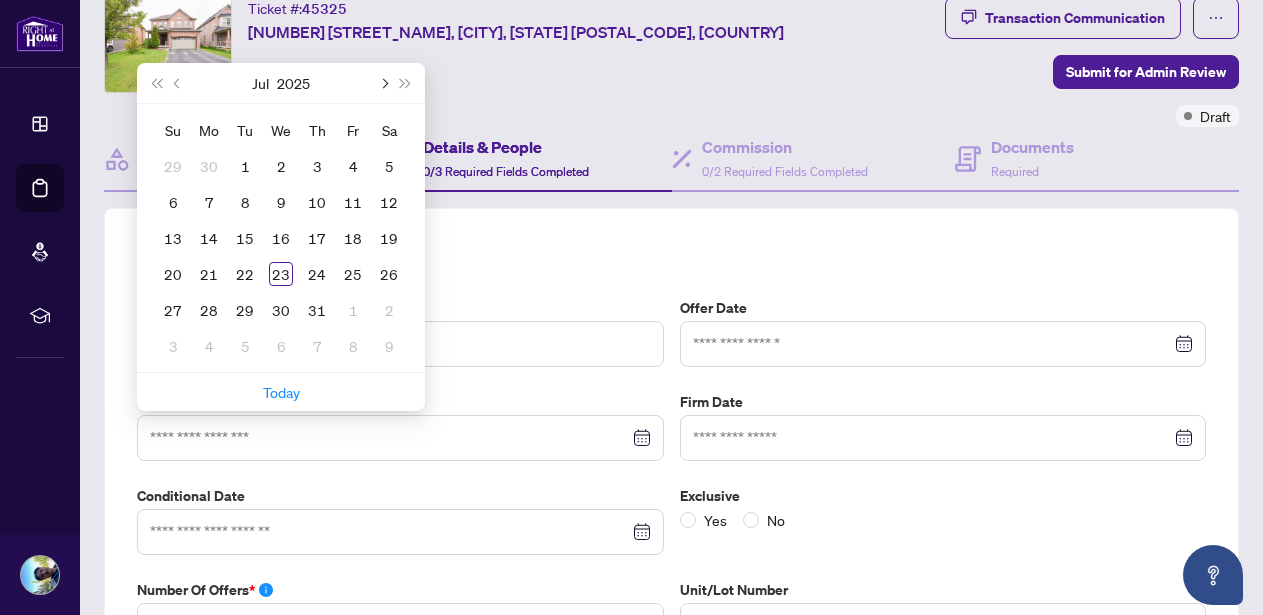 click at bounding box center (383, 83) 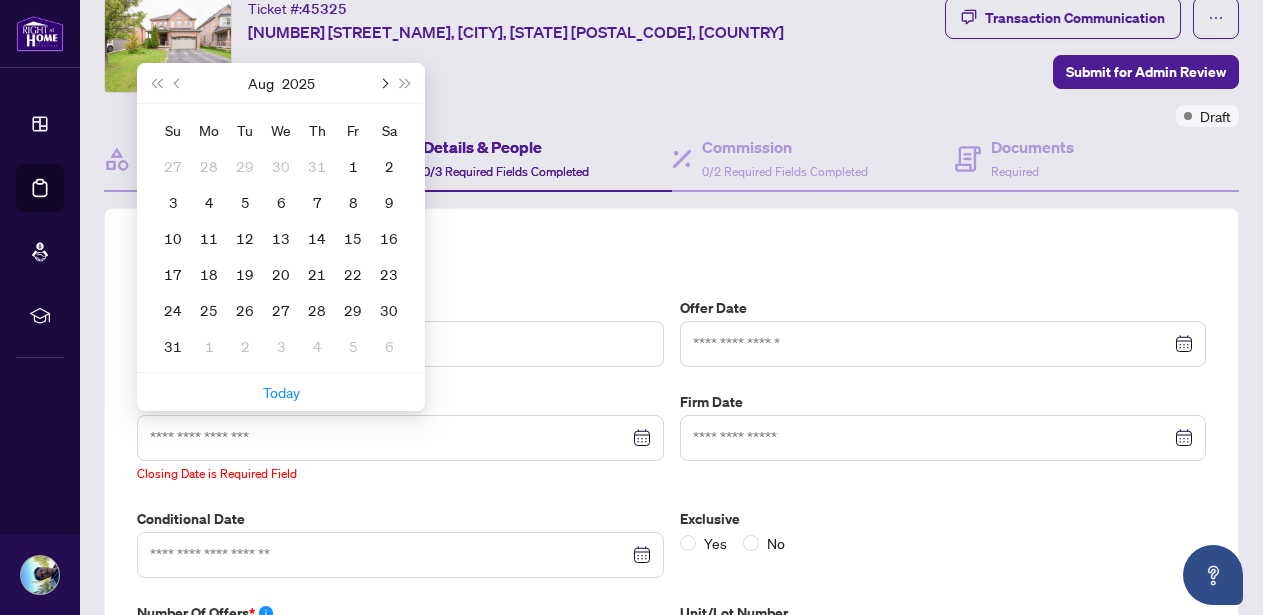 click at bounding box center [383, 83] 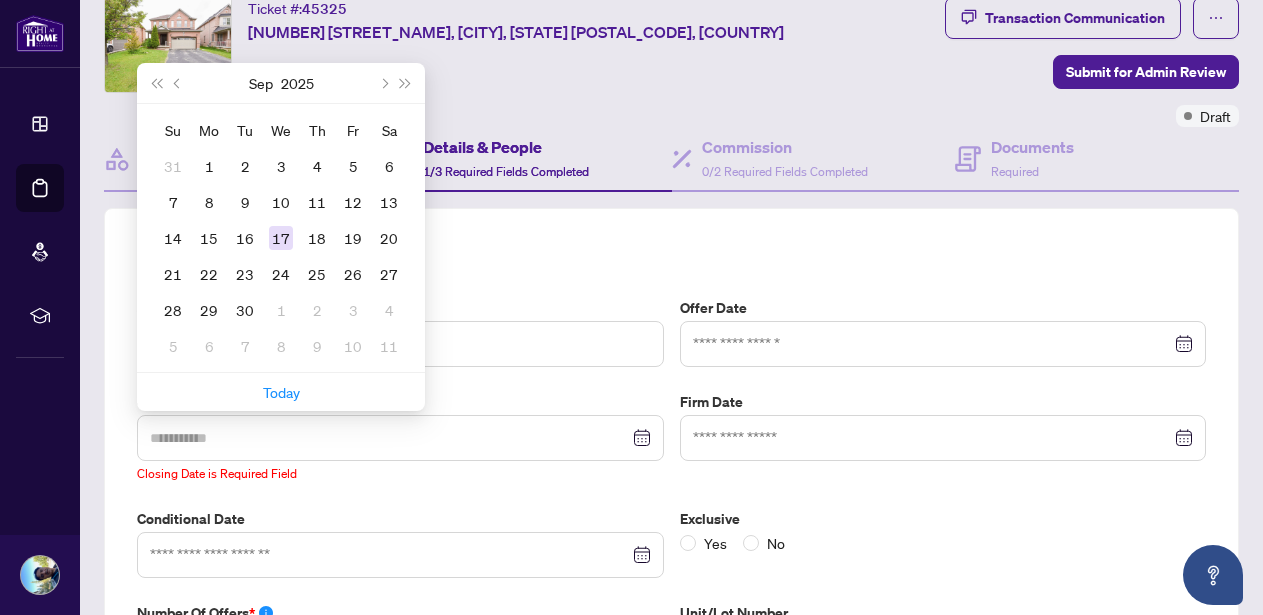 type on "**********" 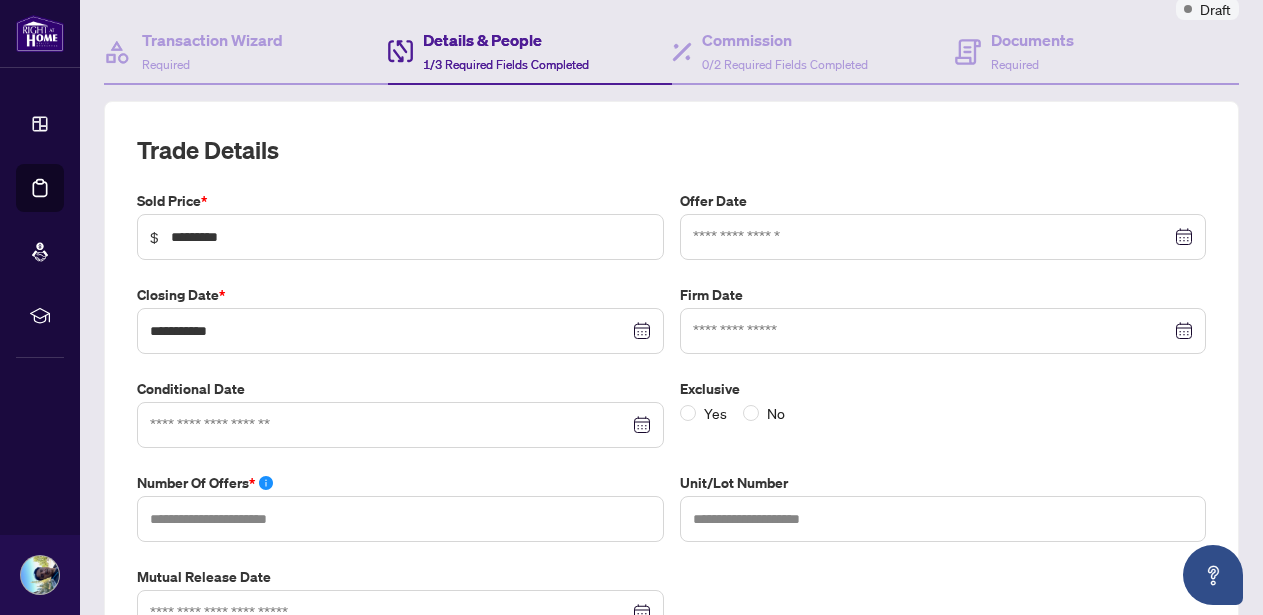 scroll, scrollTop: 194, scrollLeft: 0, axis: vertical 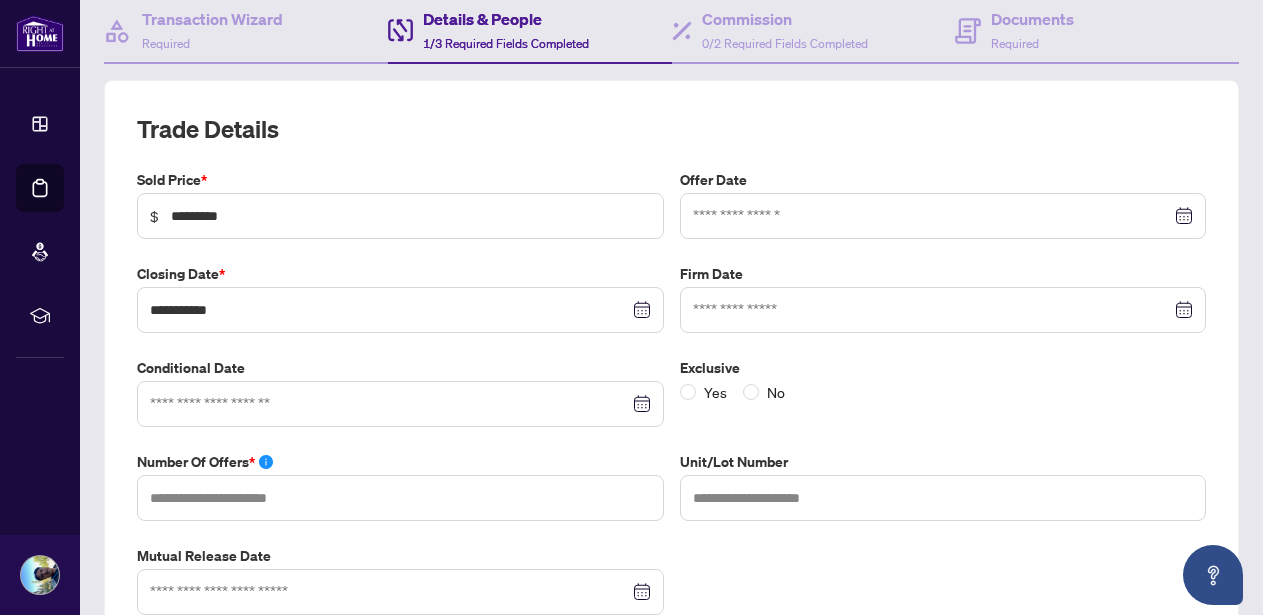 click at bounding box center [400, 404] 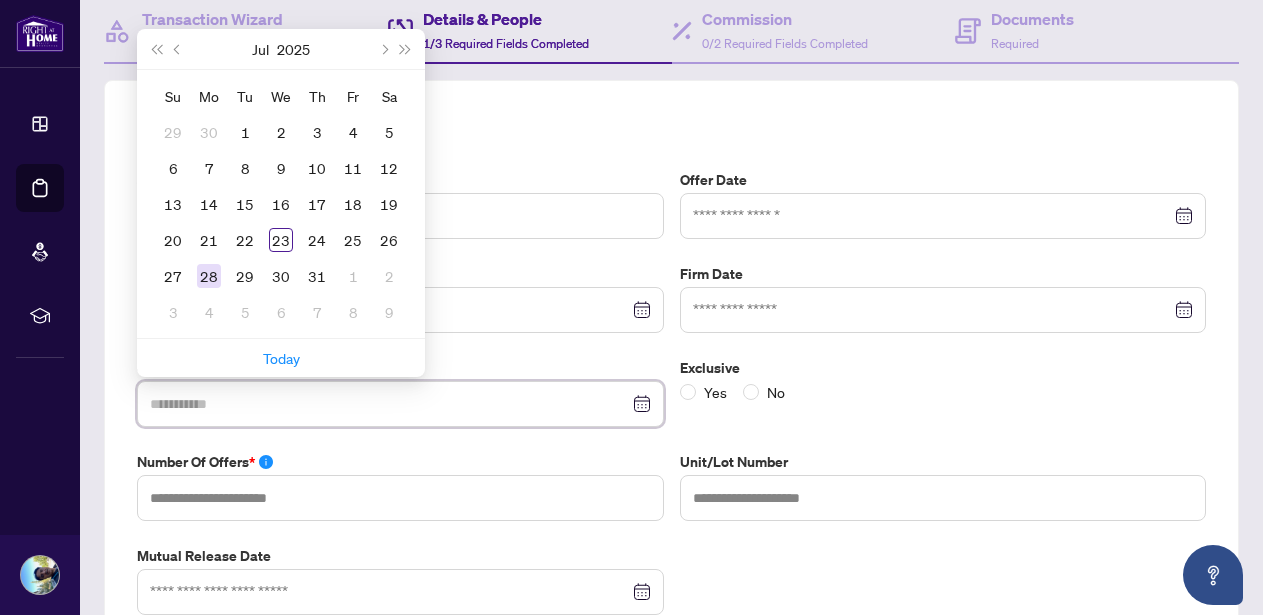type on "**********" 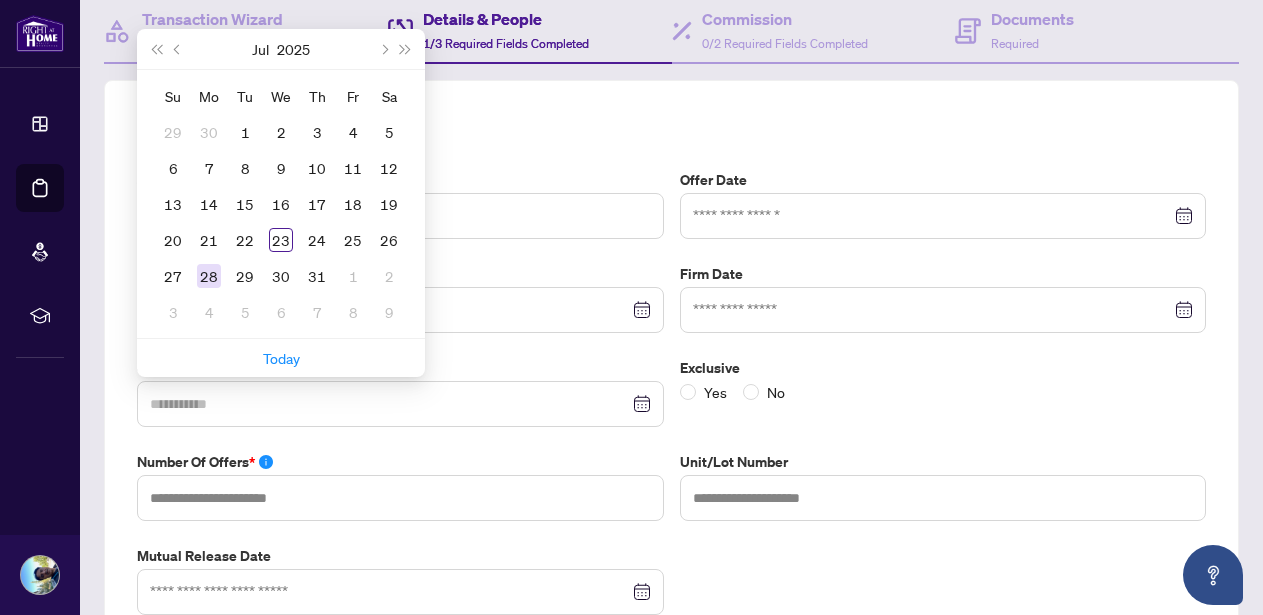 click on "28" at bounding box center (209, 276) 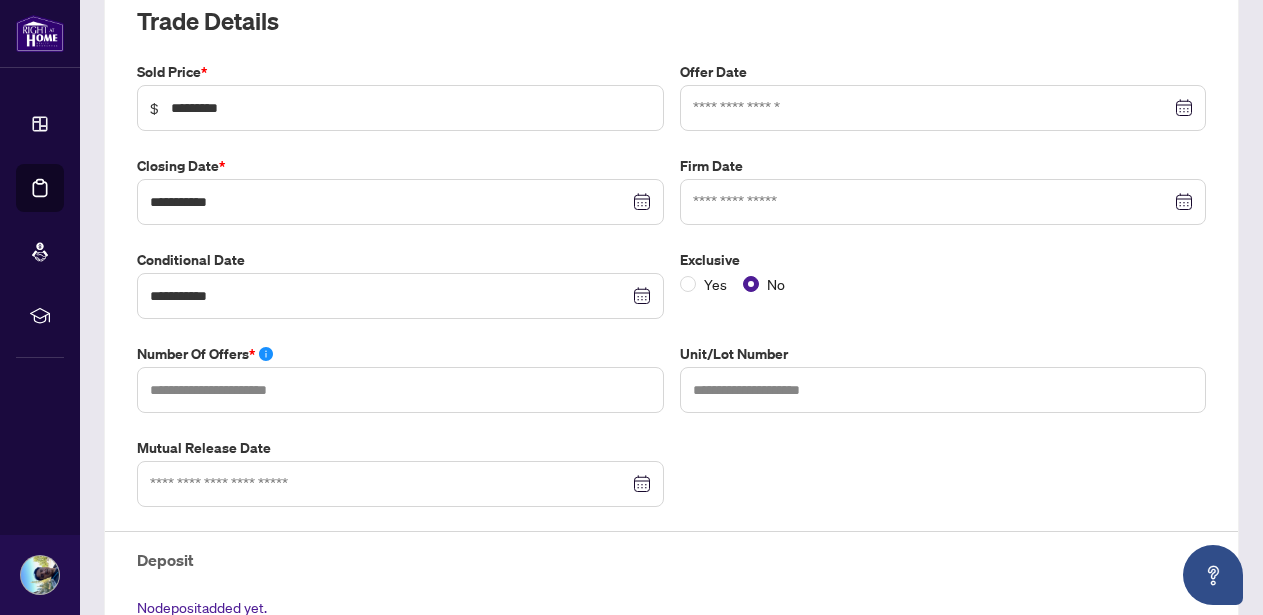 scroll, scrollTop: 310, scrollLeft: 0, axis: vertical 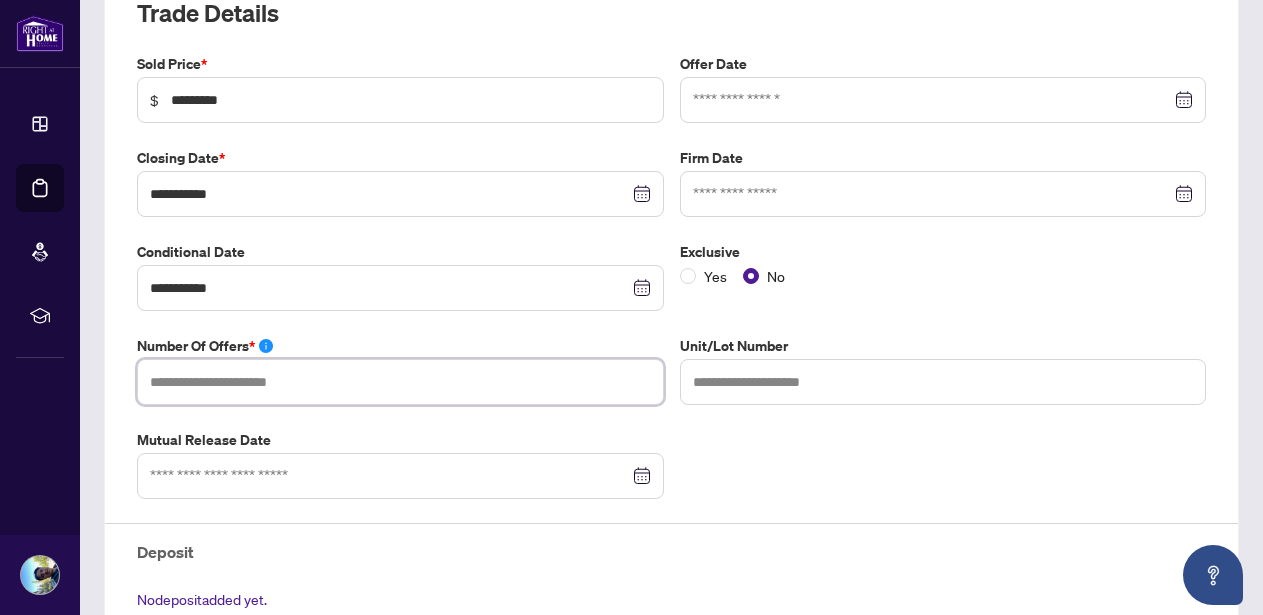 click at bounding box center (400, 382) 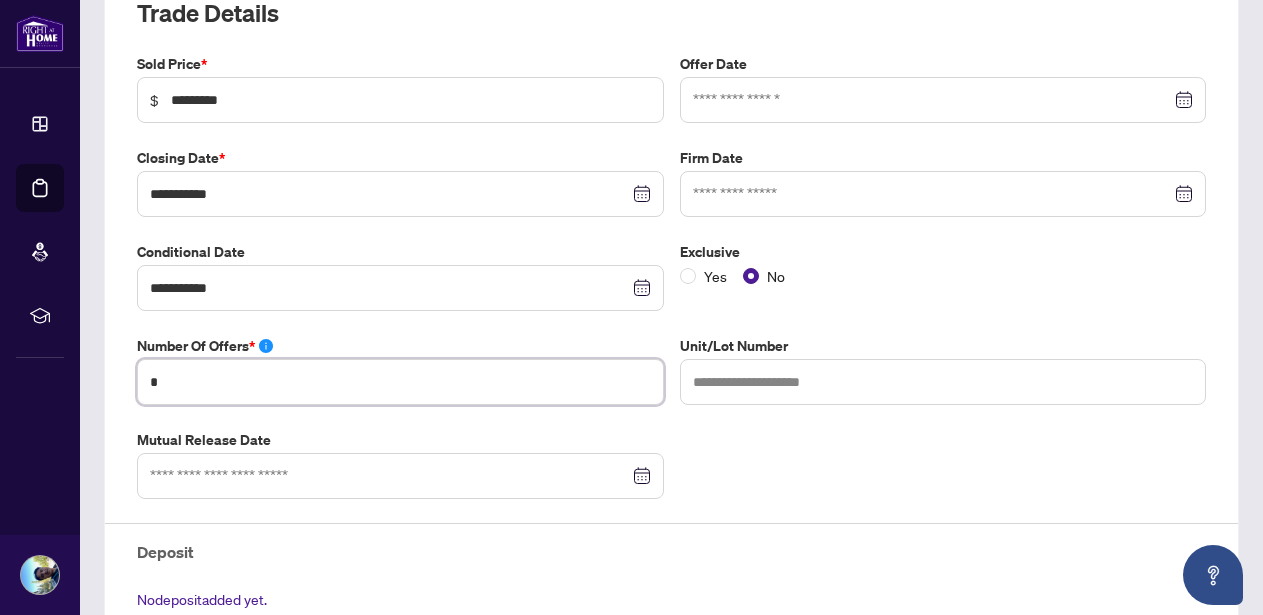 type on "*" 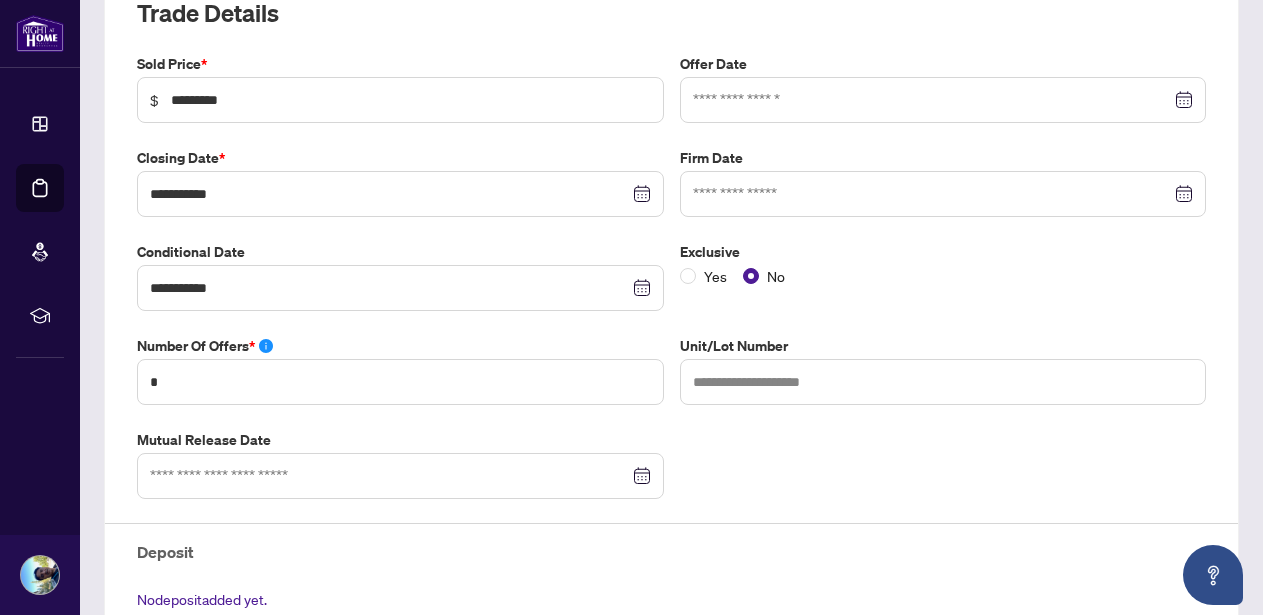 click on "**********" at bounding box center (671, 377) 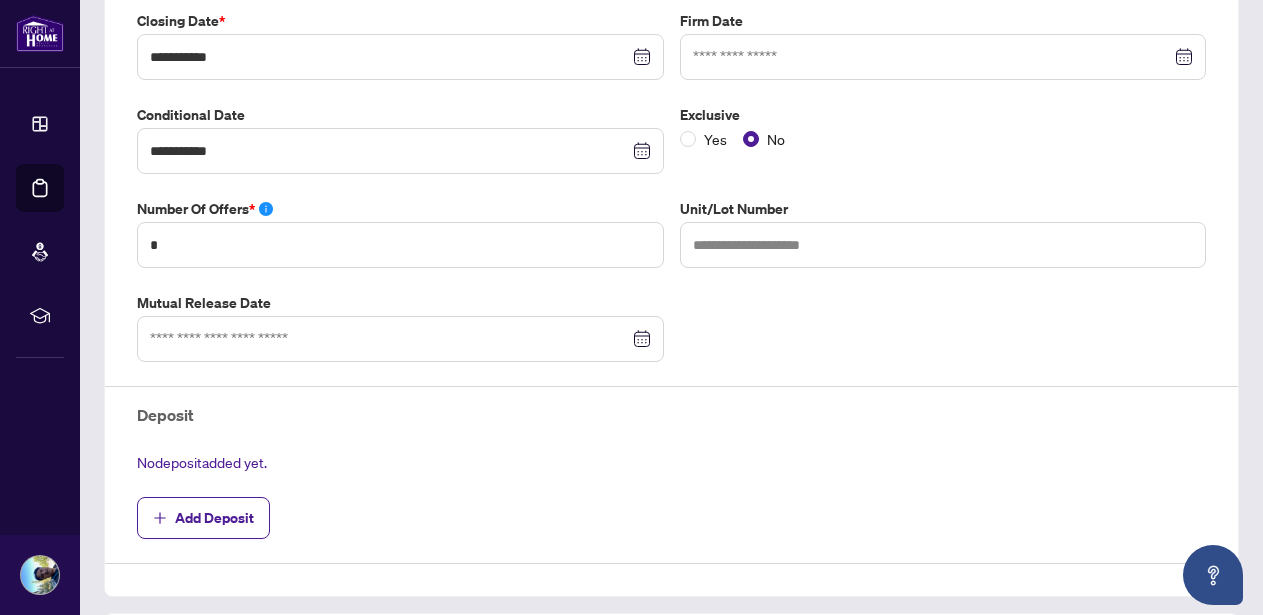 scroll, scrollTop: 478, scrollLeft: 0, axis: vertical 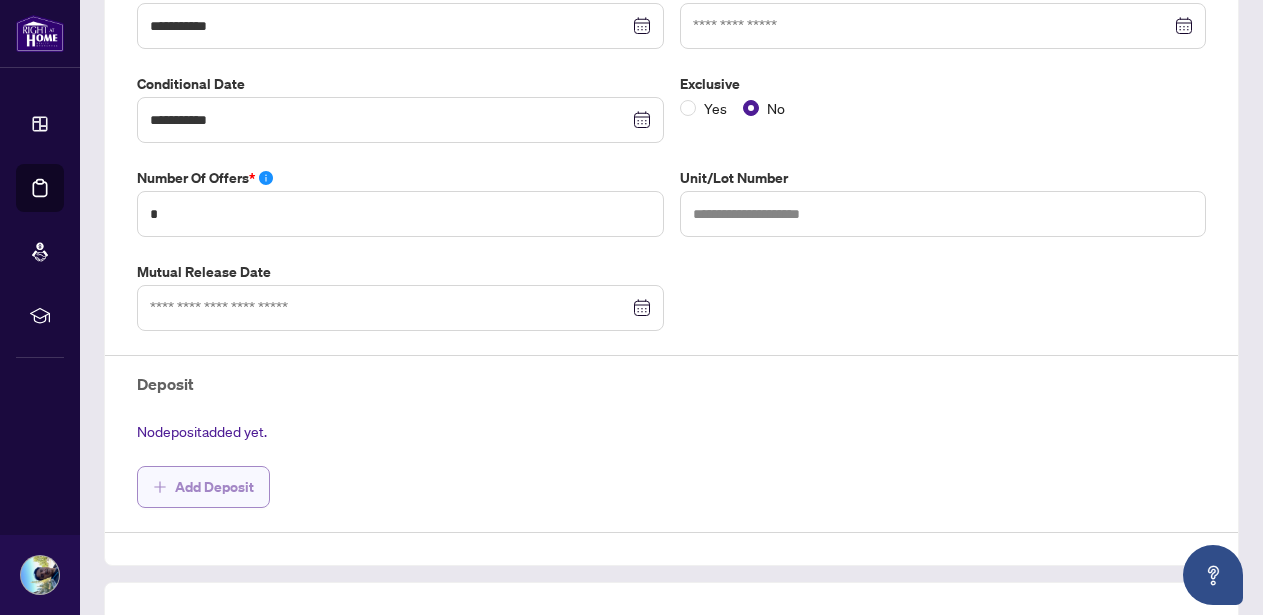 click on "Add Deposit" at bounding box center [214, 487] 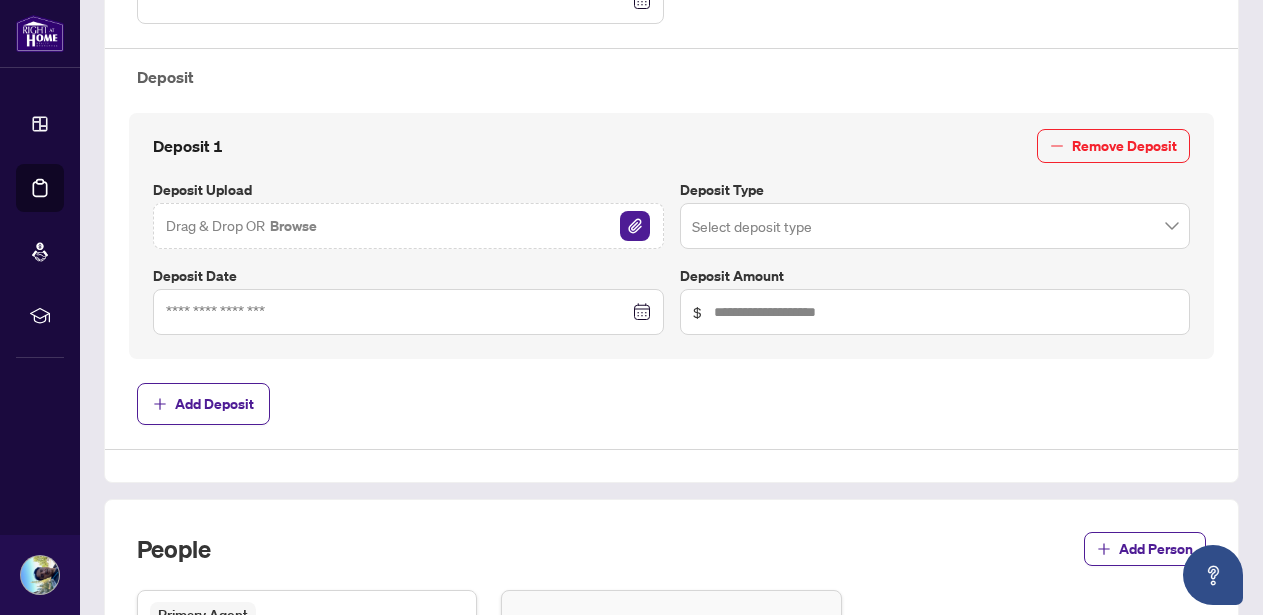 scroll, scrollTop: 827, scrollLeft: 0, axis: vertical 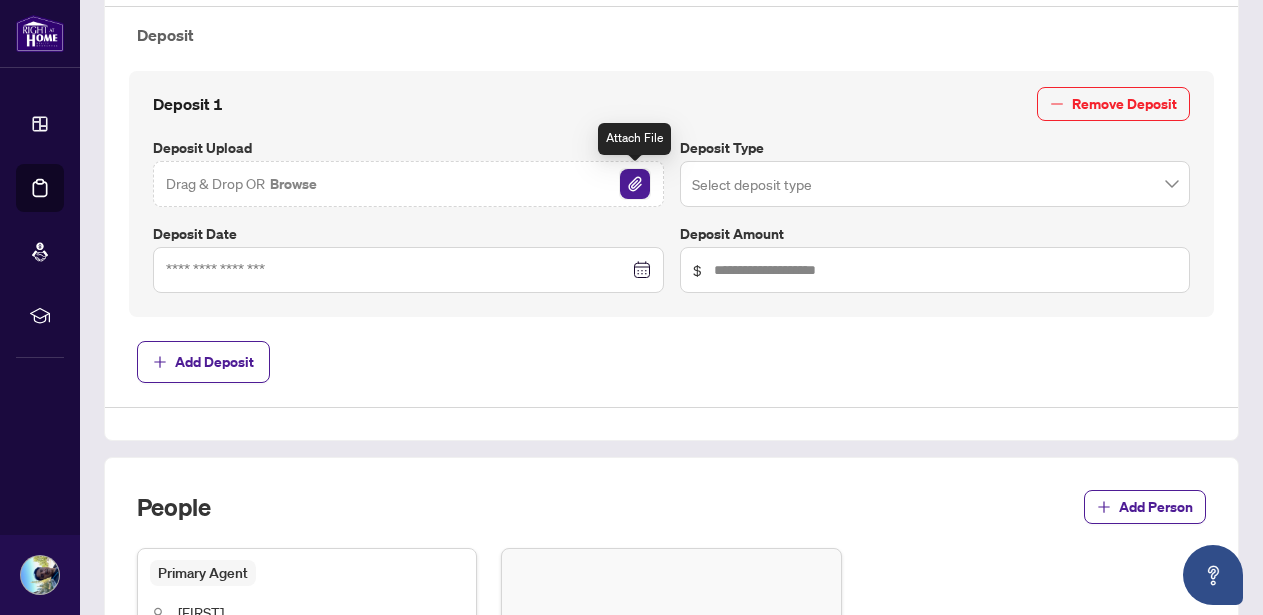 click at bounding box center [635, 184] 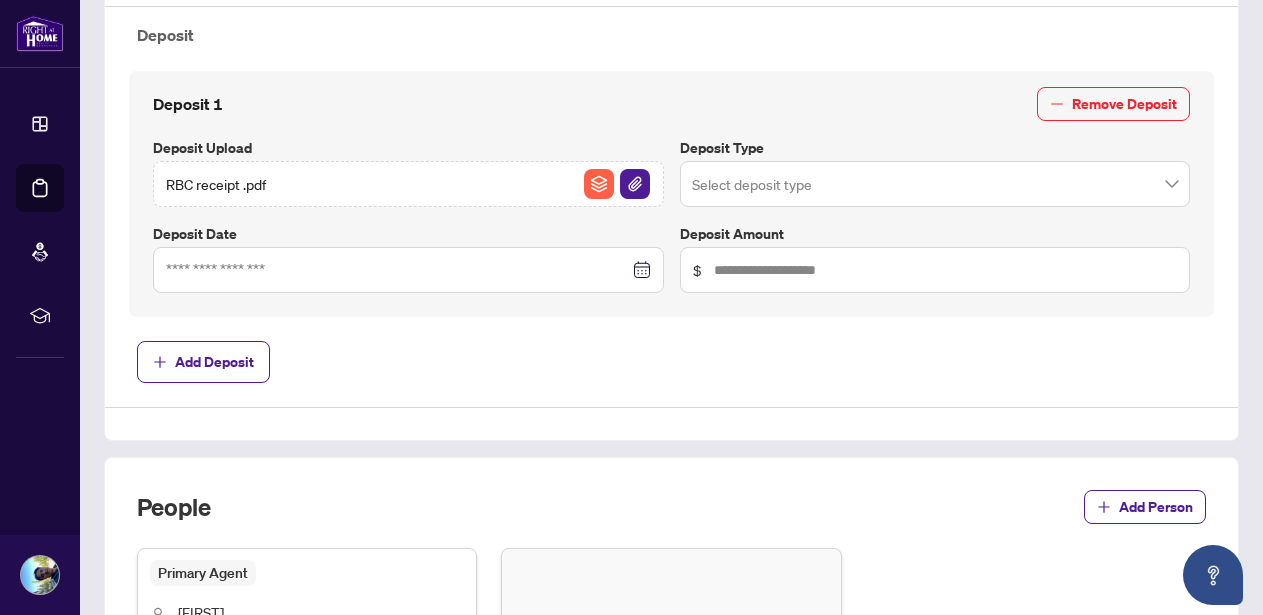 scroll, scrollTop: 838, scrollLeft: 0, axis: vertical 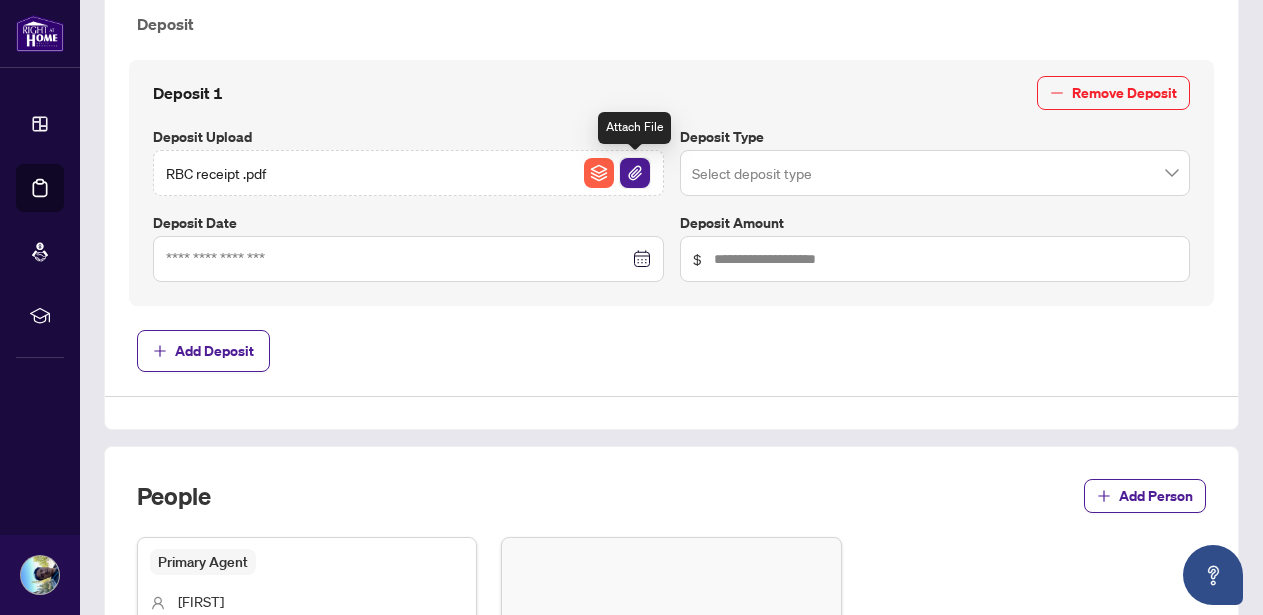 click at bounding box center [635, 173] 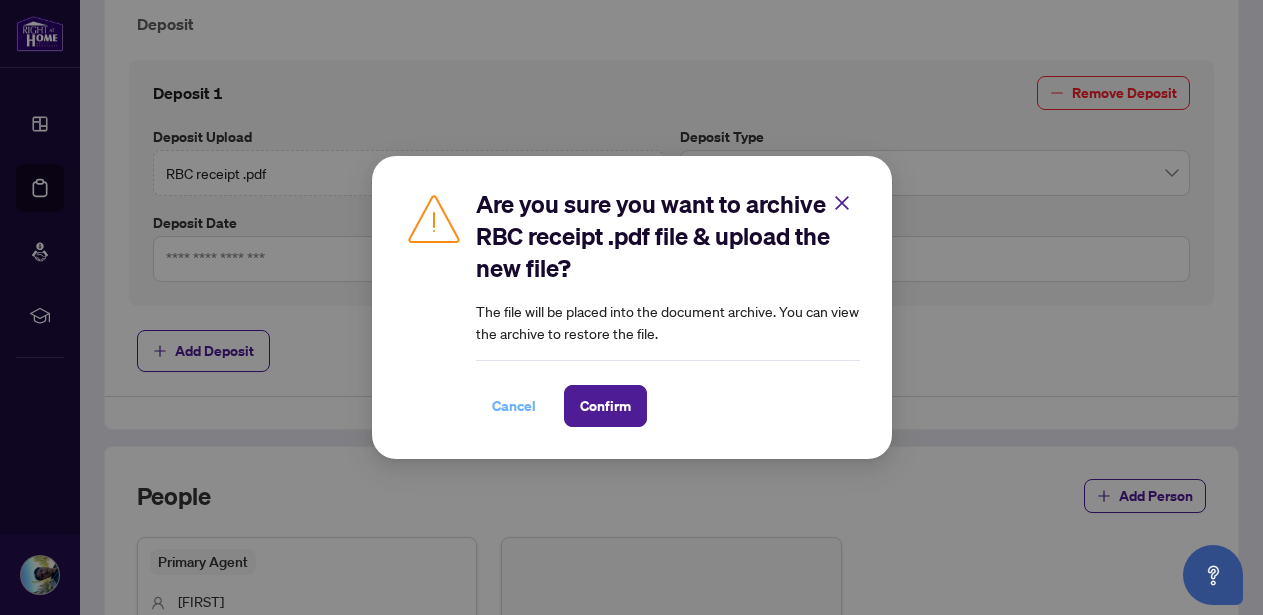 click on "Cancel" at bounding box center (514, 406) 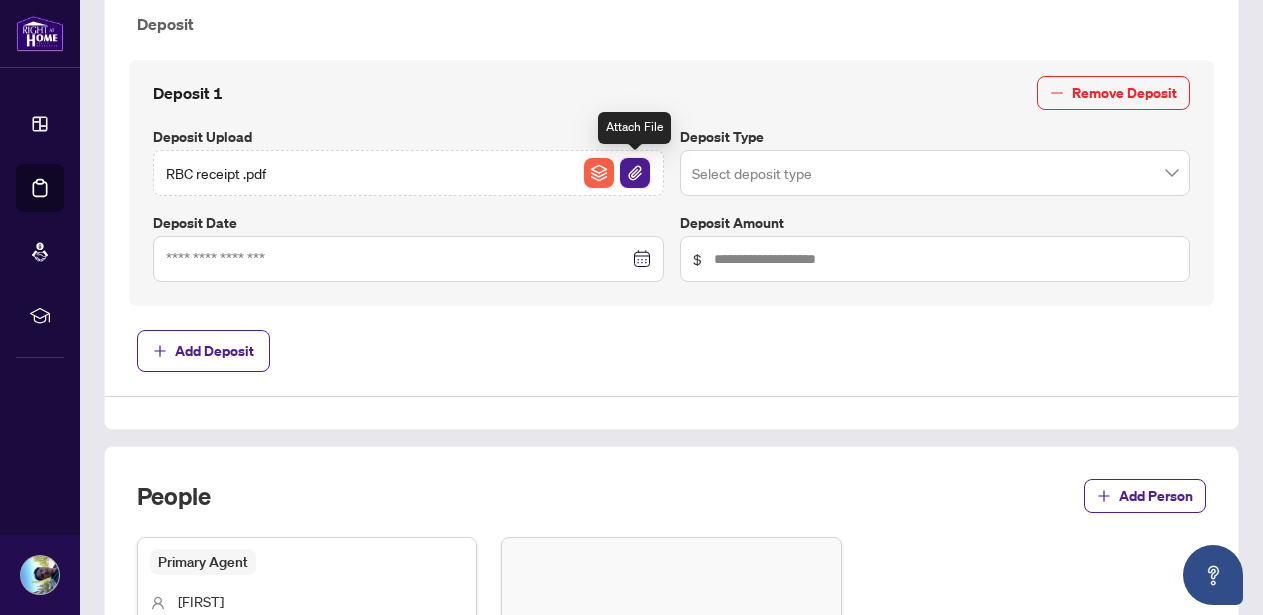 click at bounding box center (635, 173) 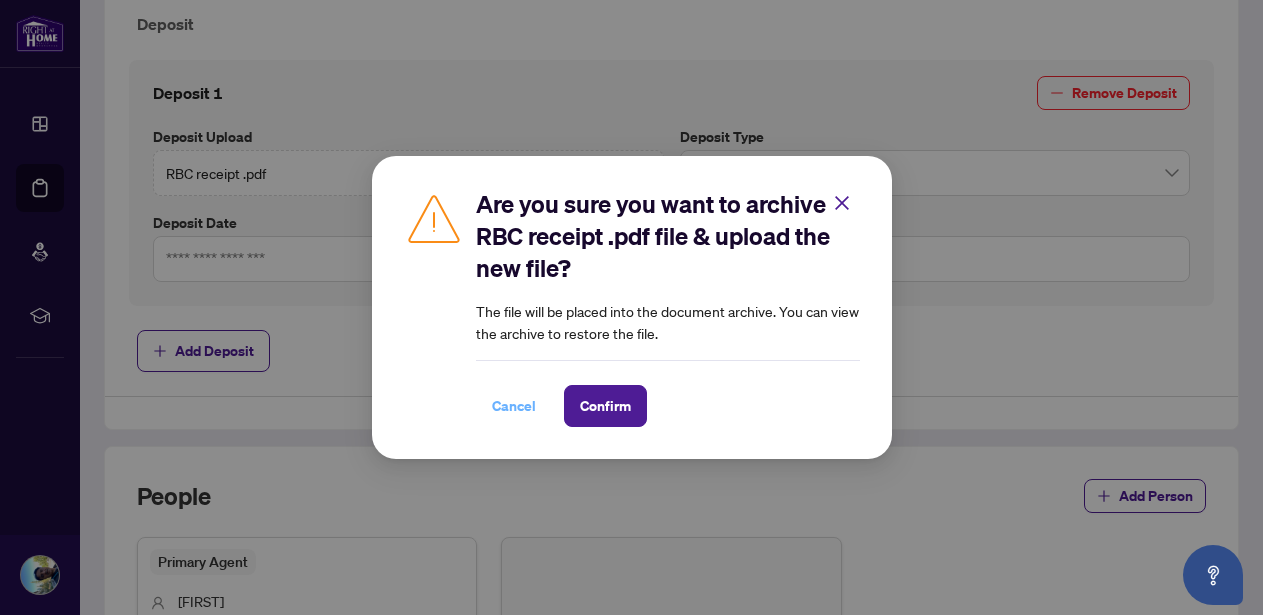 click on "Cancel" at bounding box center (514, 406) 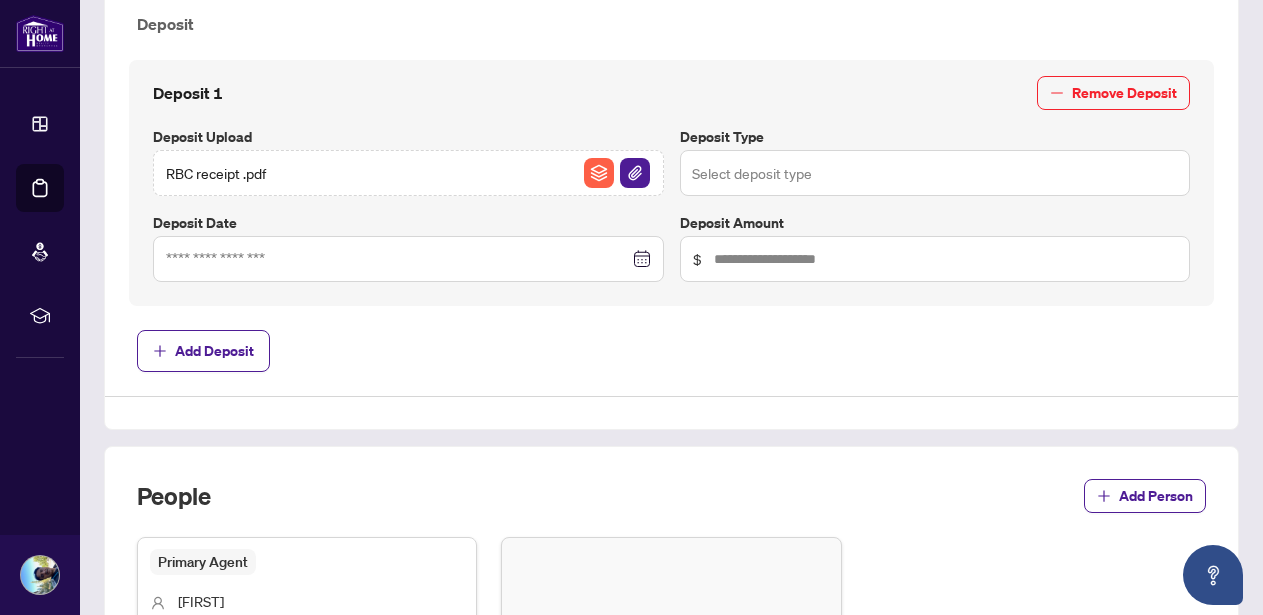 click at bounding box center [935, 173] 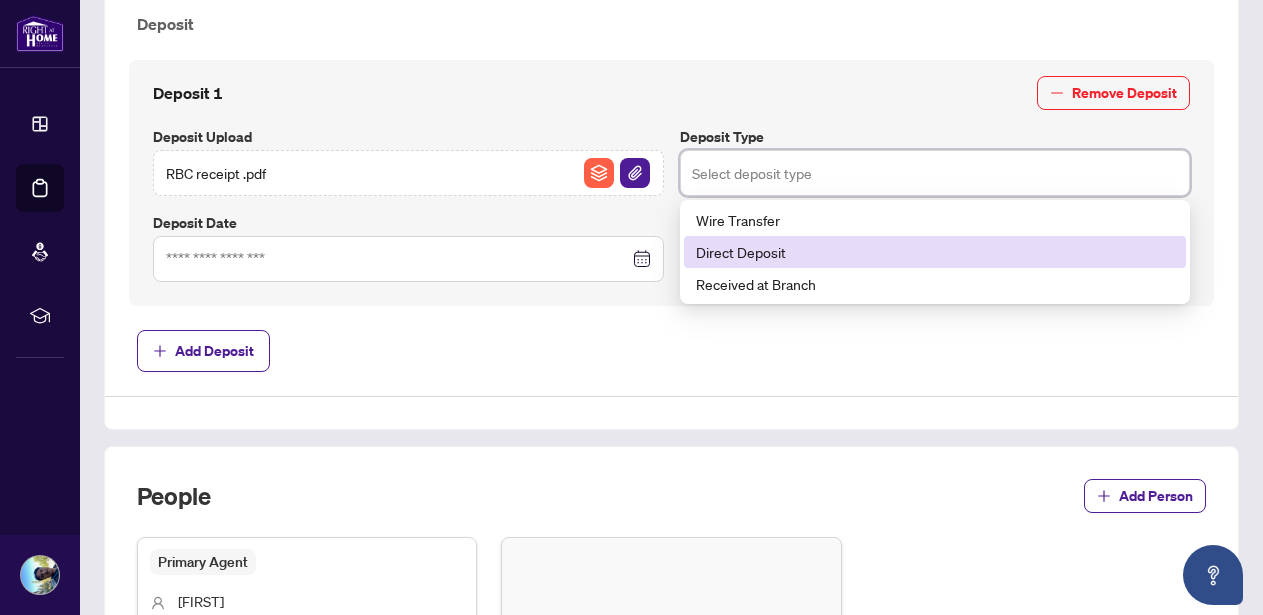 click on "Direct Deposit" at bounding box center (935, 252) 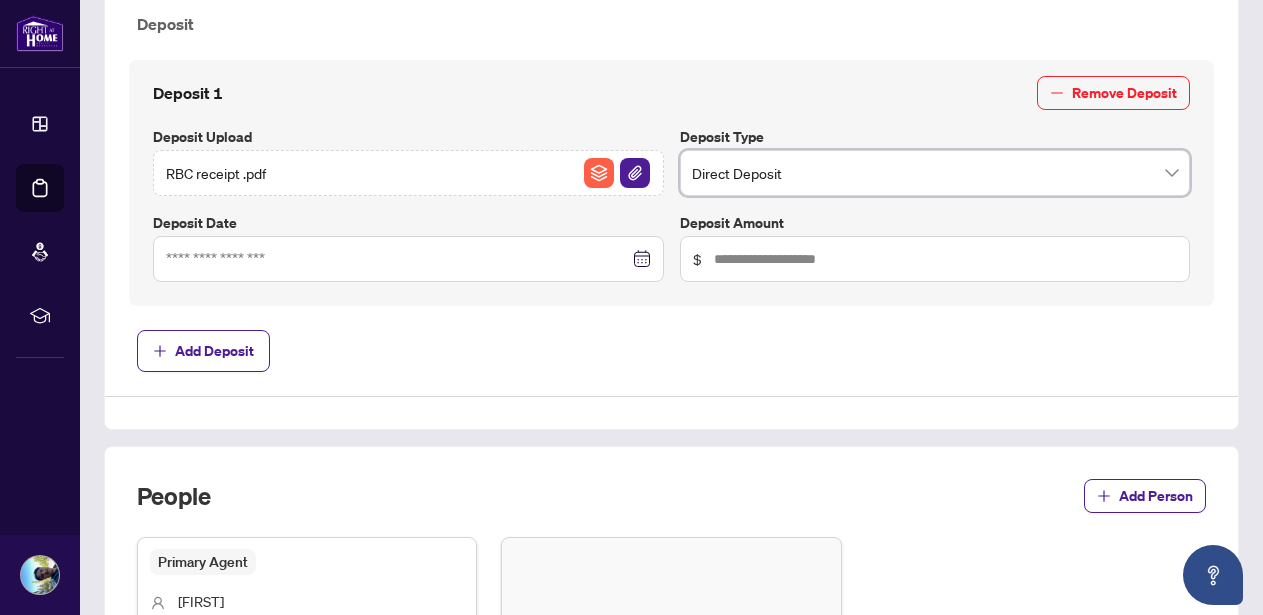 click at bounding box center [408, 259] 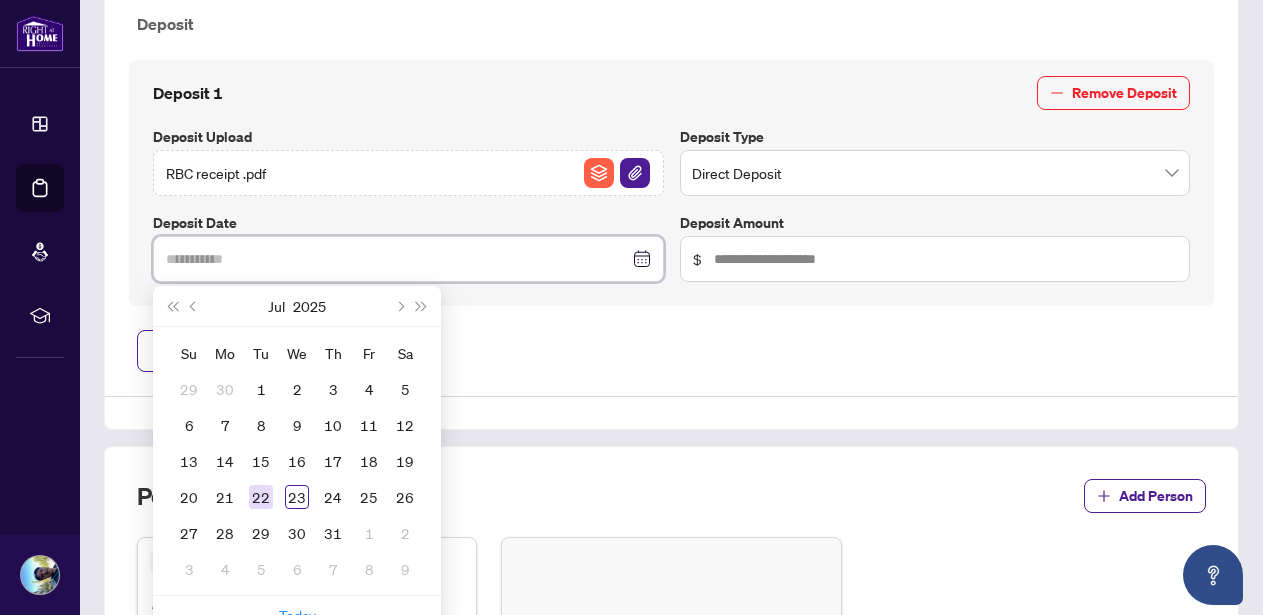 type on "**********" 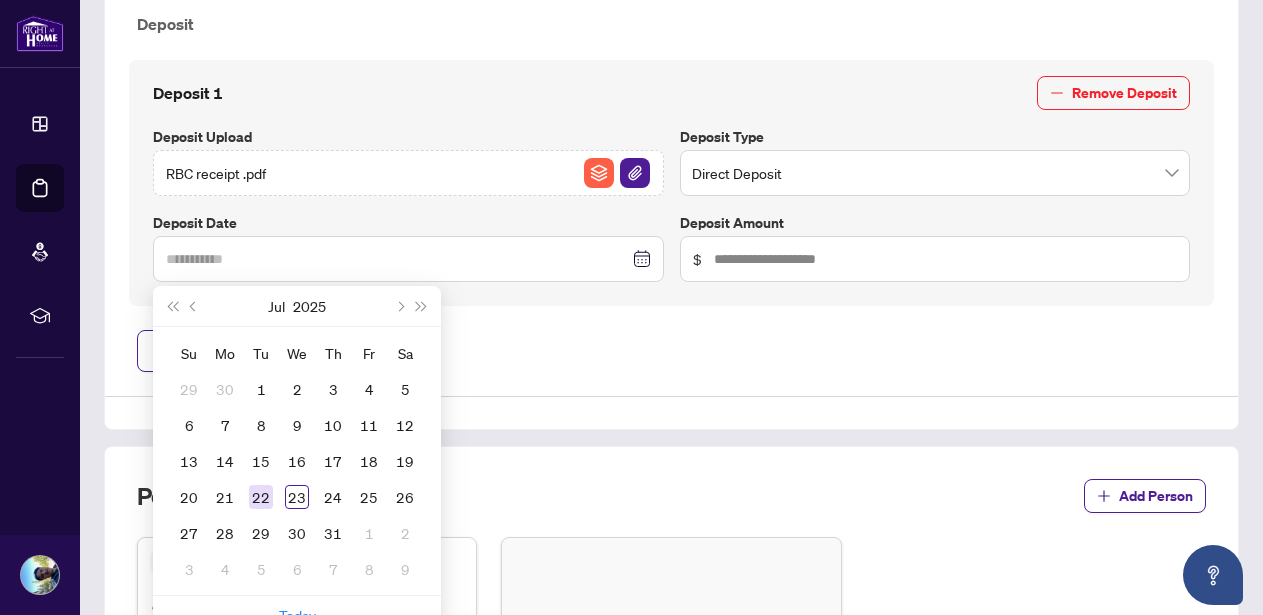 click on "22" at bounding box center [261, 497] 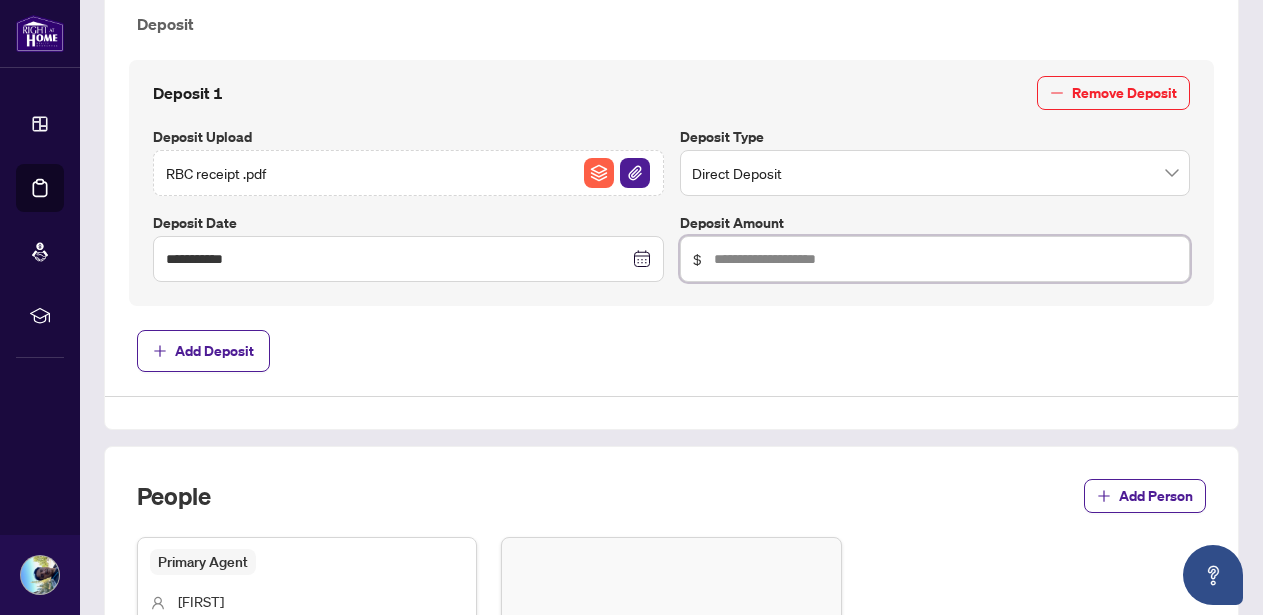 click at bounding box center (946, 259) 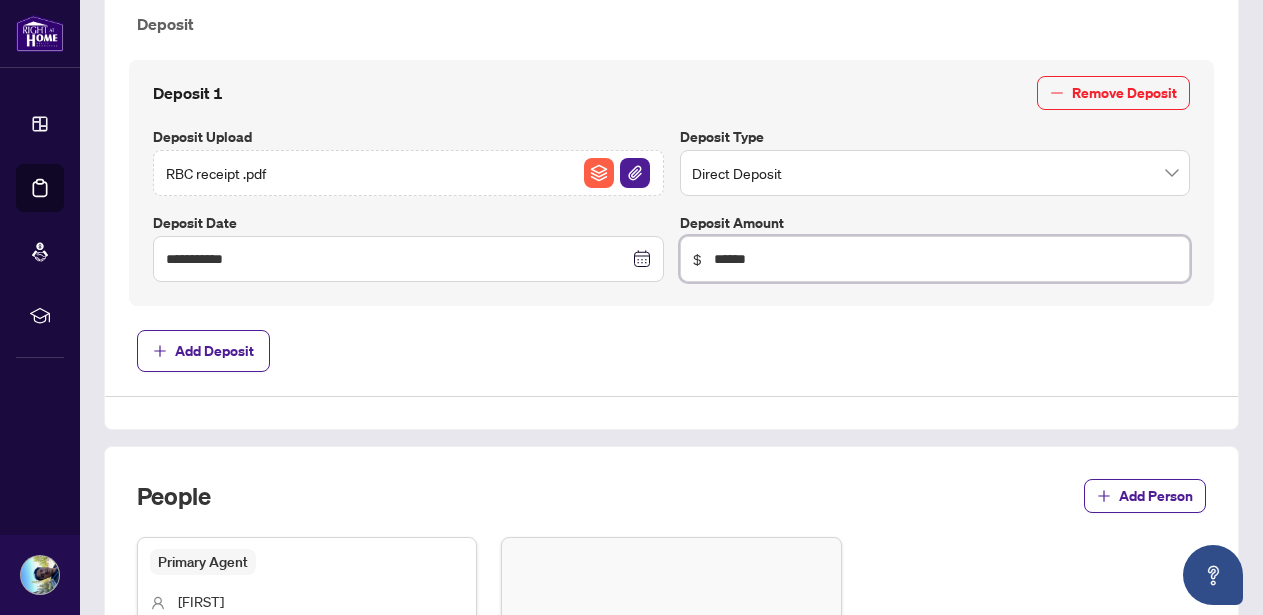 type on "******" 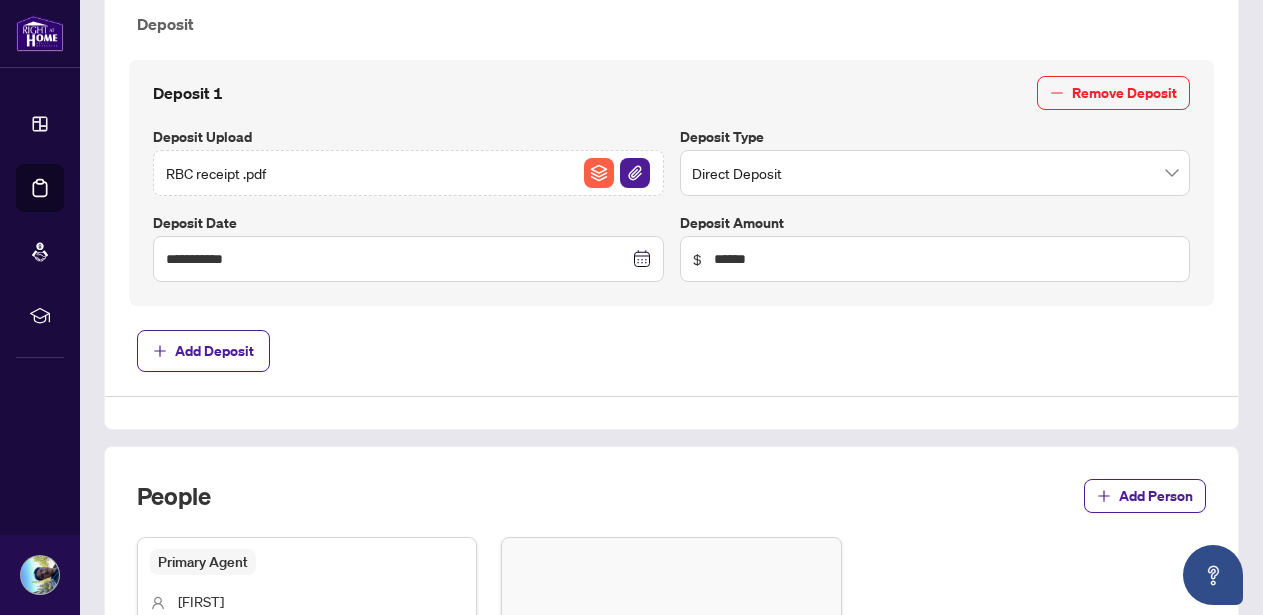 click on "**********" at bounding box center (671, -39) 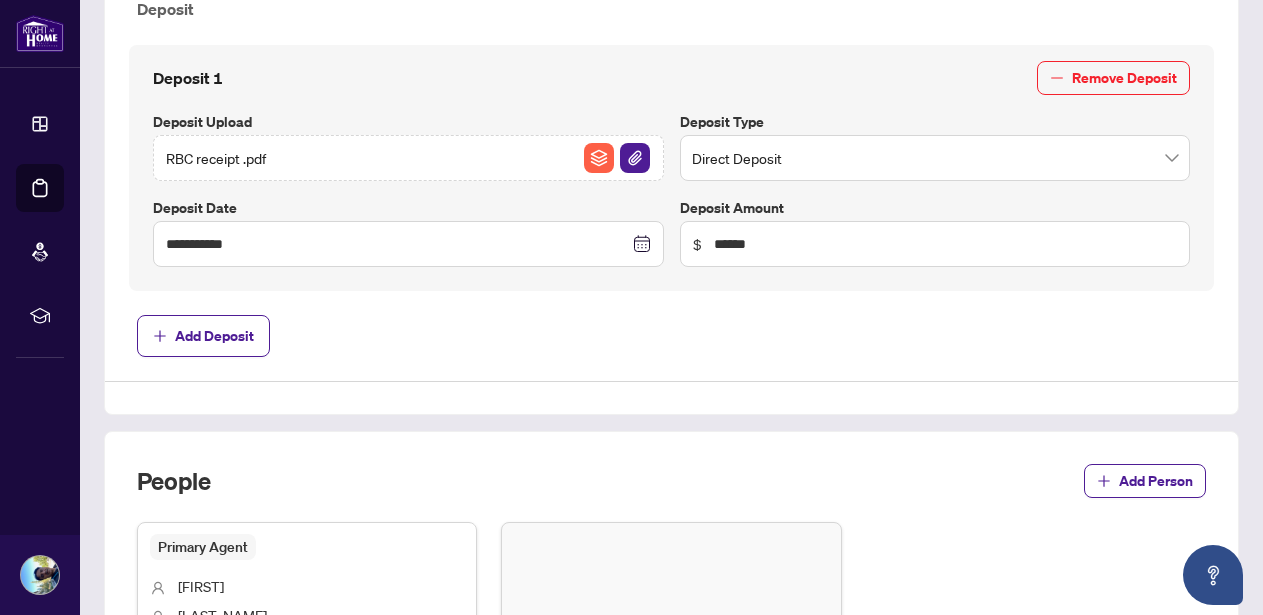 scroll, scrollTop: 864, scrollLeft: 0, axis: vertical 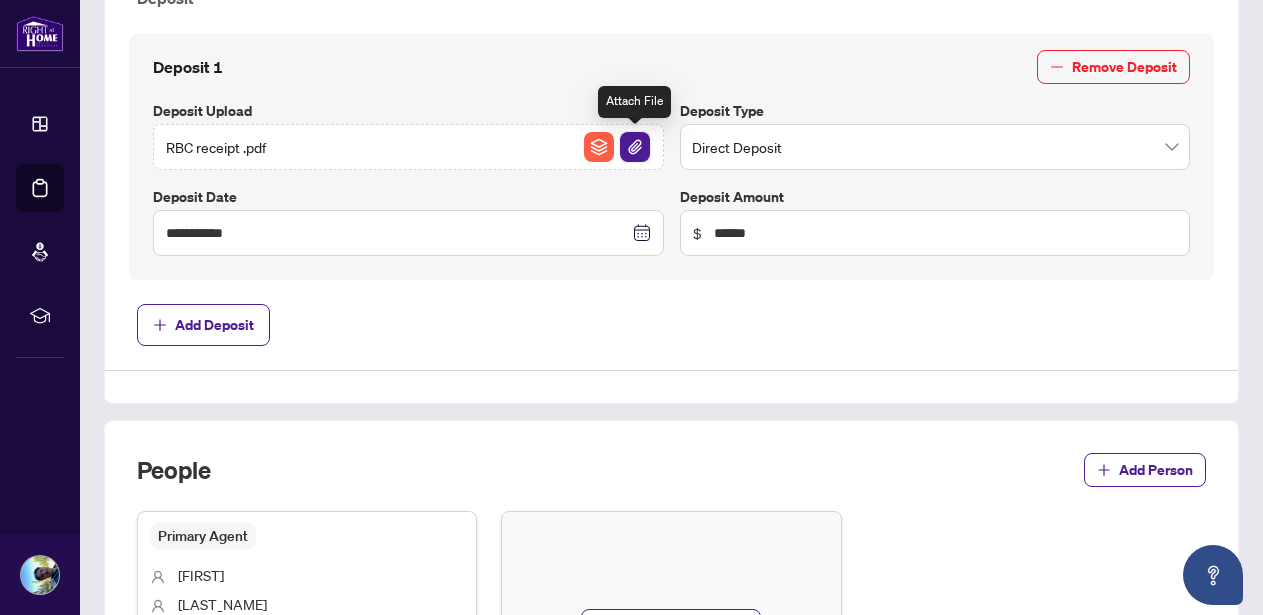click at bounding box center [635, 147] 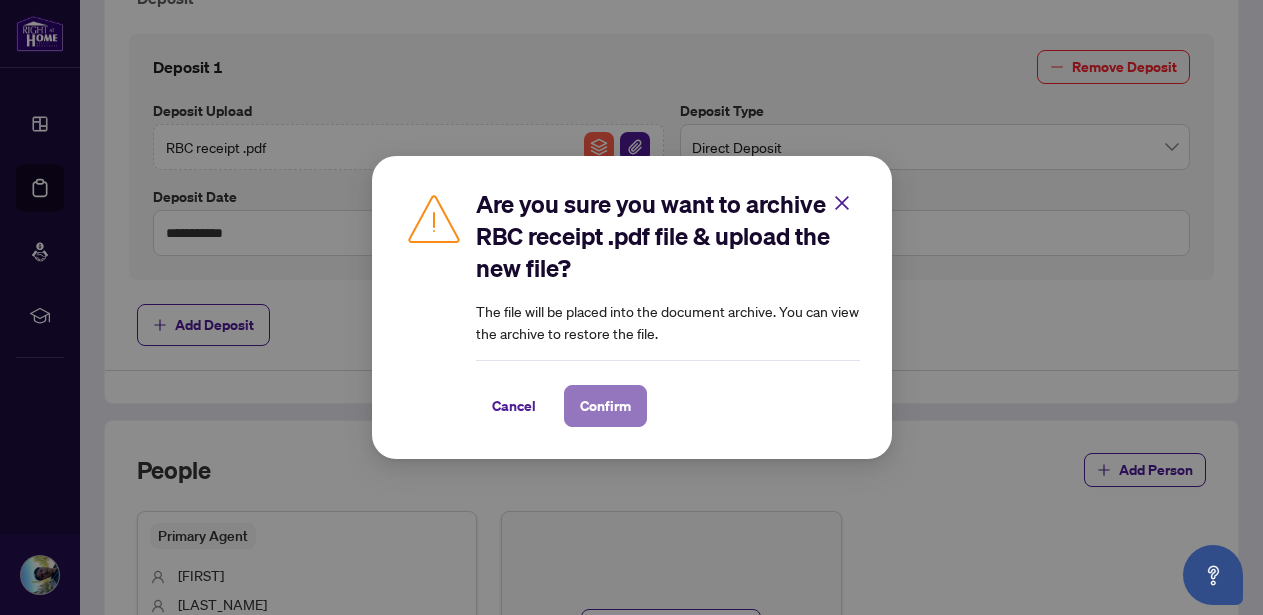 click on "Confirm" at bounding box center (605, 406) 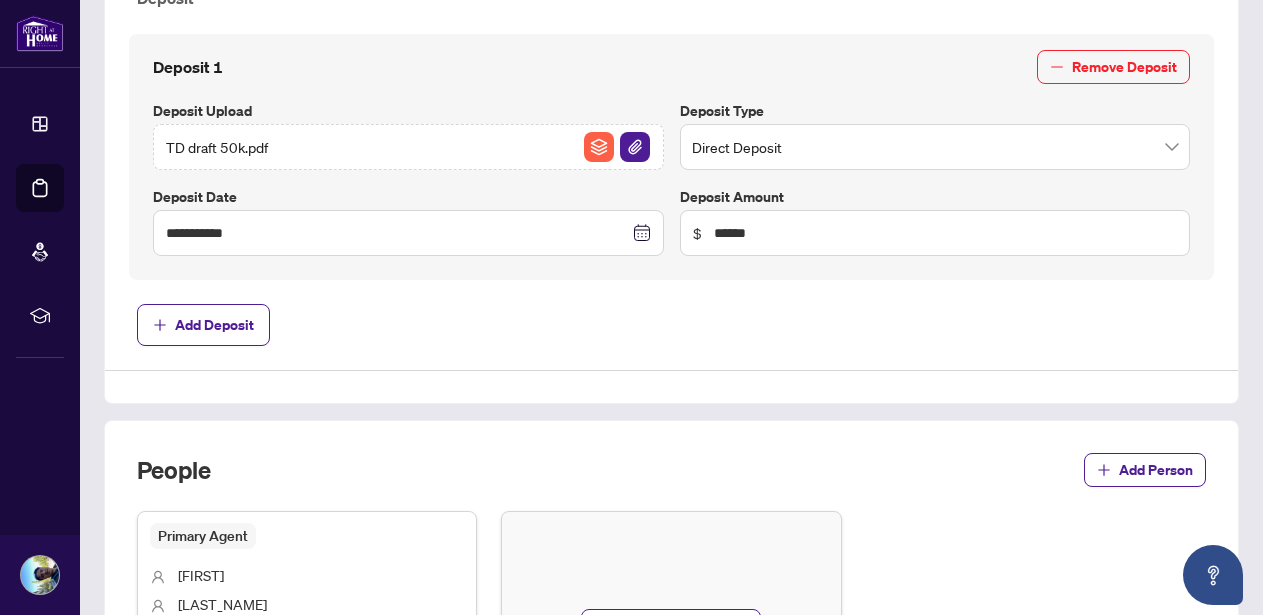 click on "Add Deposit" at bounding box center (671, 325) 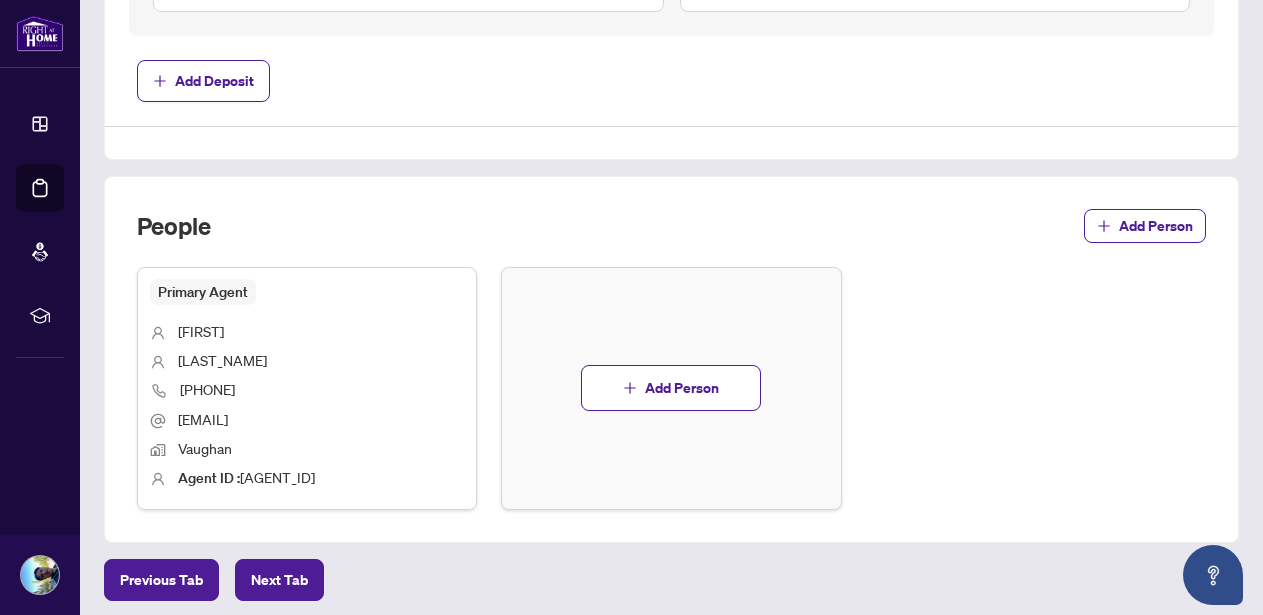 scroll, scrollTop: 1186, scrollLeft: 0, axis: vertical 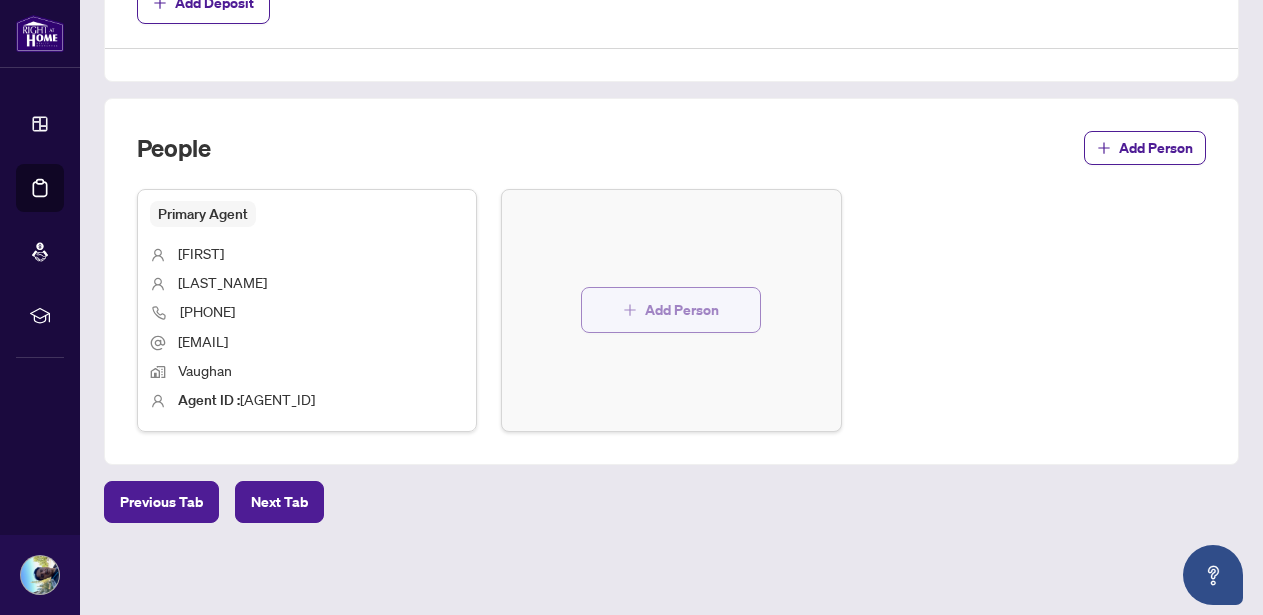 click on "Add Person" at bounding box center (682, 310) 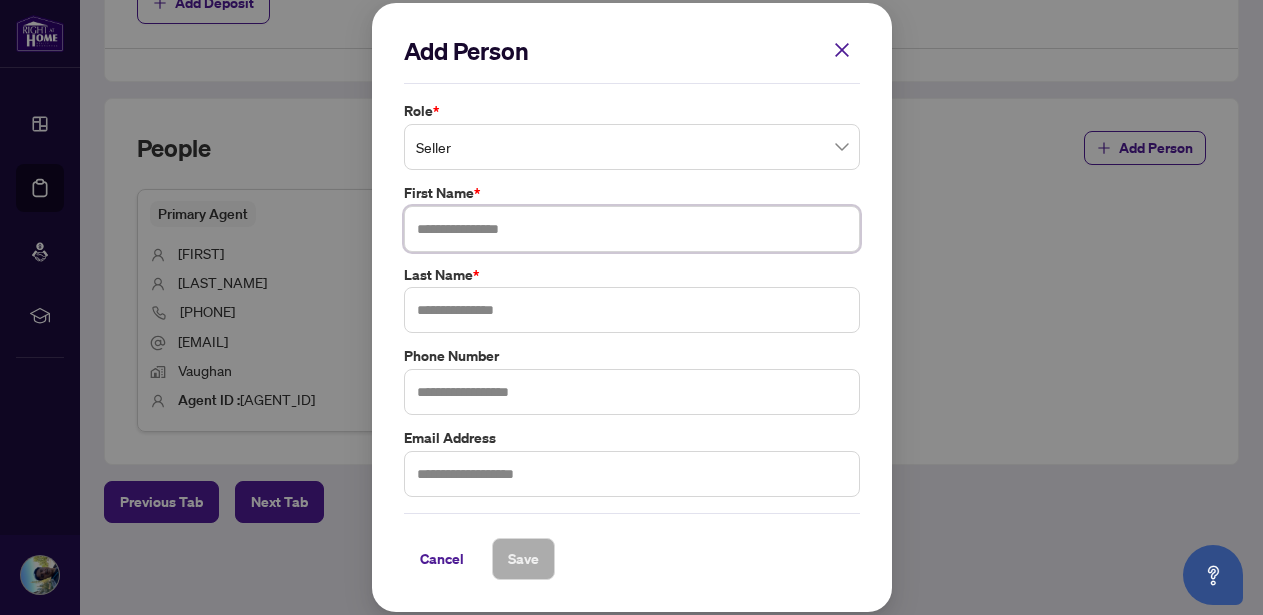 click at bounding box center (632, 229) 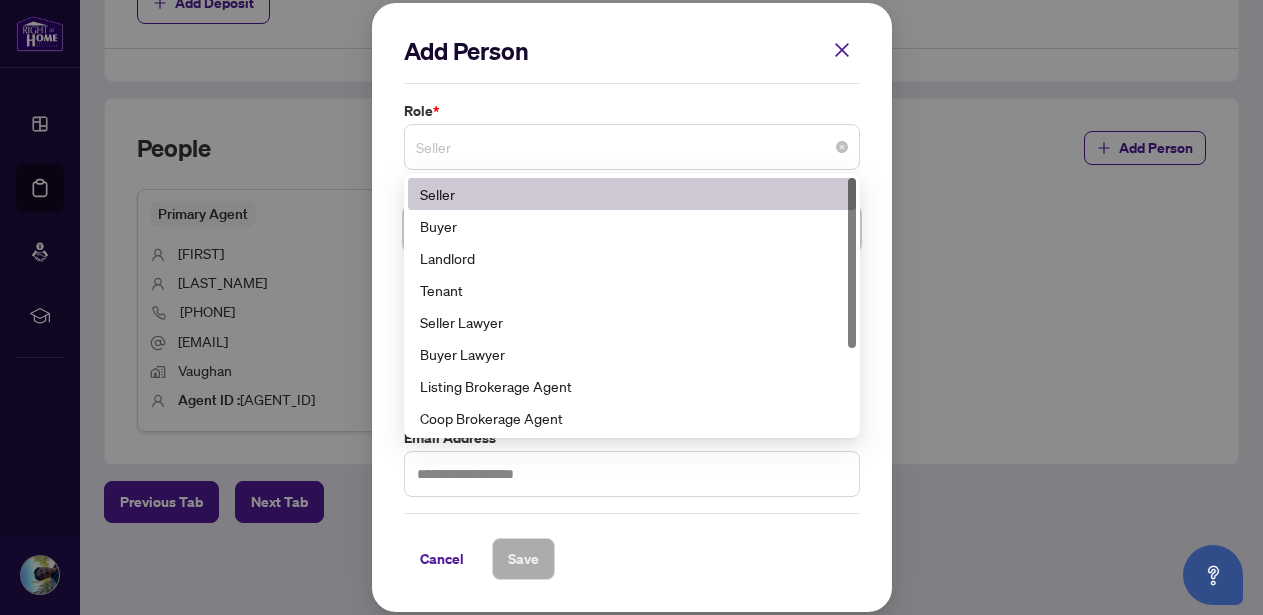 click on "Seller" at bounding box center (632, 147) 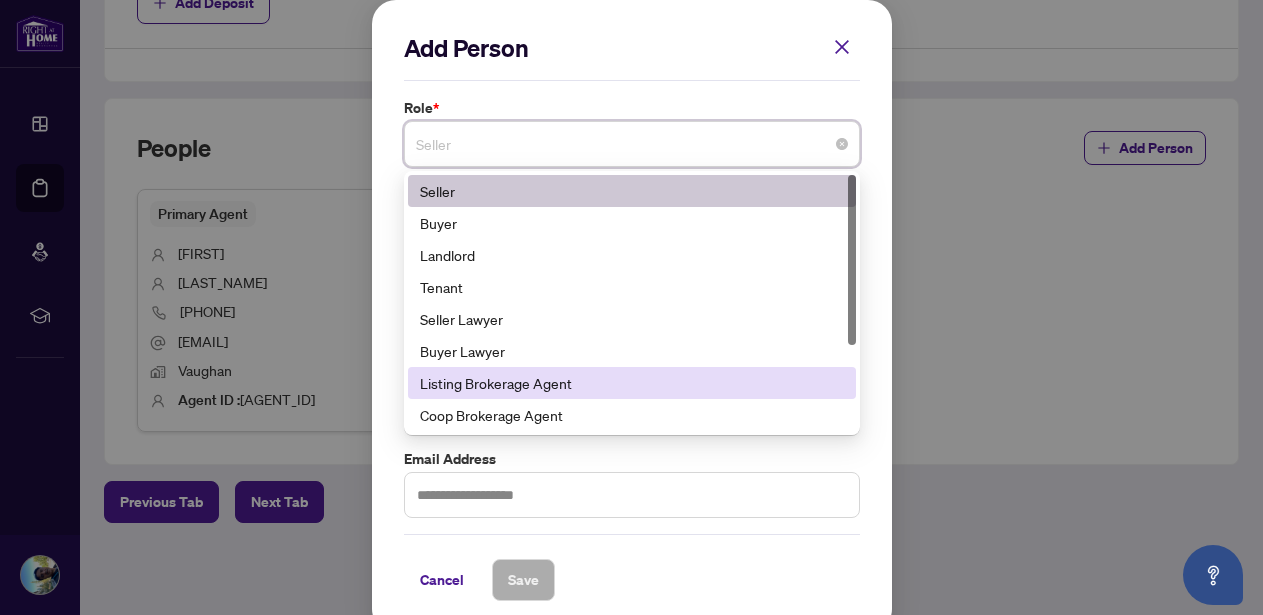 click on "Listing Brokerage Agent" at bounding box center [632, 383] 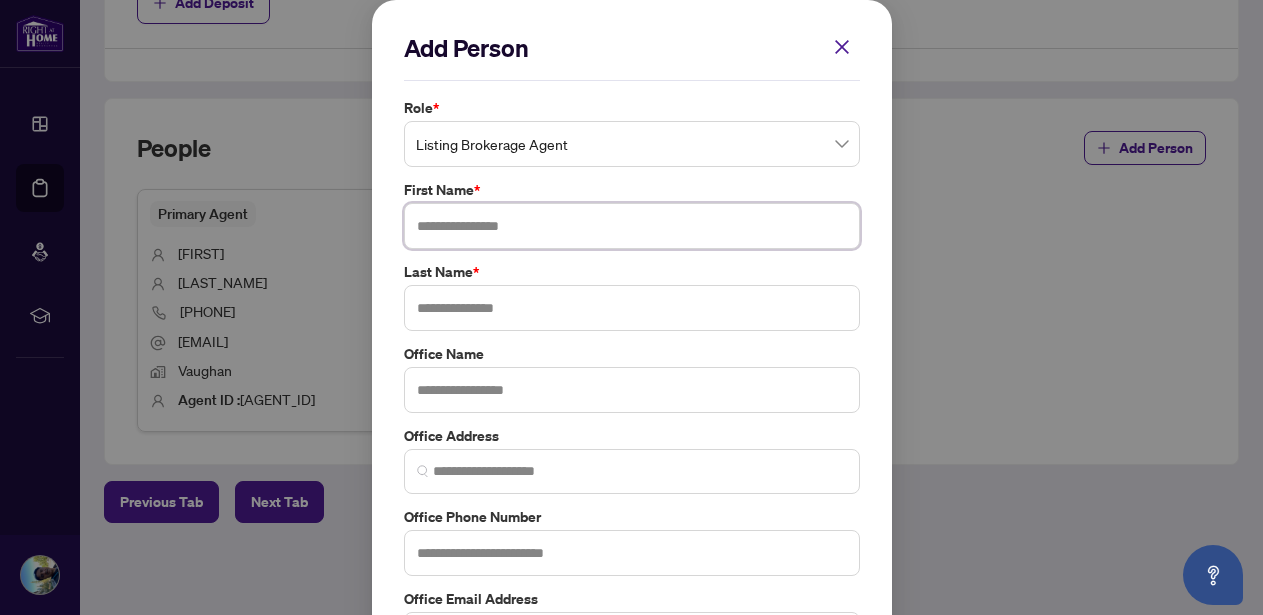 click at bounding box center [632, 226] 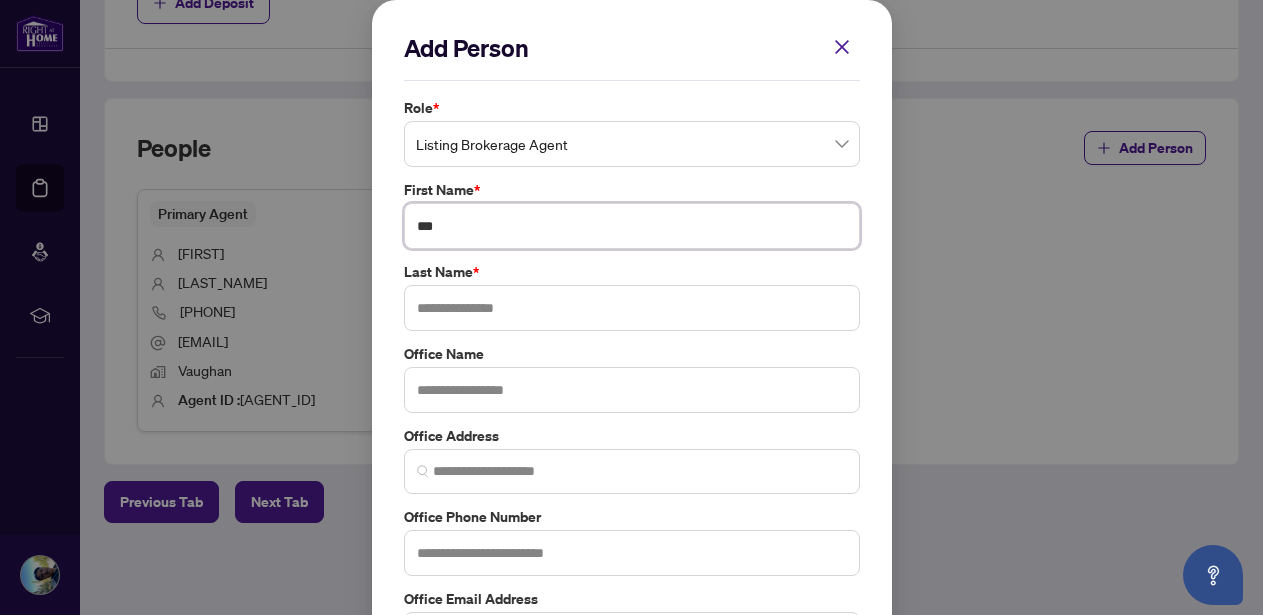 type on "***" 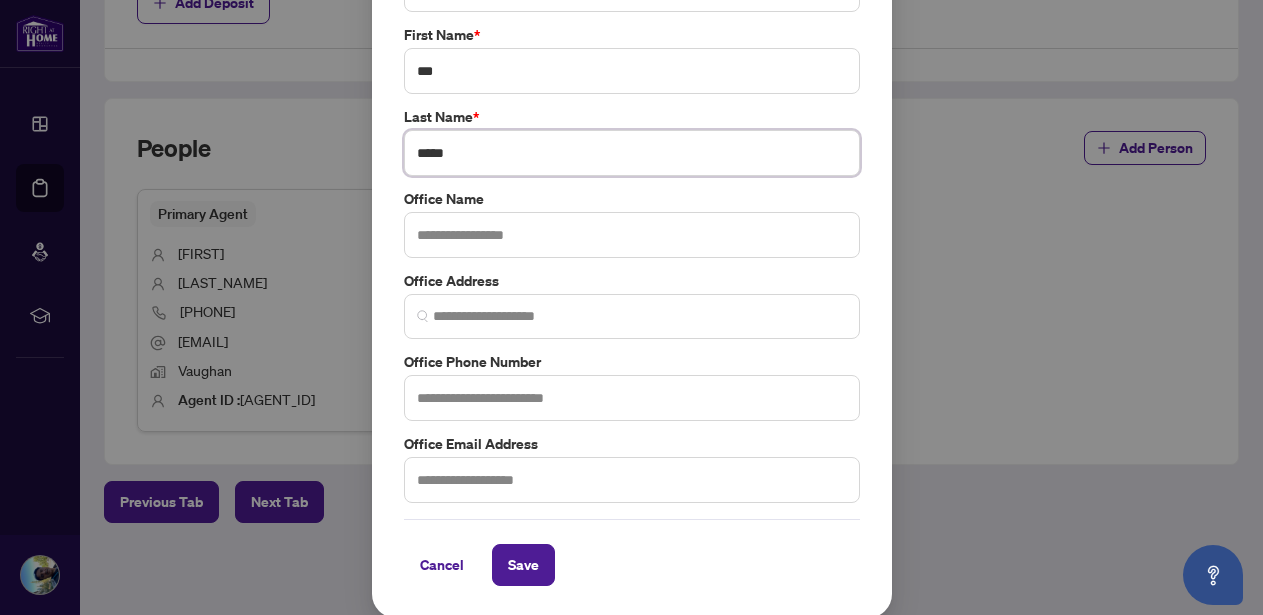 scroll, scrollTop: 158, scrollLeft: 0, axis: vertical 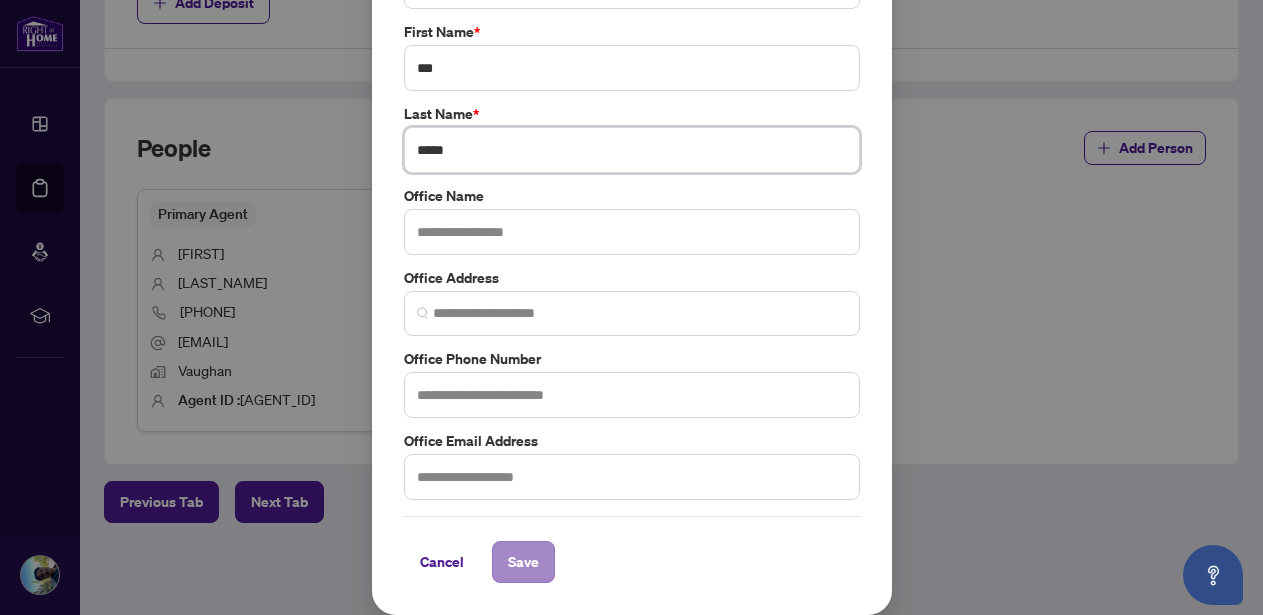 type on "*****" 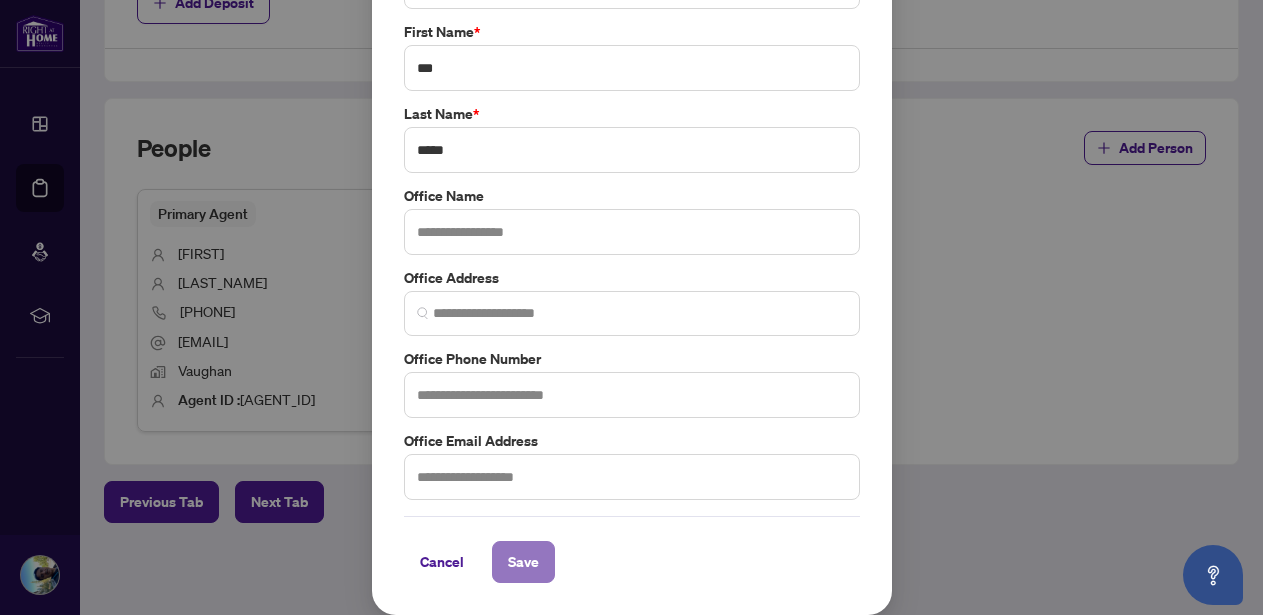 click on "Save" at bounding box center (523, 562) 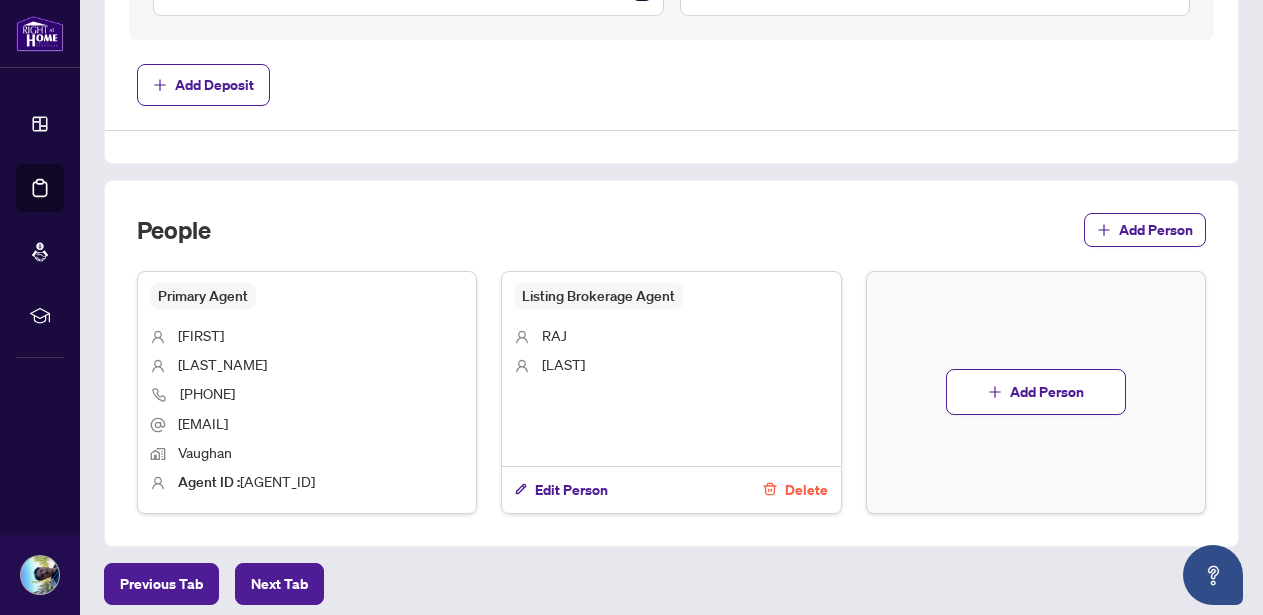 scroll, scrollTop: 1124, scrollLeft: 0, axis: vertical 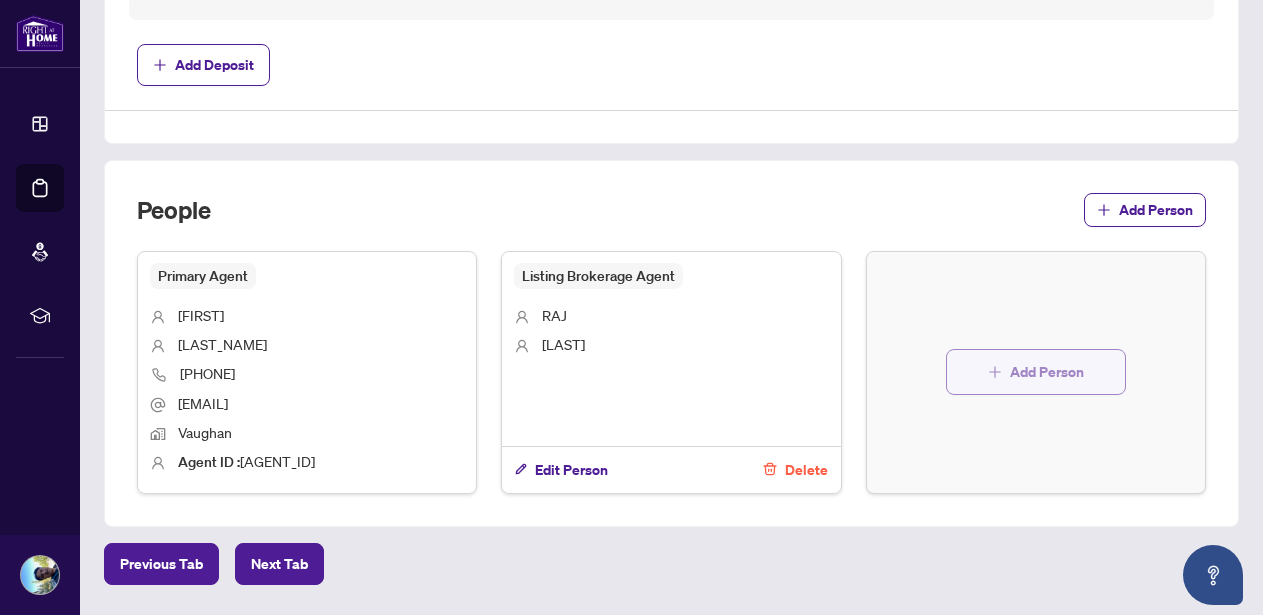 click 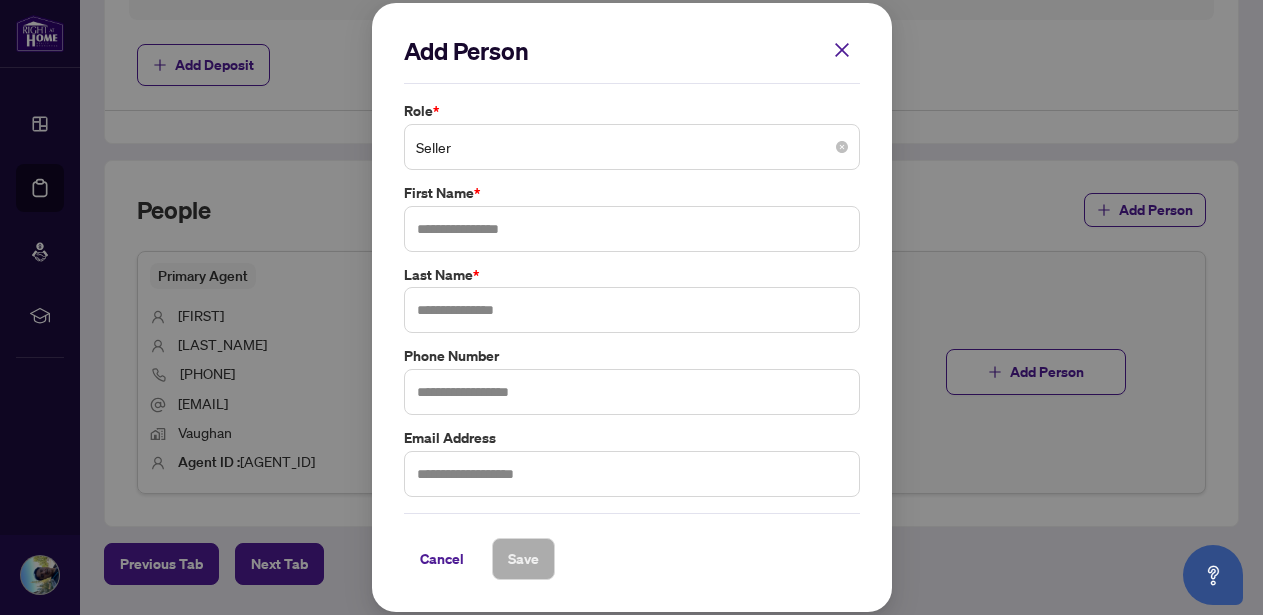 click on "Seller" at bounding box center (632, 147) 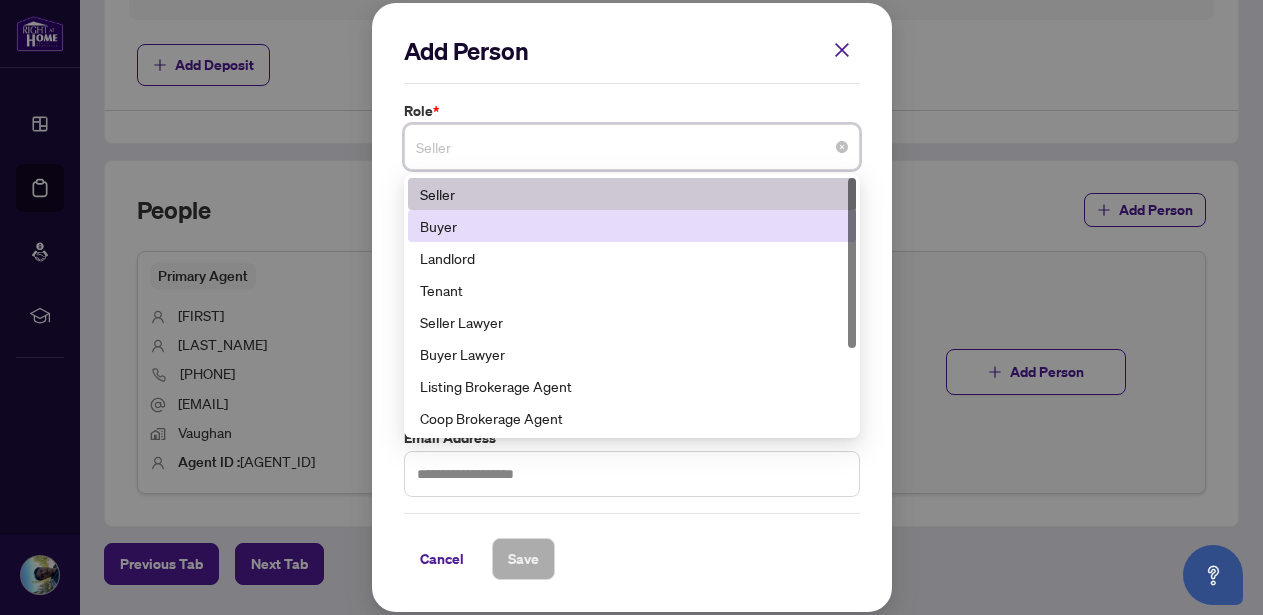 click on "Buyer" at bounding box center [632, 226] 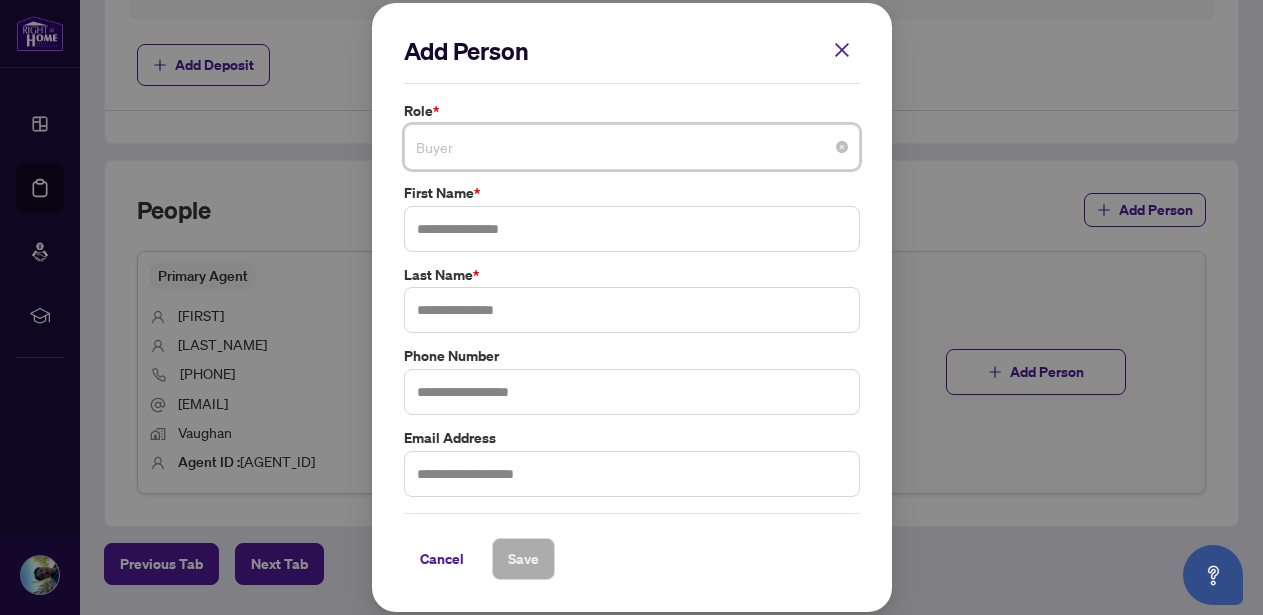 click on "Buyer" at bounding box center [632, 147] 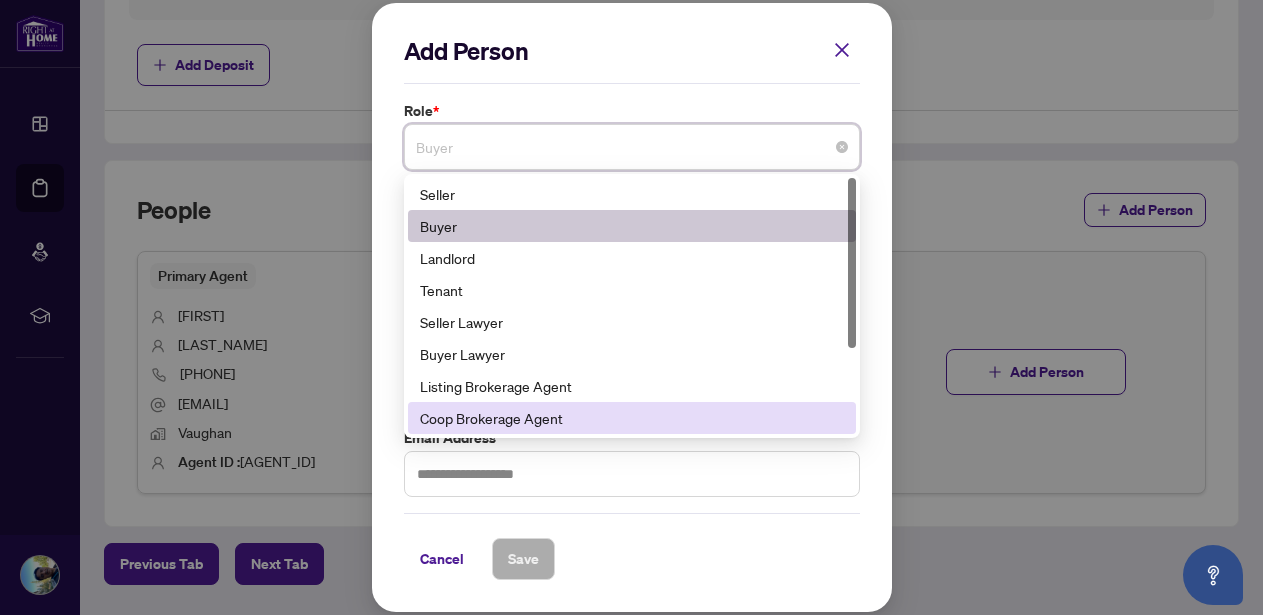 click on "Coop Brokerage Agent" at bounding box center [632, 418] 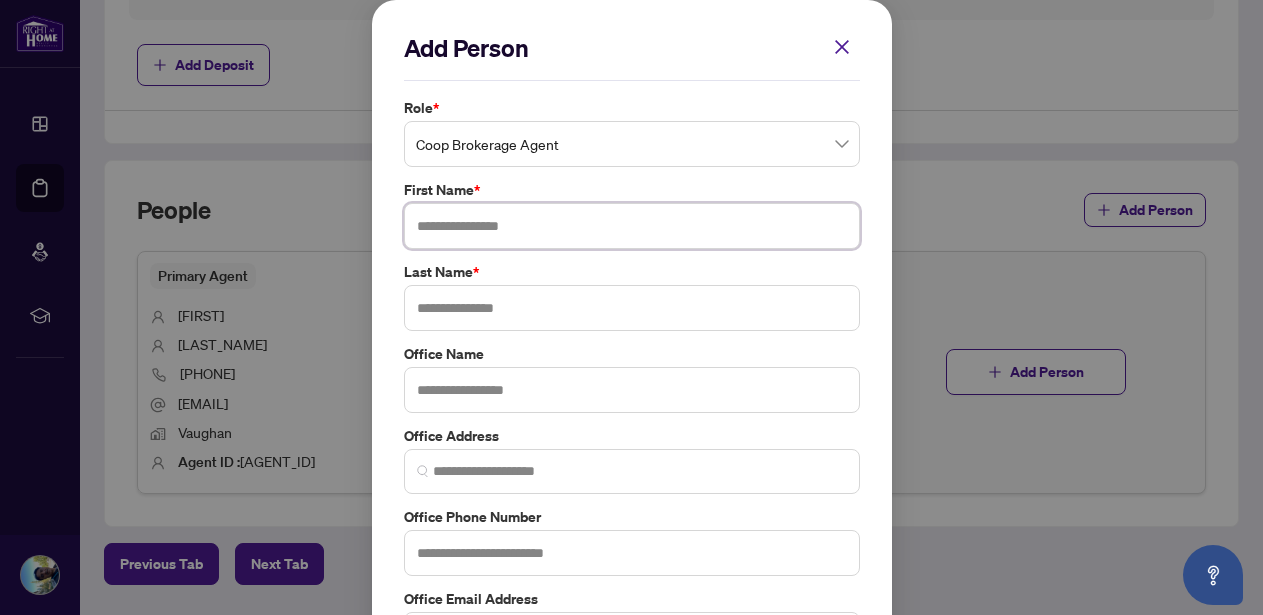click at bounding box center [632, 226] 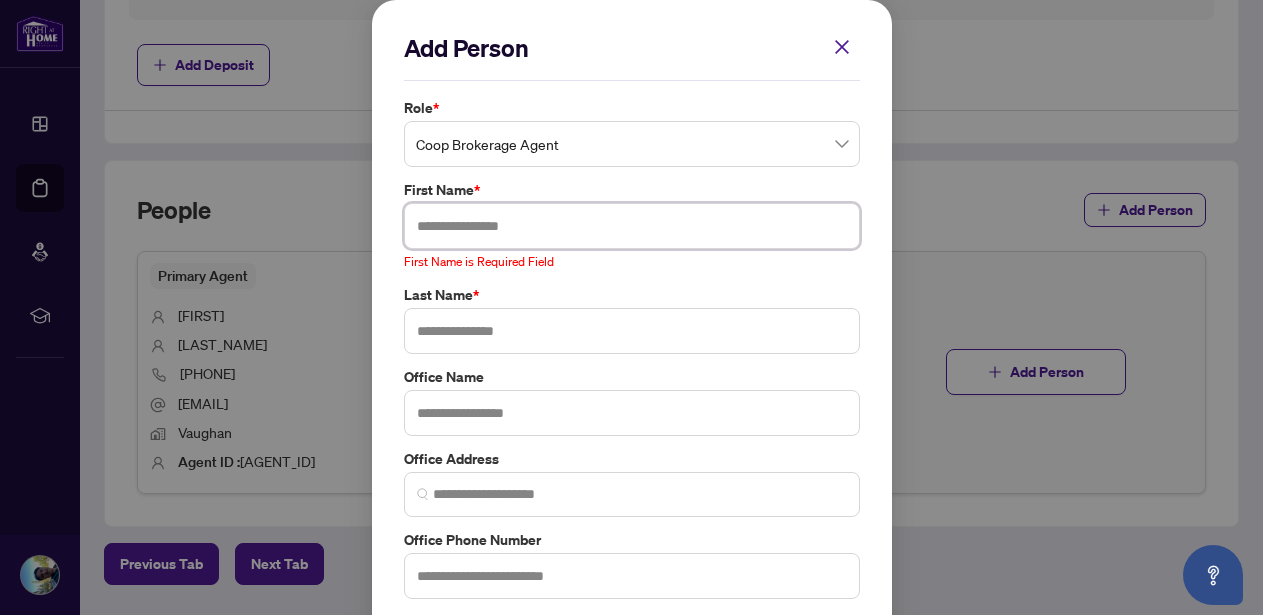 click at bounding box center (632, 226) 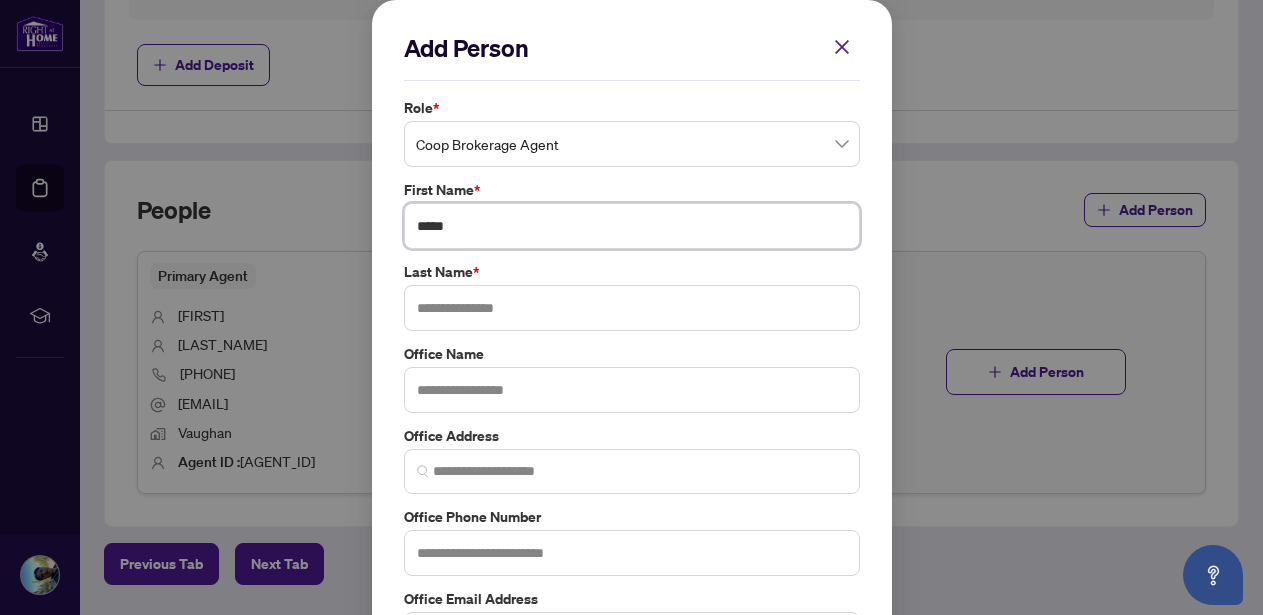 type on "*****" 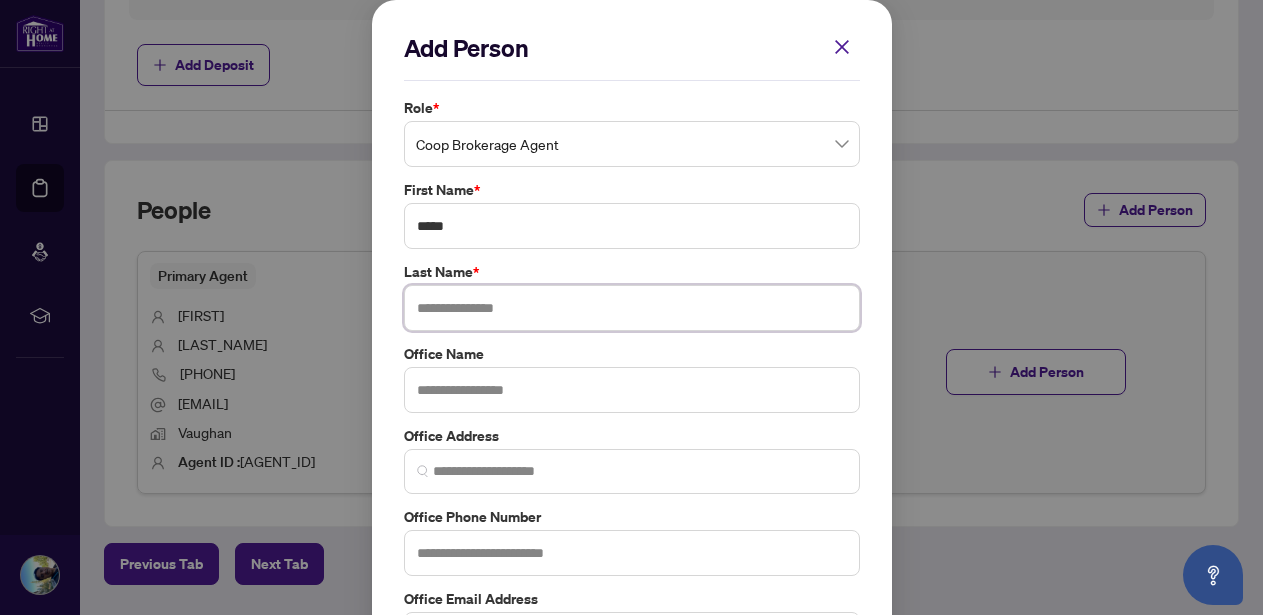 click at bounding box center [632, 308] 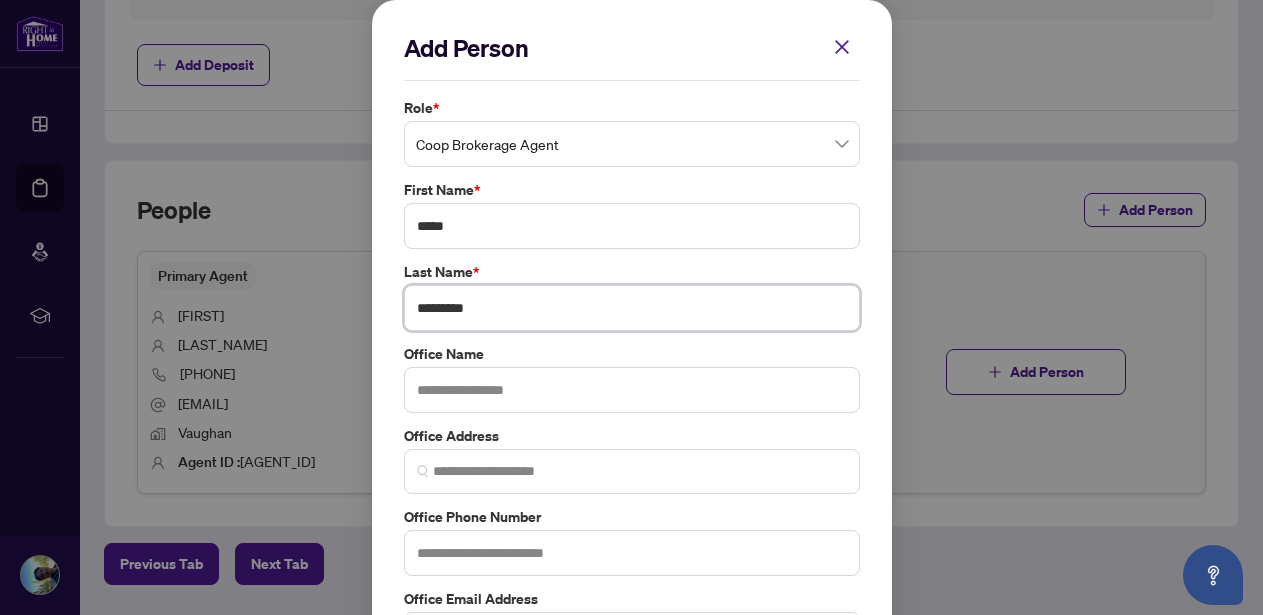 type on "*********" 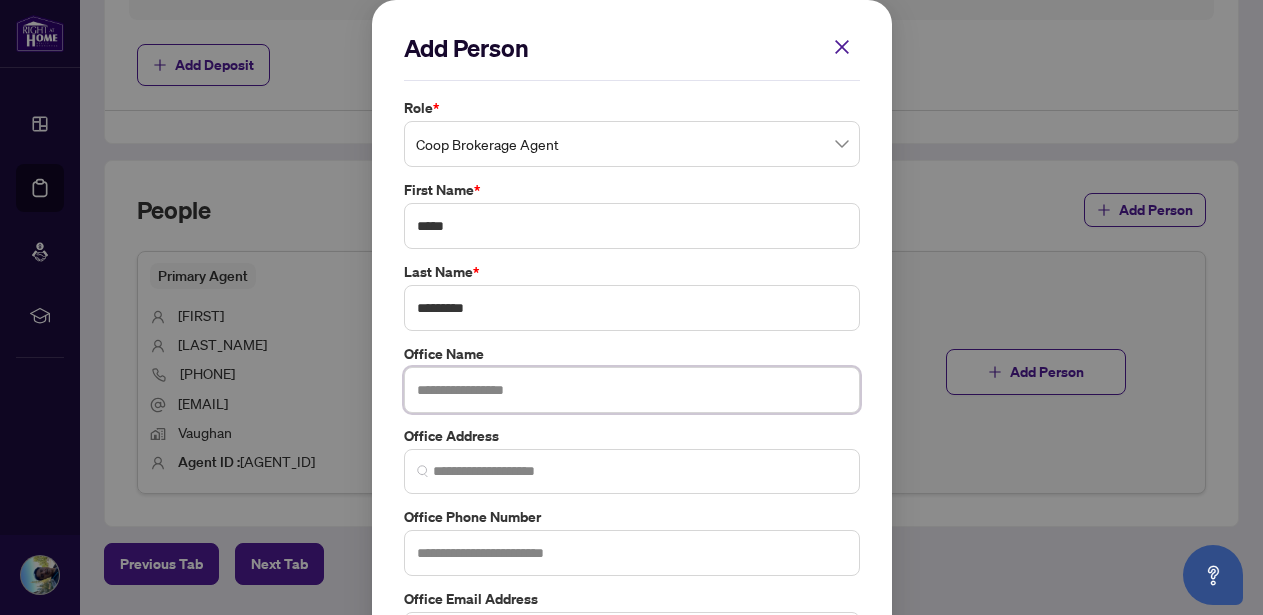 click at bounding box center [632, 390] 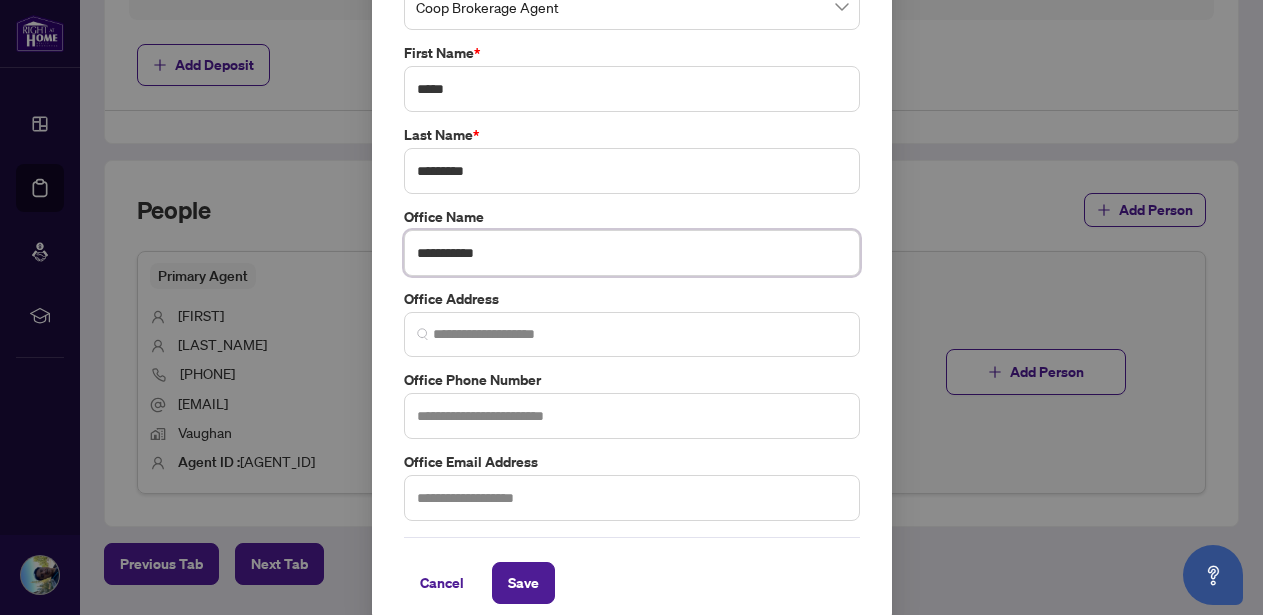 scroll, scrollTop: 158, scrollLeft: 0, axis: vertical 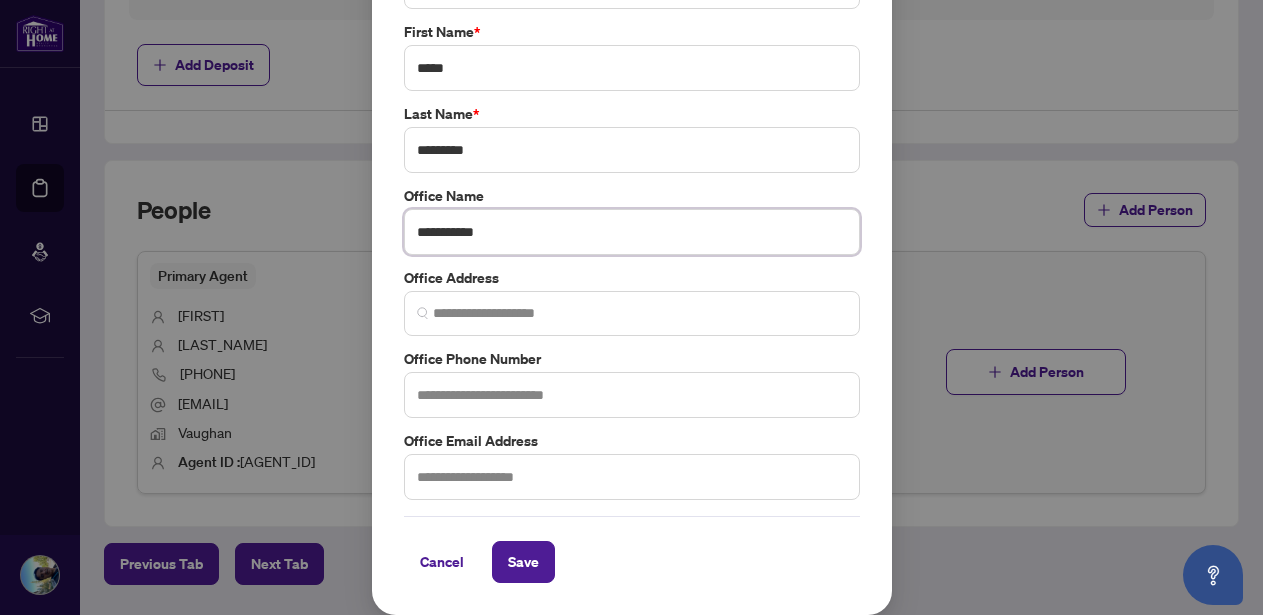 type on "**********" 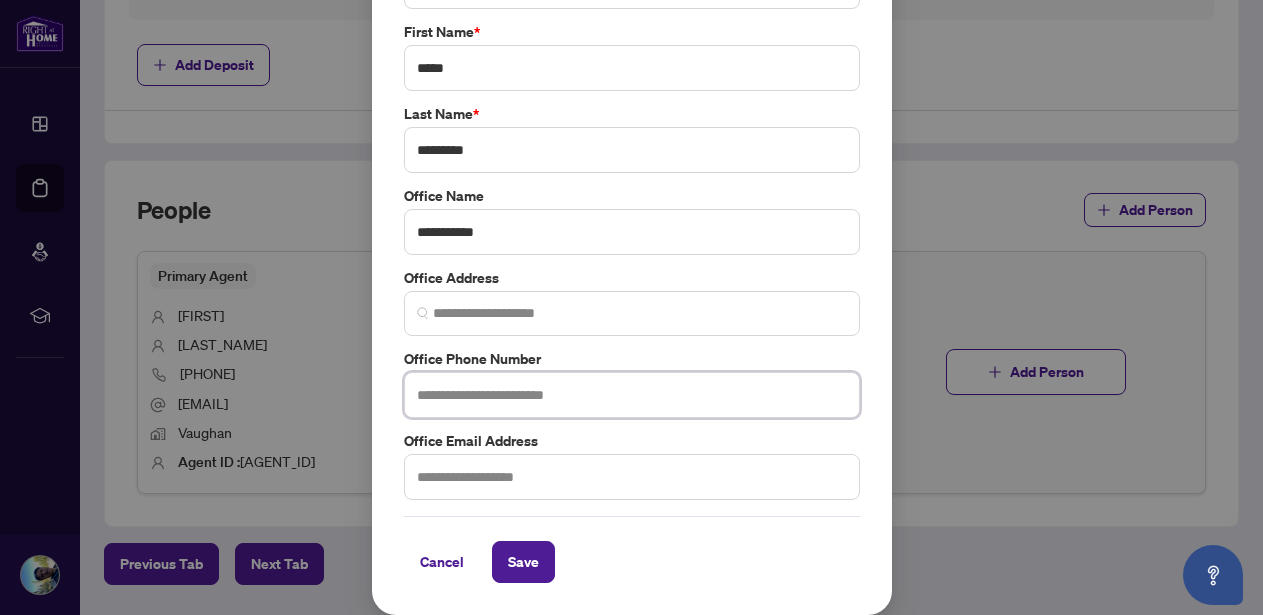 click at bounding box center [632, 395] 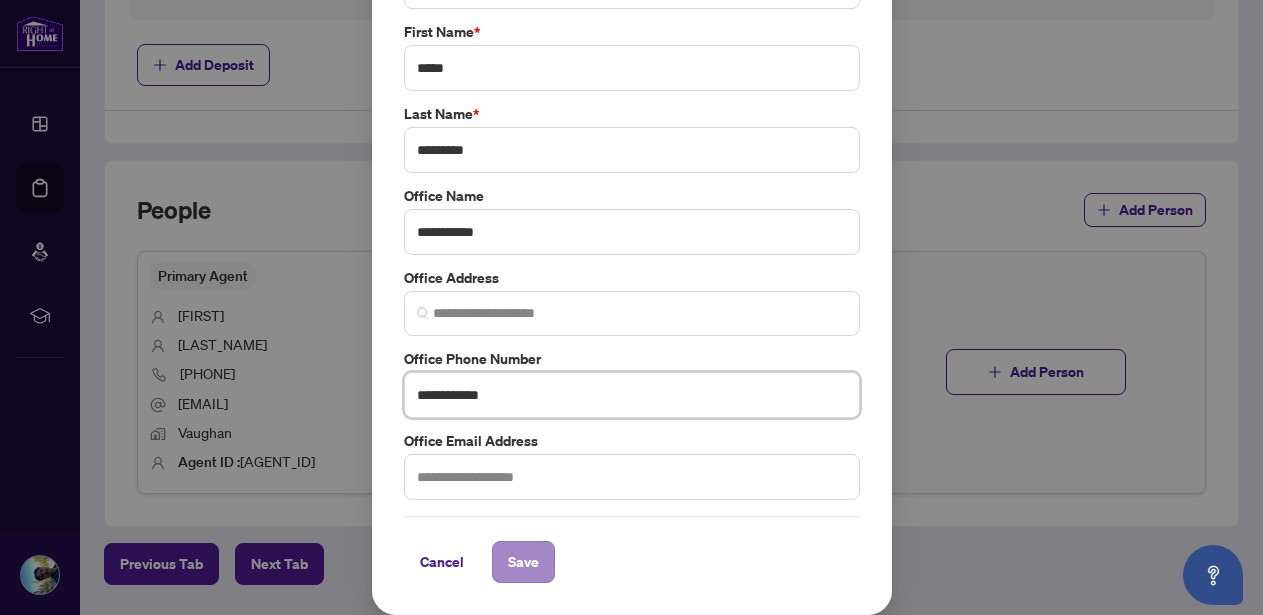 type on "**********" 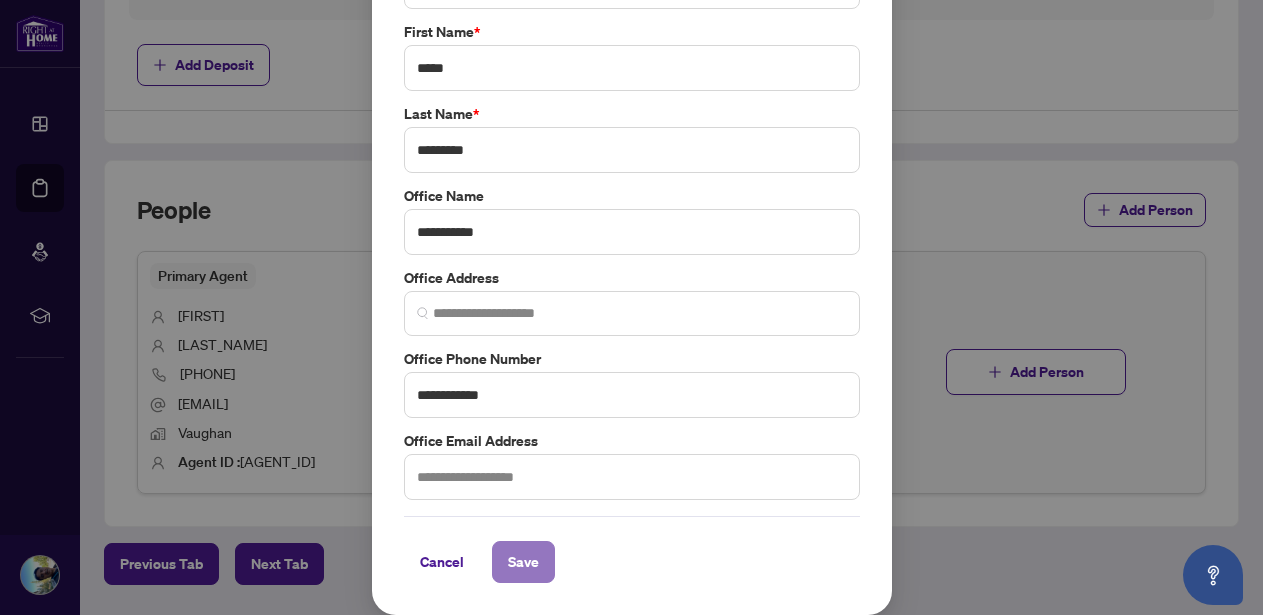 click on "Save" at bounding box center [523, 562] 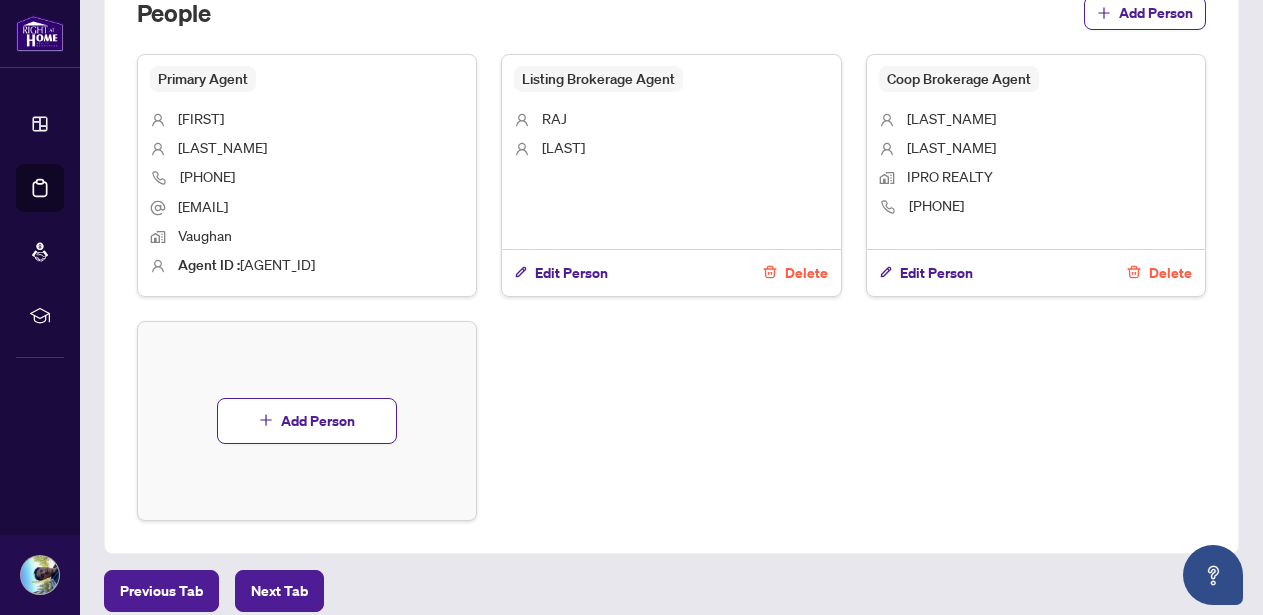 scroll, scrollTop: 1410, scrollLeft: 0, axis: vertical 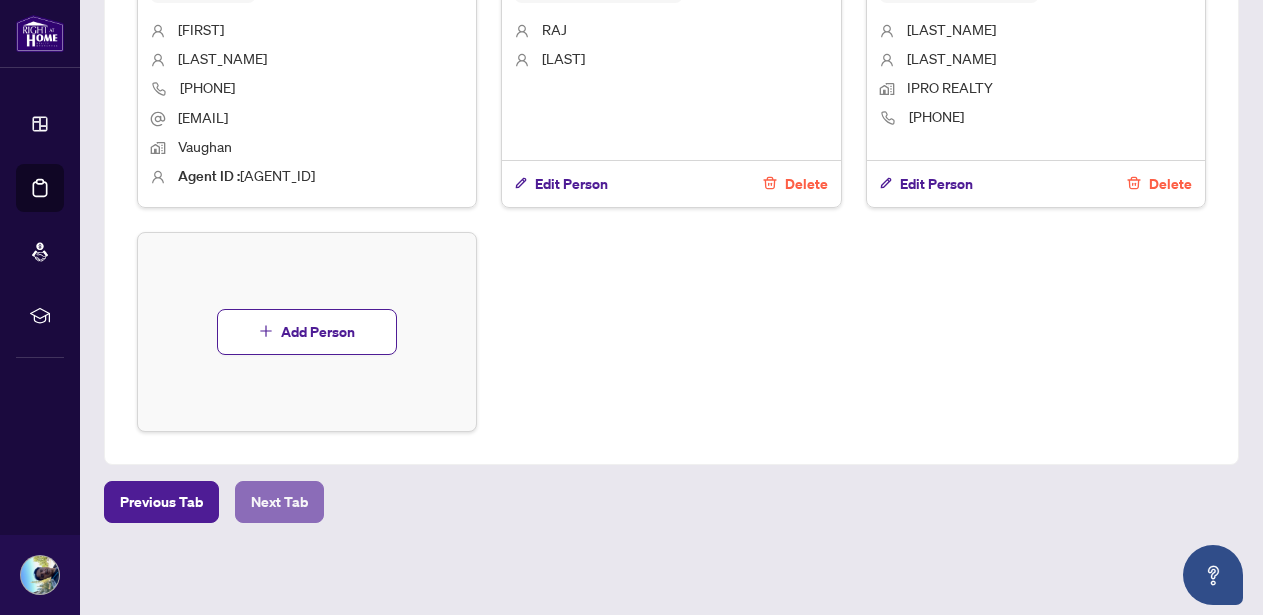 click on "Next Tab" at bounding box center [279, 502] 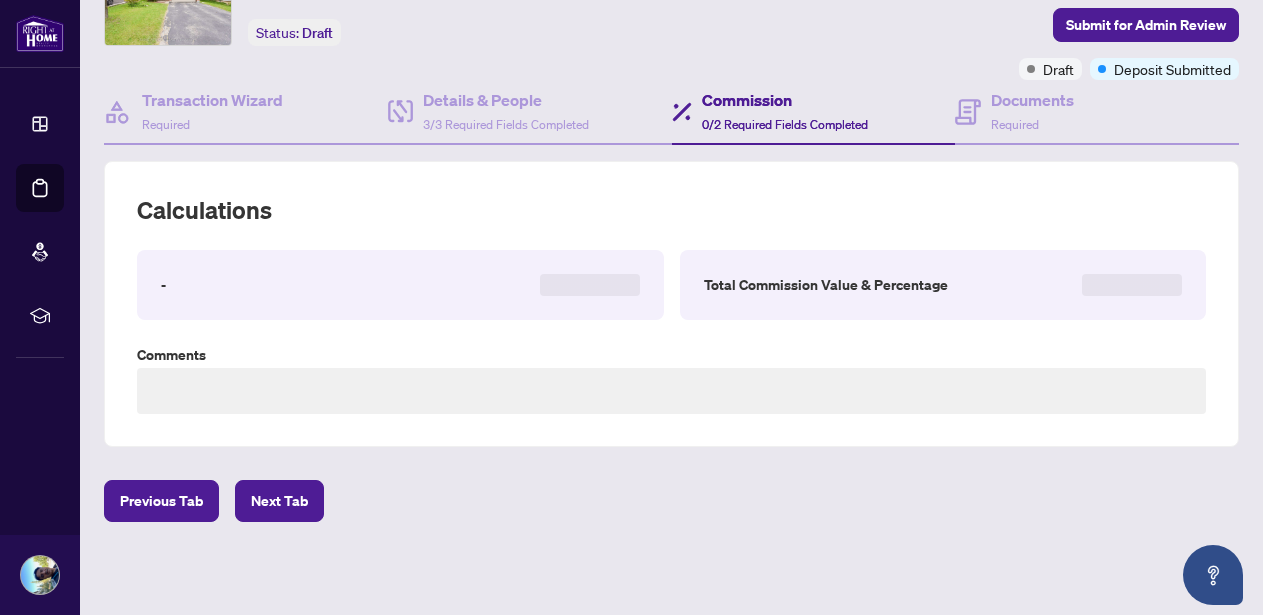 type on "**********" 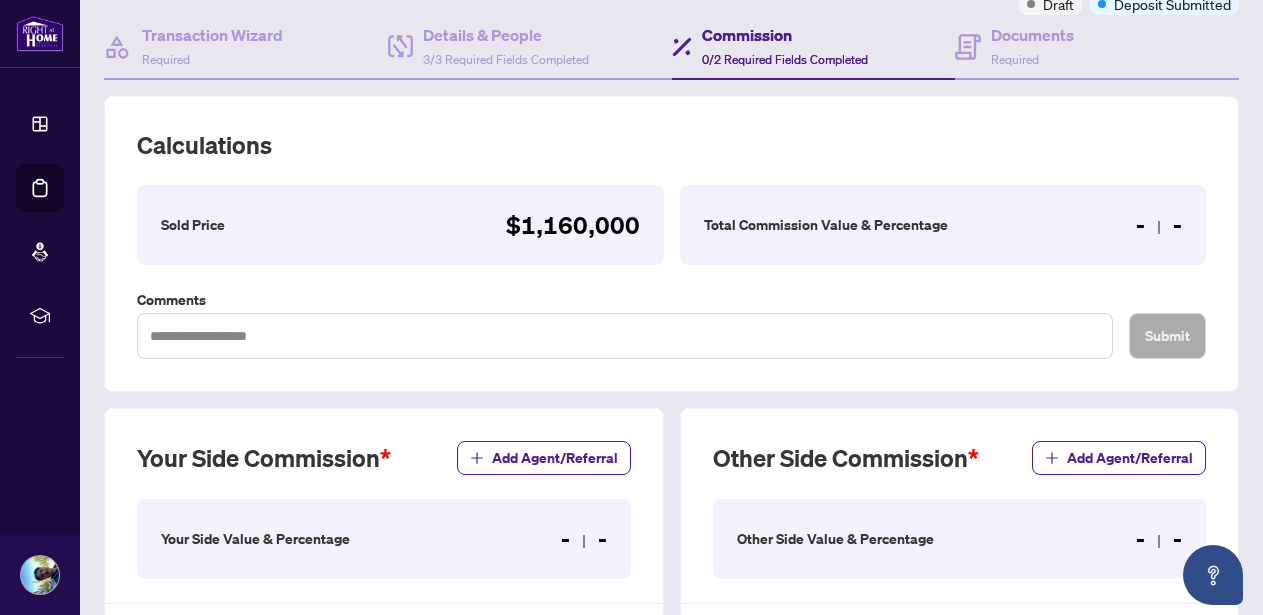scroll, scrollTop: 135, scrollLeft: 0, axis: vertical 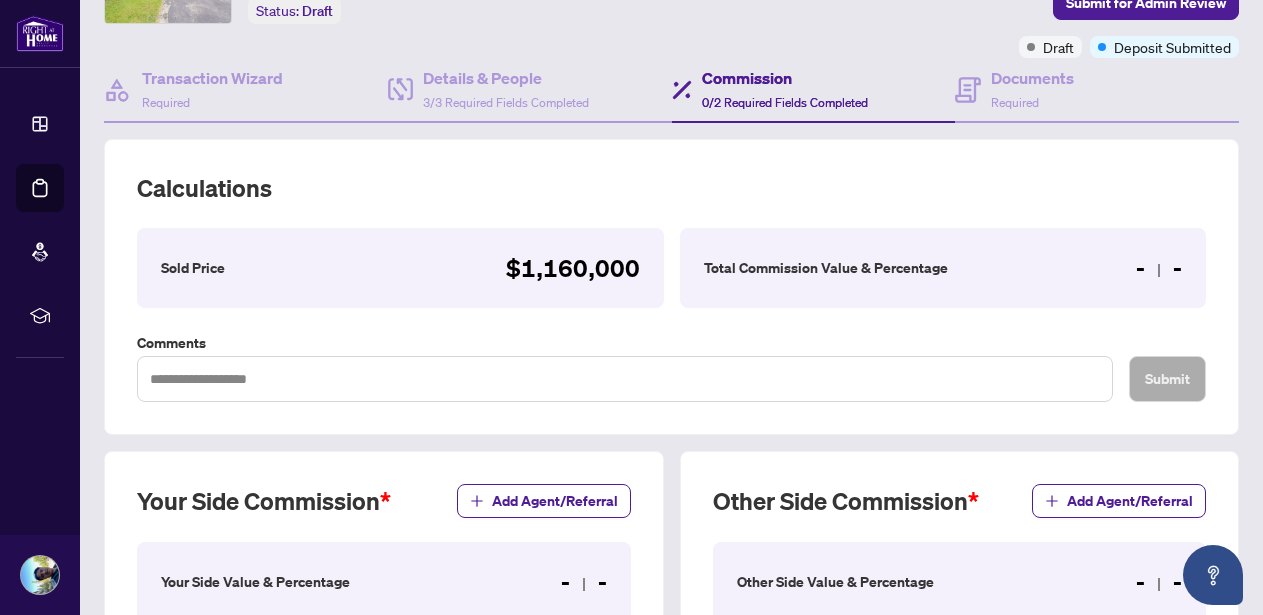 click on "-     -" at bounding box center [1159, 268] 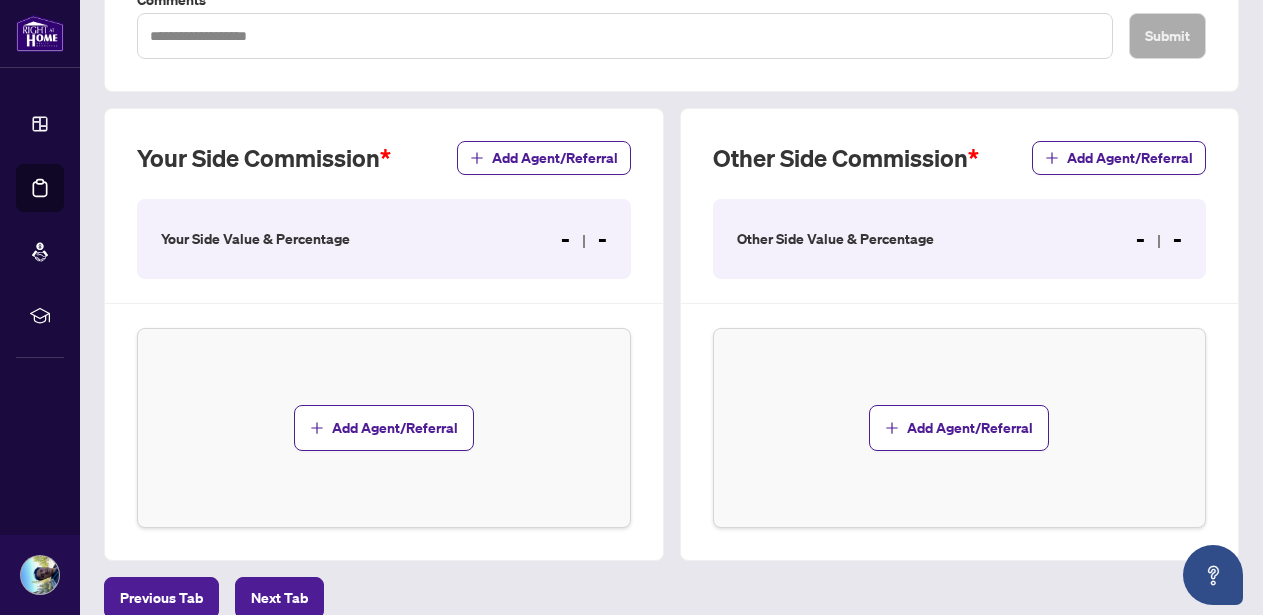 scroll, scrollTop: 556, scrollLeft: 0, axis: vertical 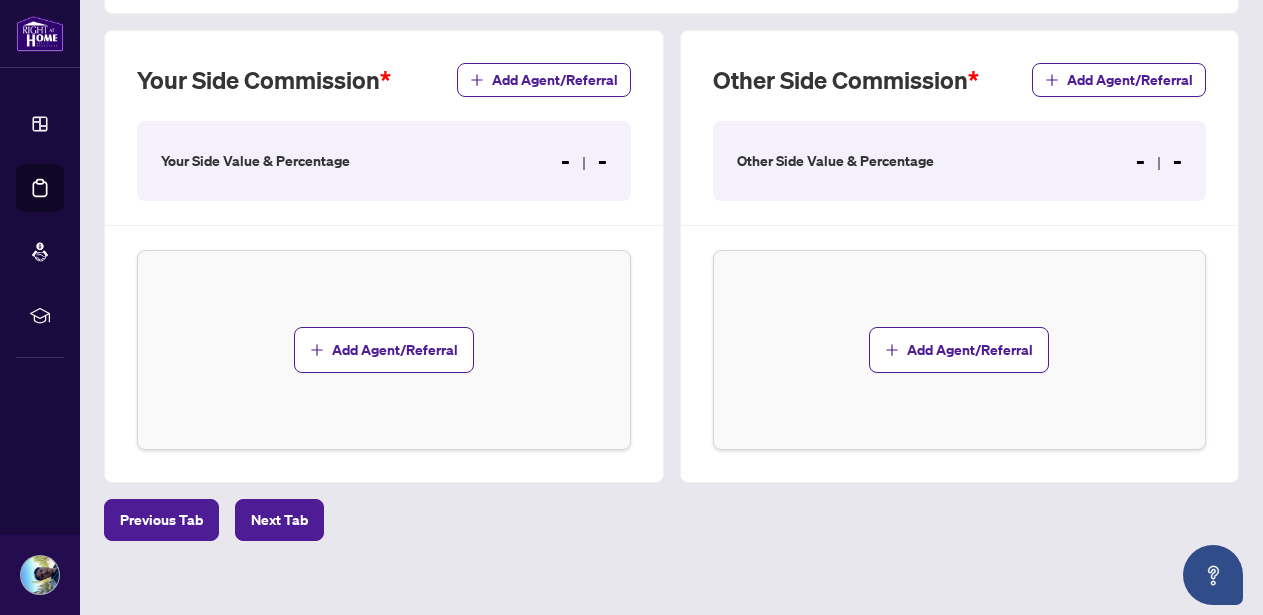 click on "-     -" at bounding box center (584, 161) 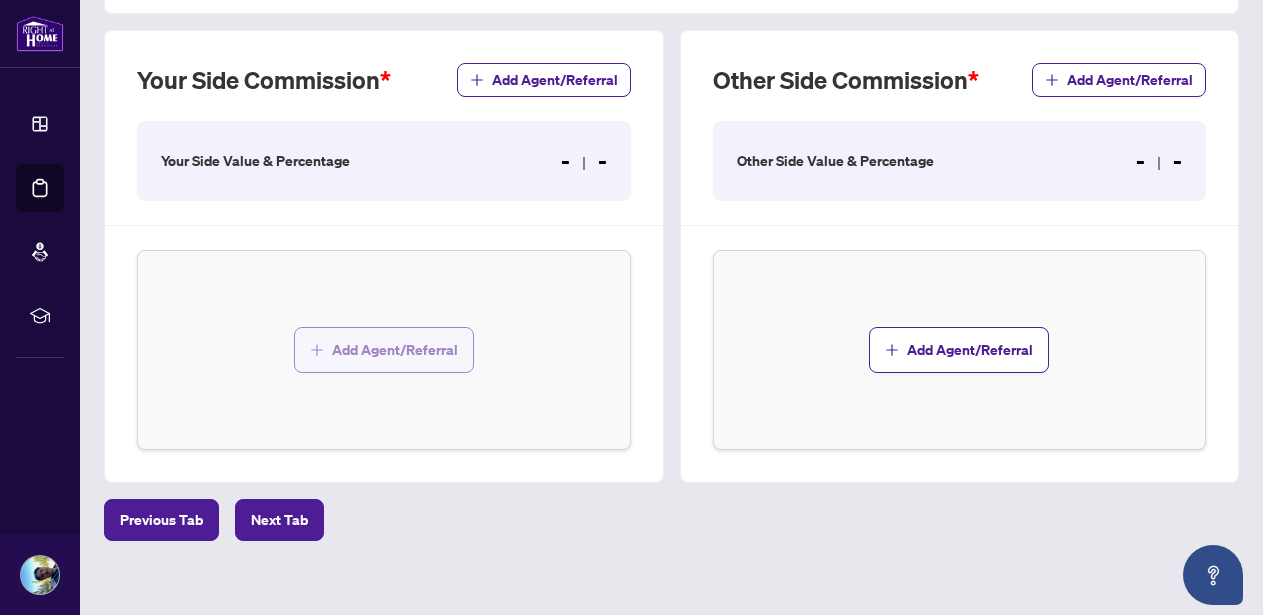 click on "Add Agent/Referral" at bounding box center (395, 350) 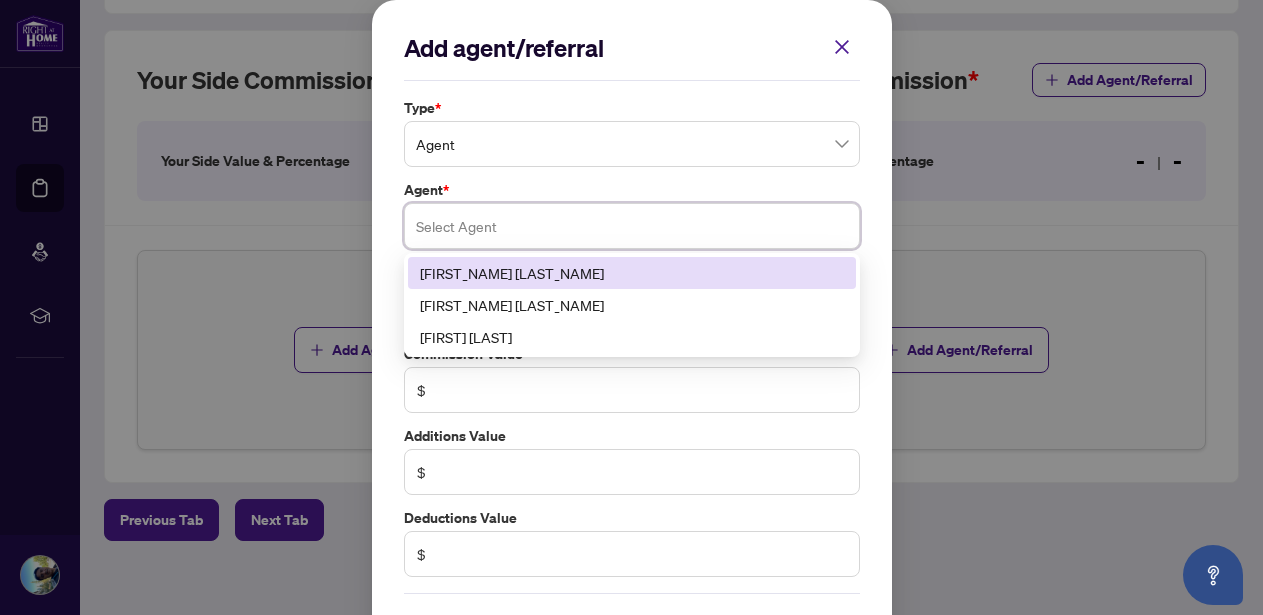 click at bounding box center [632, 226] 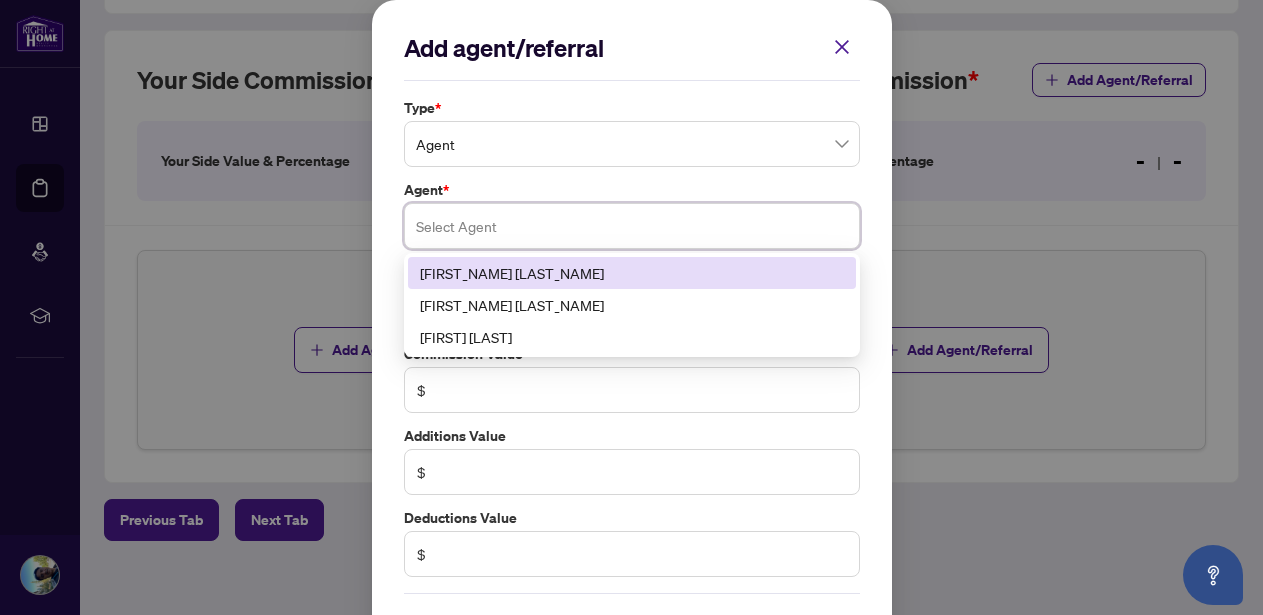 click on "[FIRST_NAME] [LAST_NAME]" at bounding box center [632, 273] 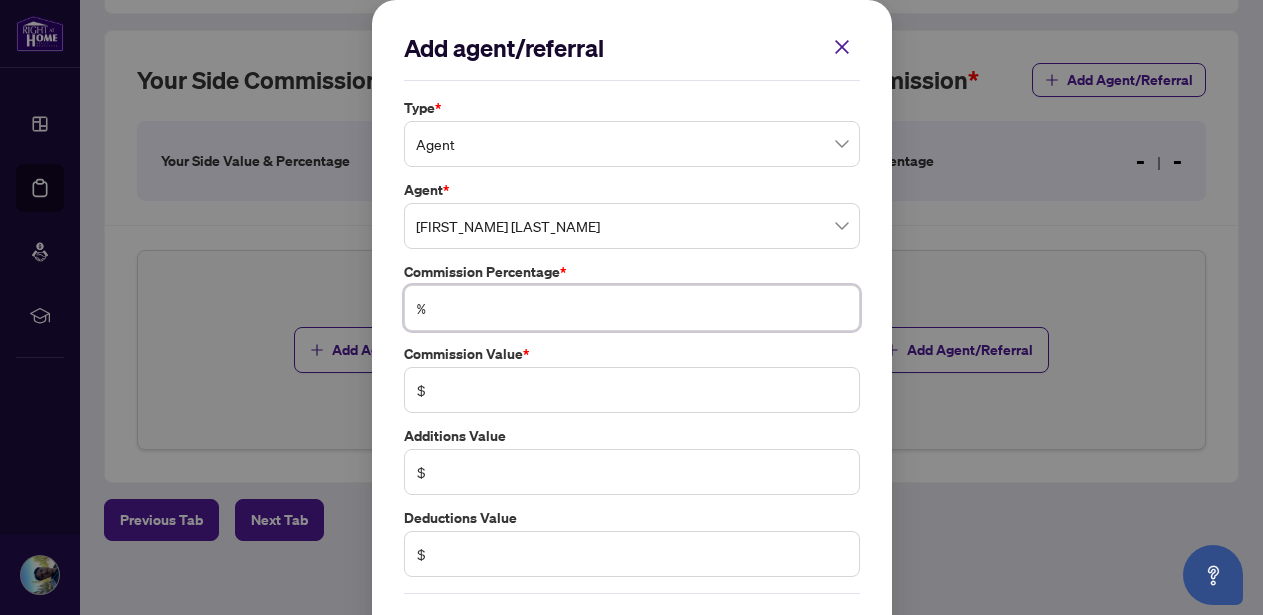 drag, startPoint x: 484, startPoint y: 303, endPoint x: 386, endPoint y: 311, distance: 98.32599 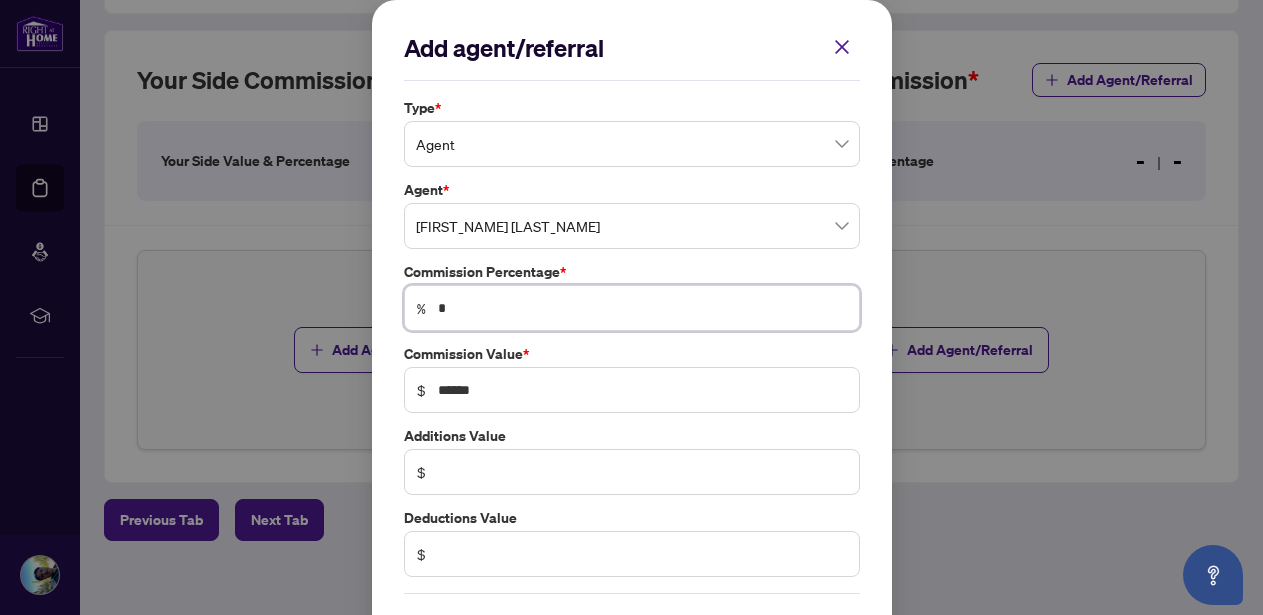 scroll, scrollTop: 77, scrollLeft: 0, axis: vertical 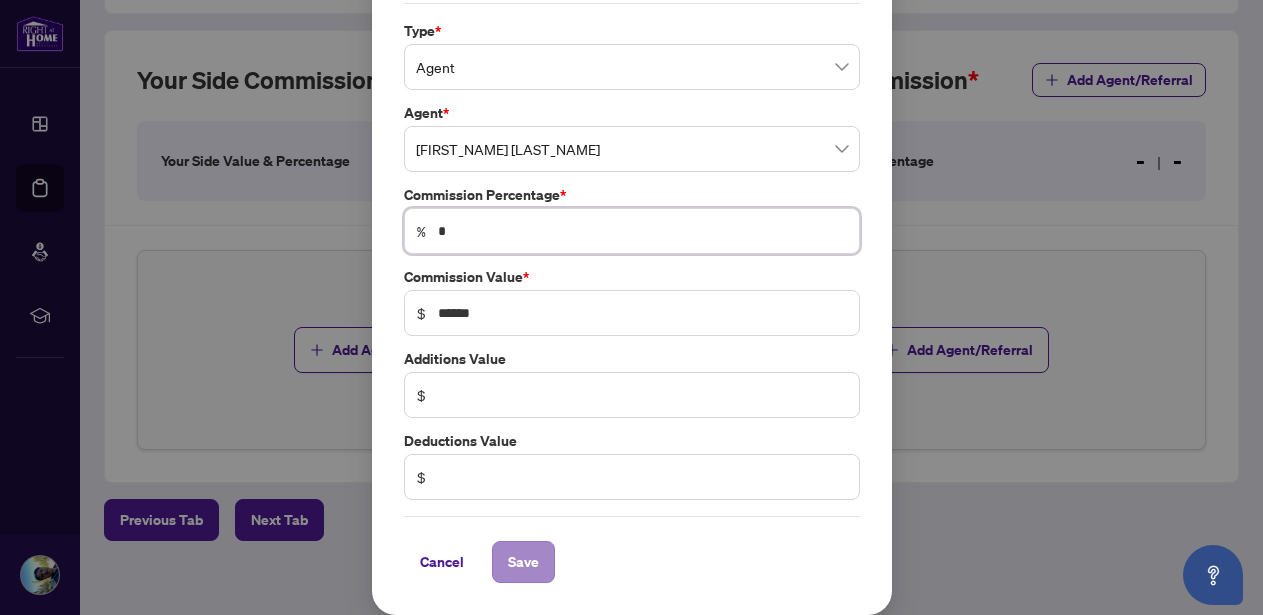 type on "*" 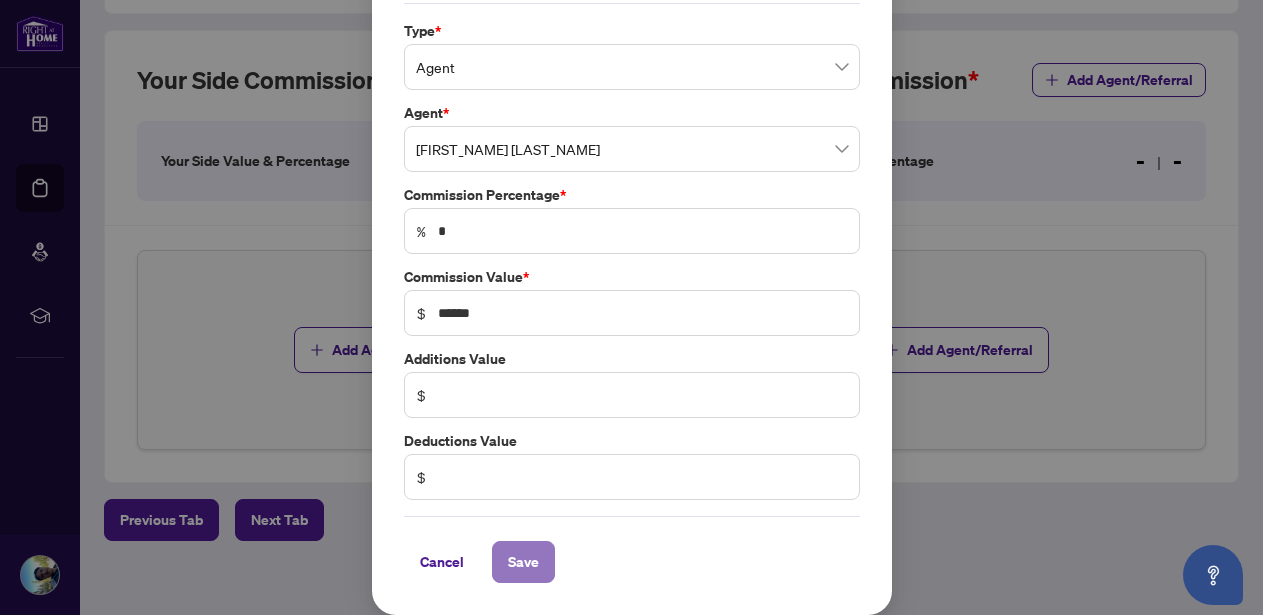 click on "Save" at bounding box center [523, 562] 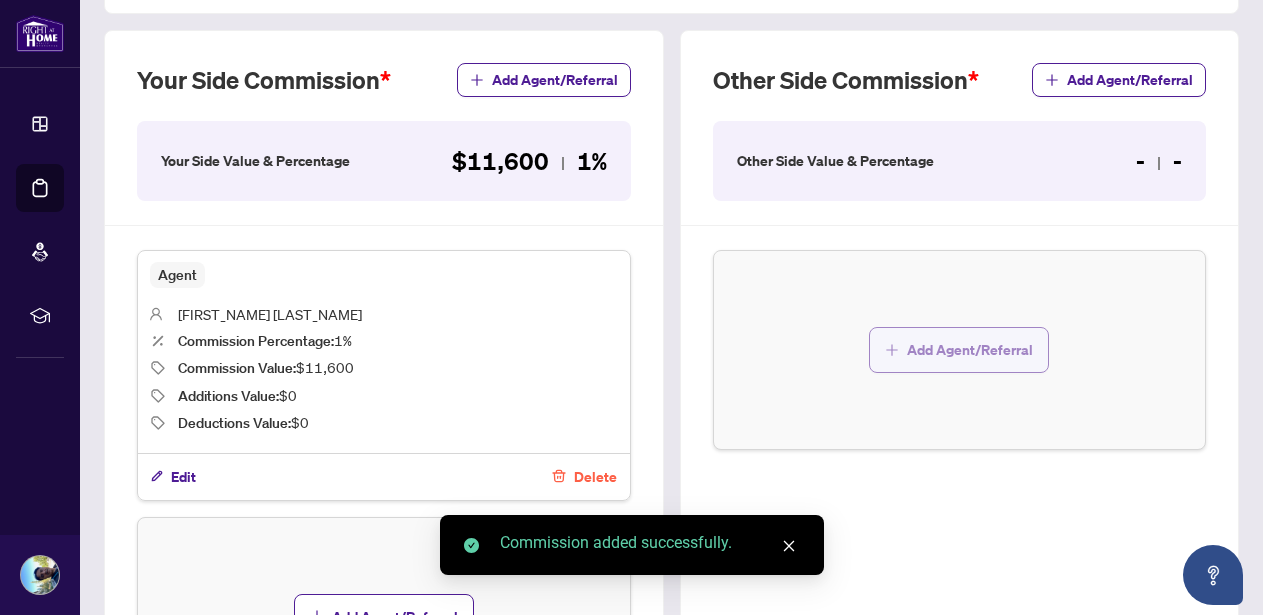 click on "Add Agent/Referral" at bounding box center [970, 350] 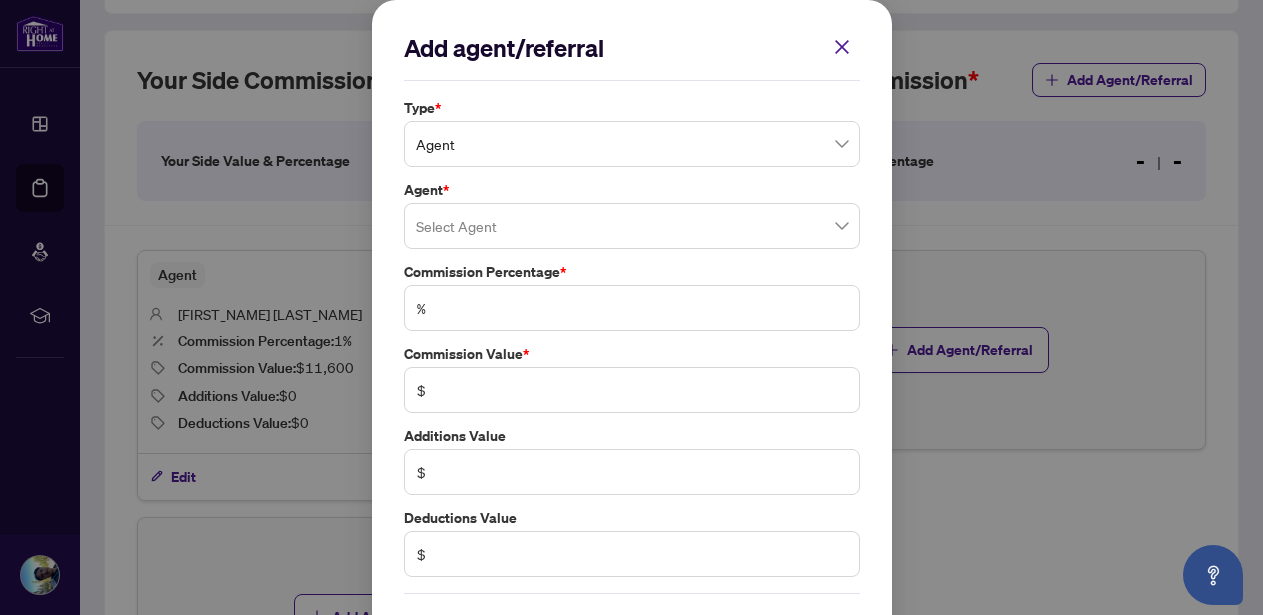 click at bounding box center (632, 226) 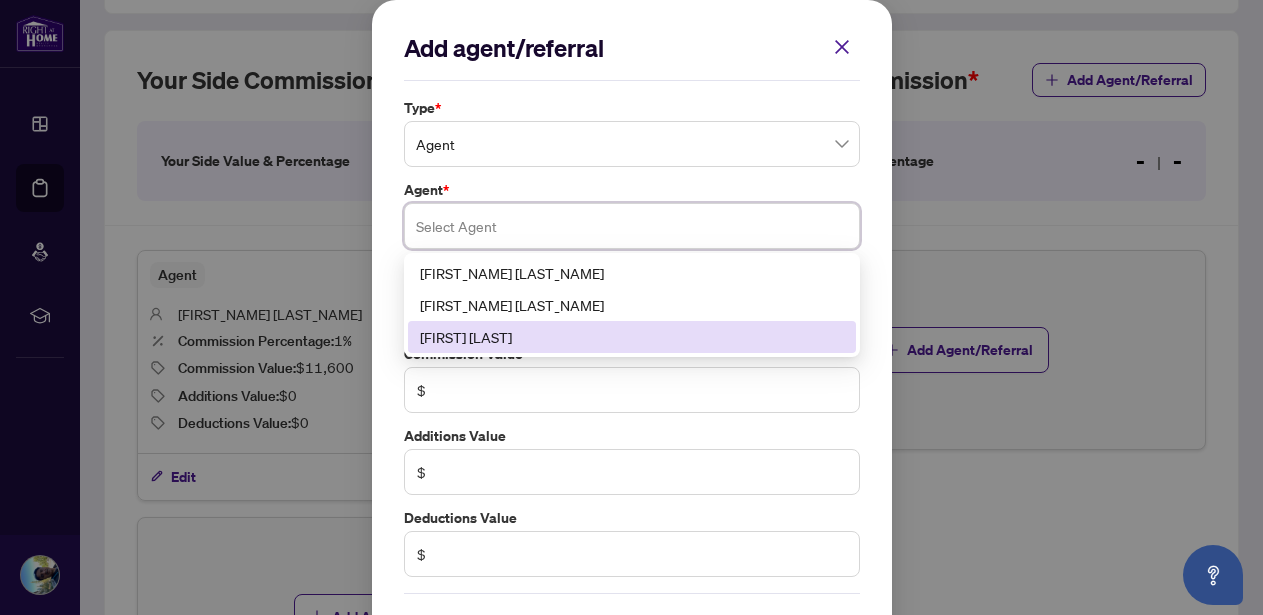 click on "[FIRST] [LAST]" at bounding box center (632, 337) 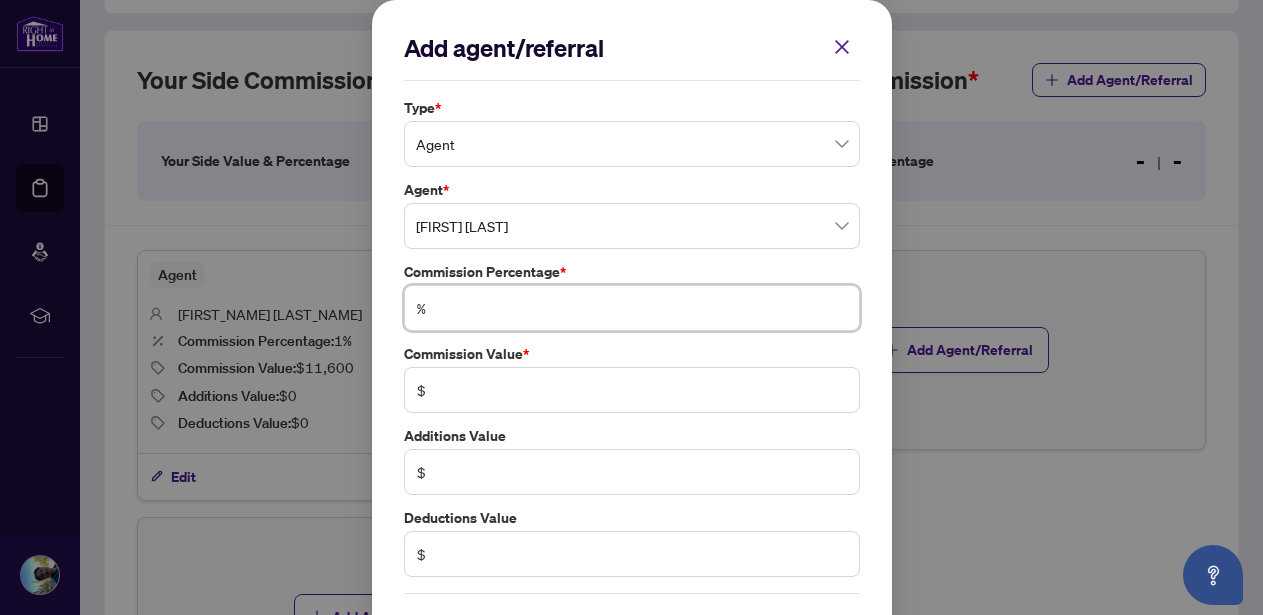 click at bounding box center [642, 308] 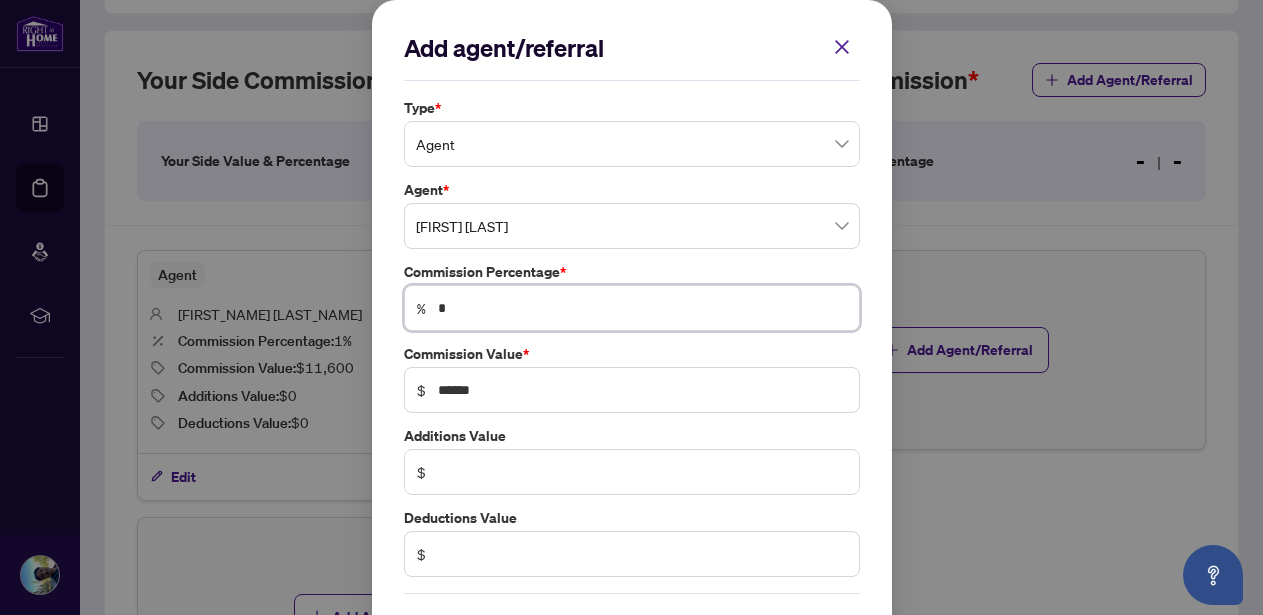 scroll, scrollTop: 77, scrollLeft: 0, axis: vertical 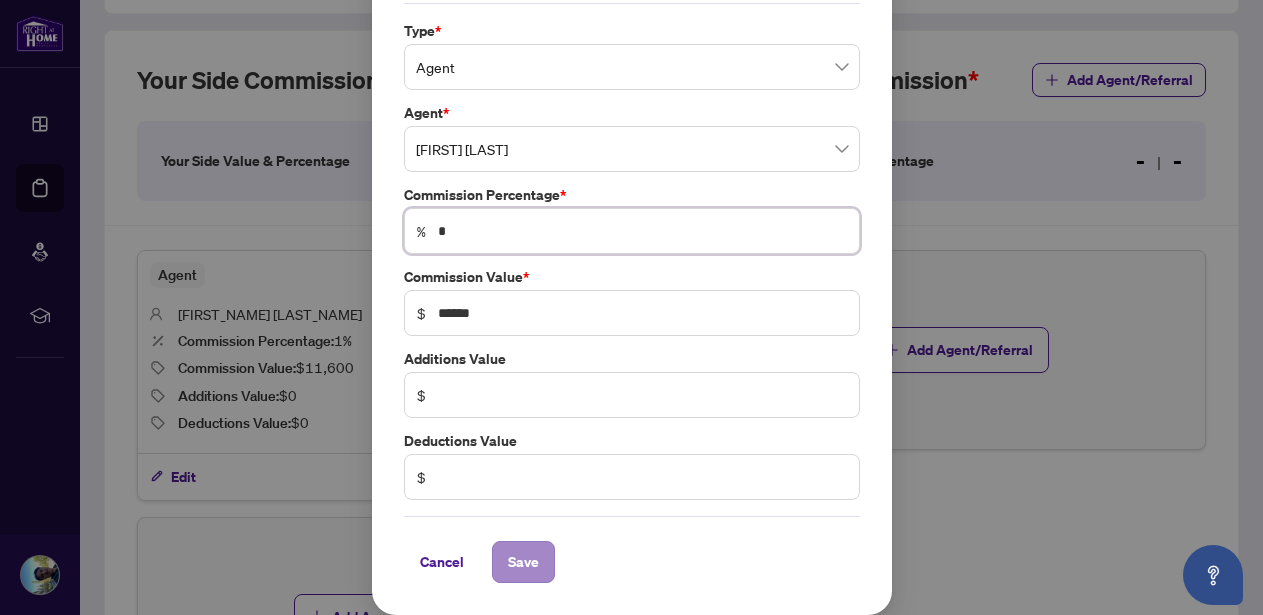 type on "*" 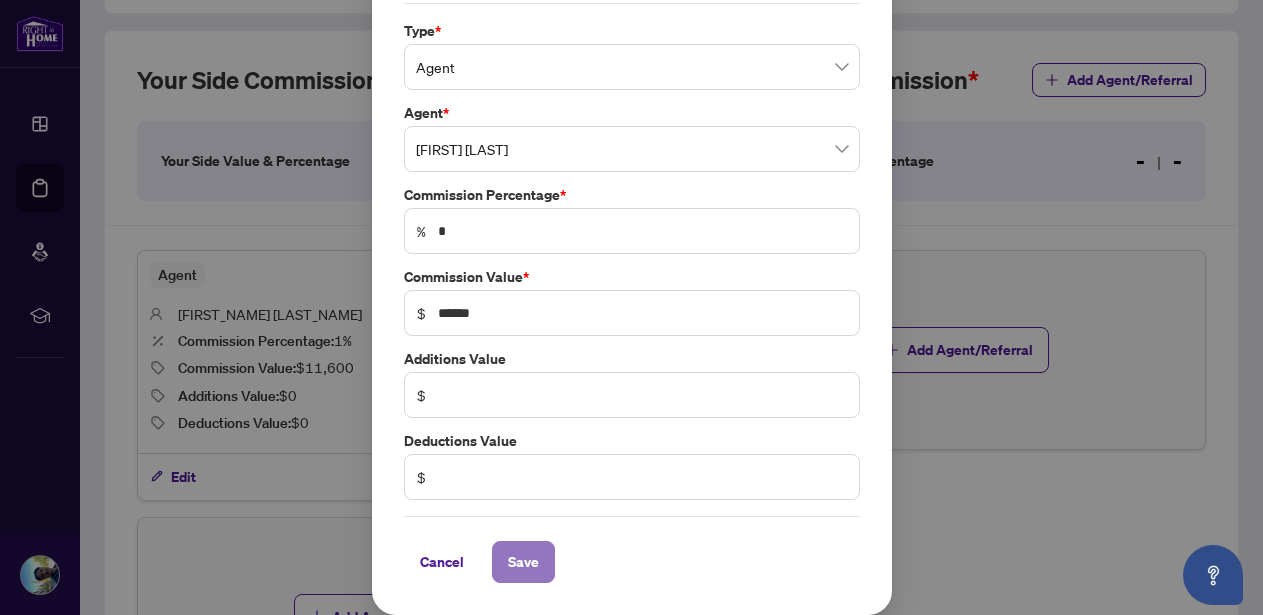 click on "Save" at bounding box center (523, 562) 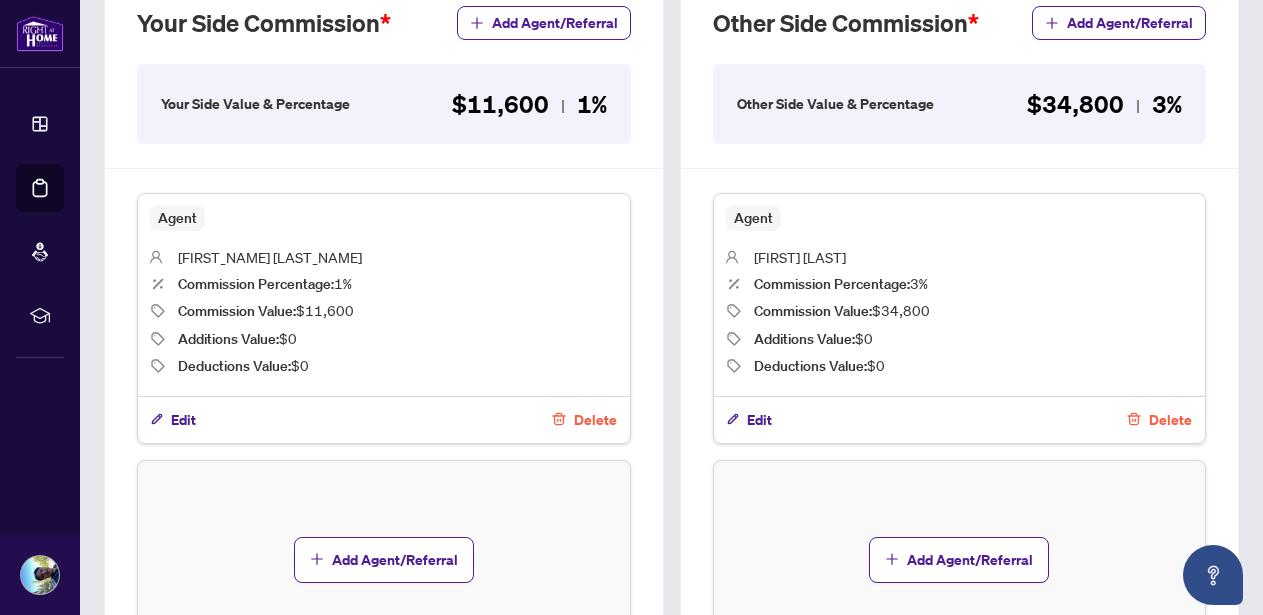 scroll, scrollTop: 837, scrollLeft: 0, axis: vertical 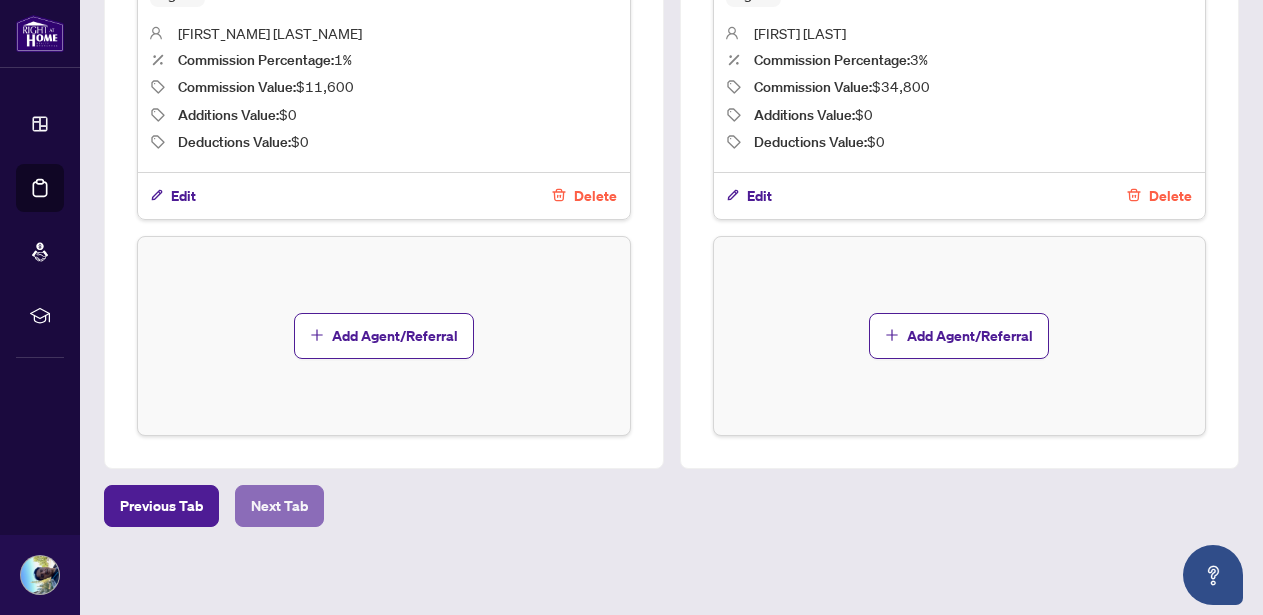 click on "Next Tab" at bounding box center (279, 506) 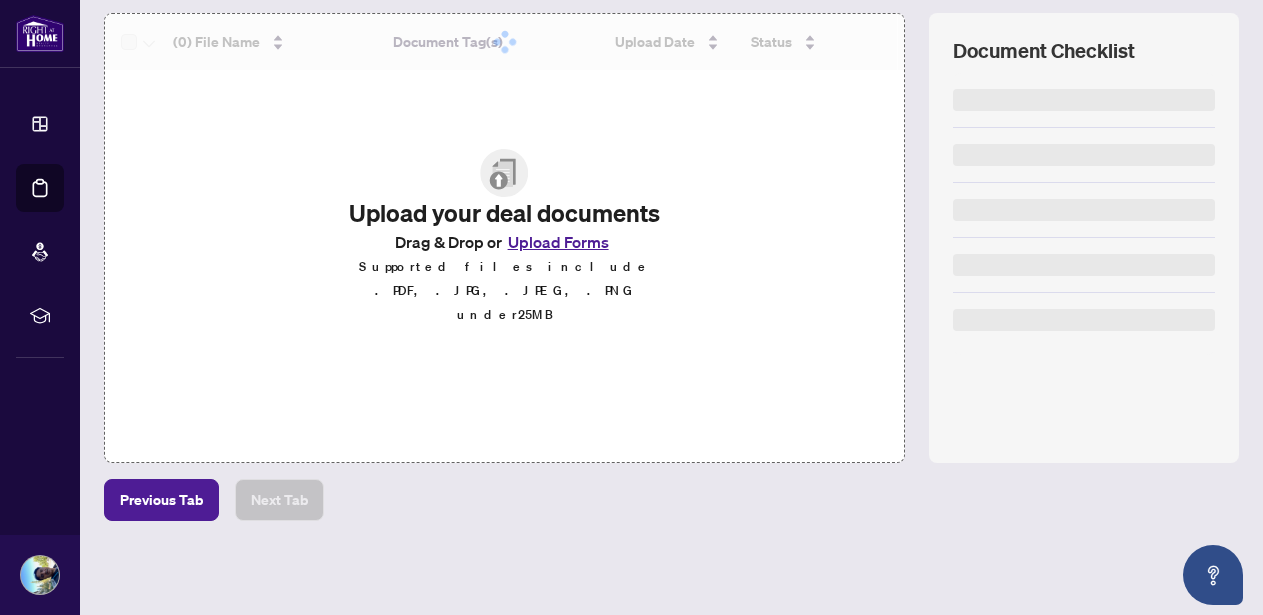 scroll, scrollTop: 0, scrollLeft: 0, axis: both 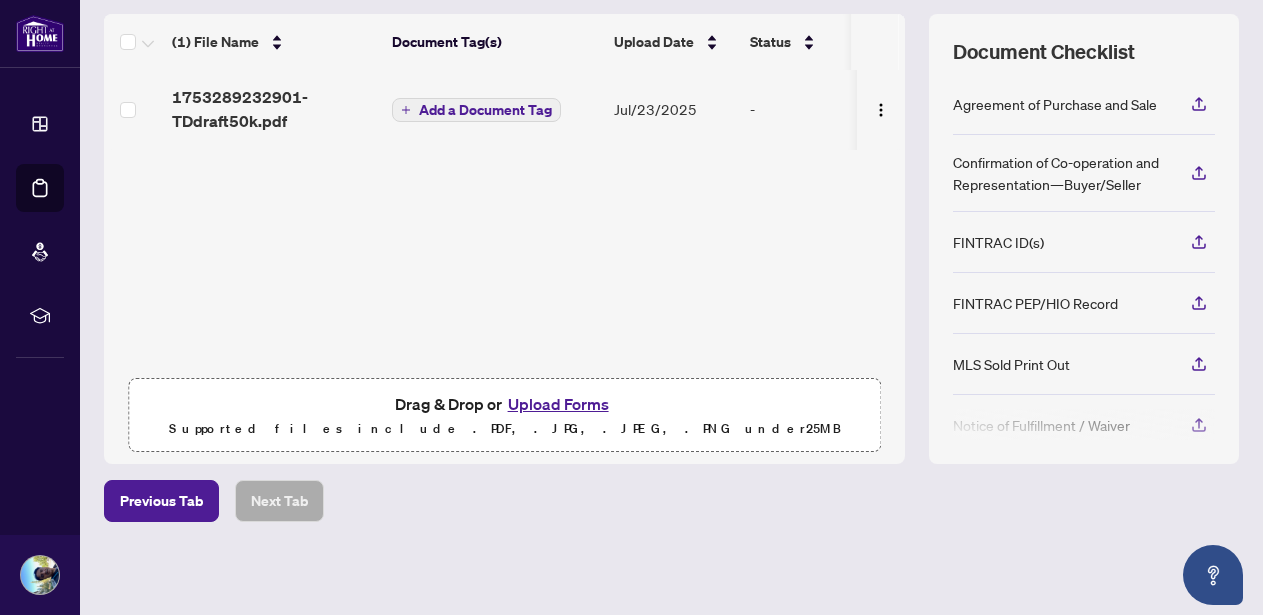 click on "Upload Forms" at bounding box center [558, 404] 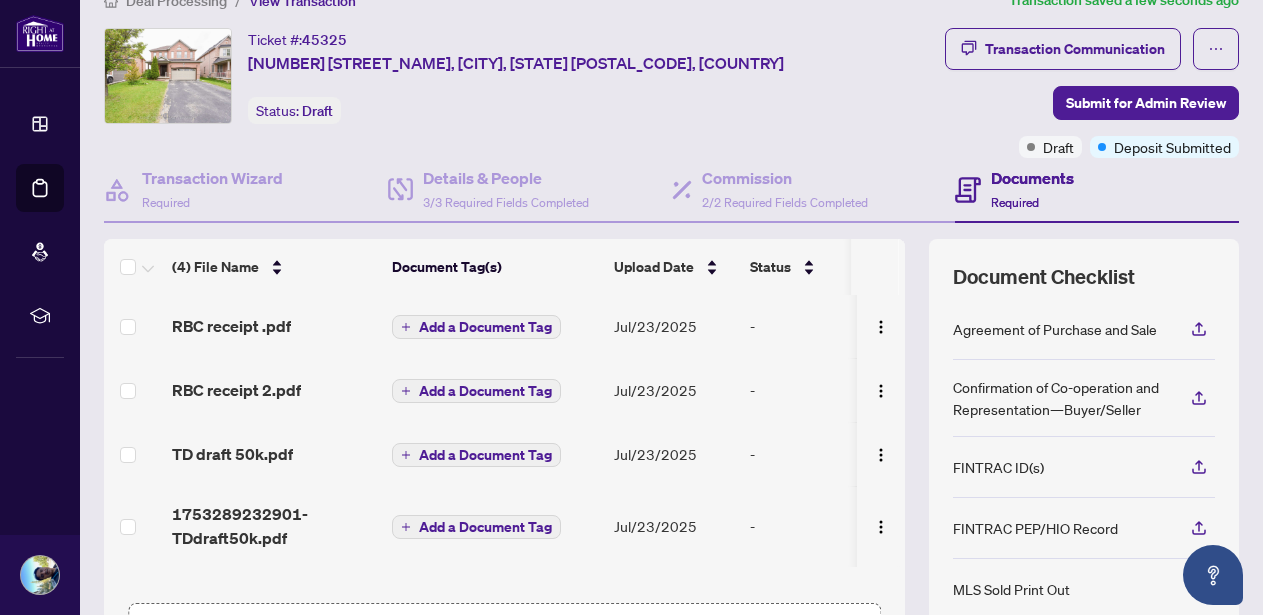 scroll, scrollTop: 0, scrollLeft: 0, axis: both 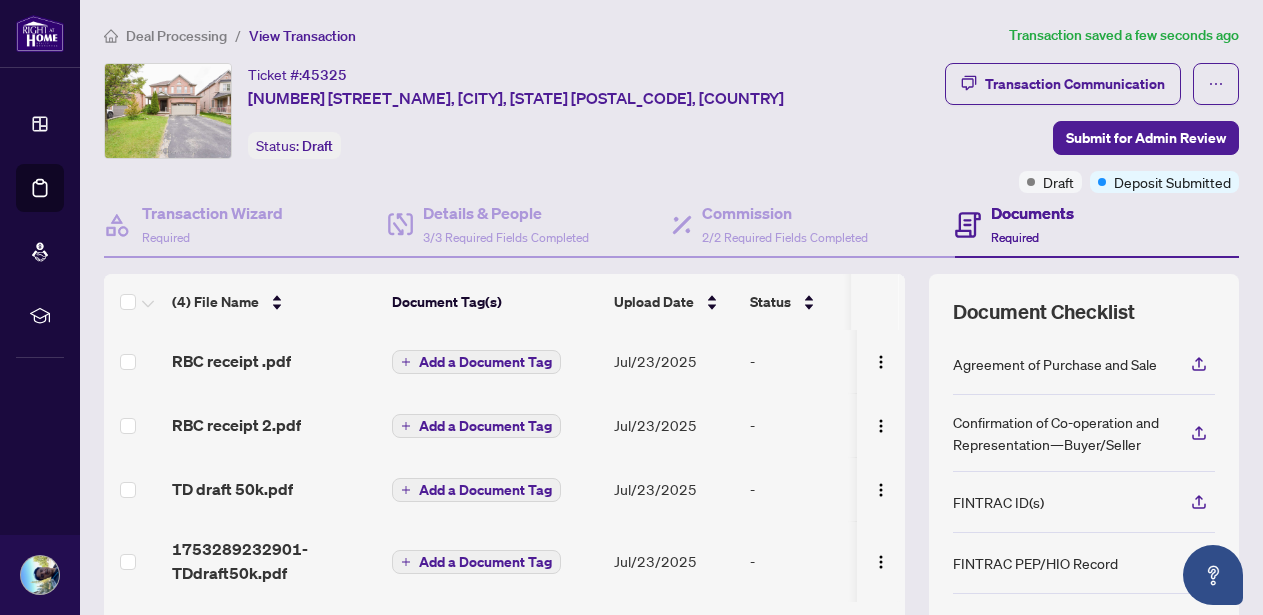 click on "Documents Required" at bounding box center (1032, 224) 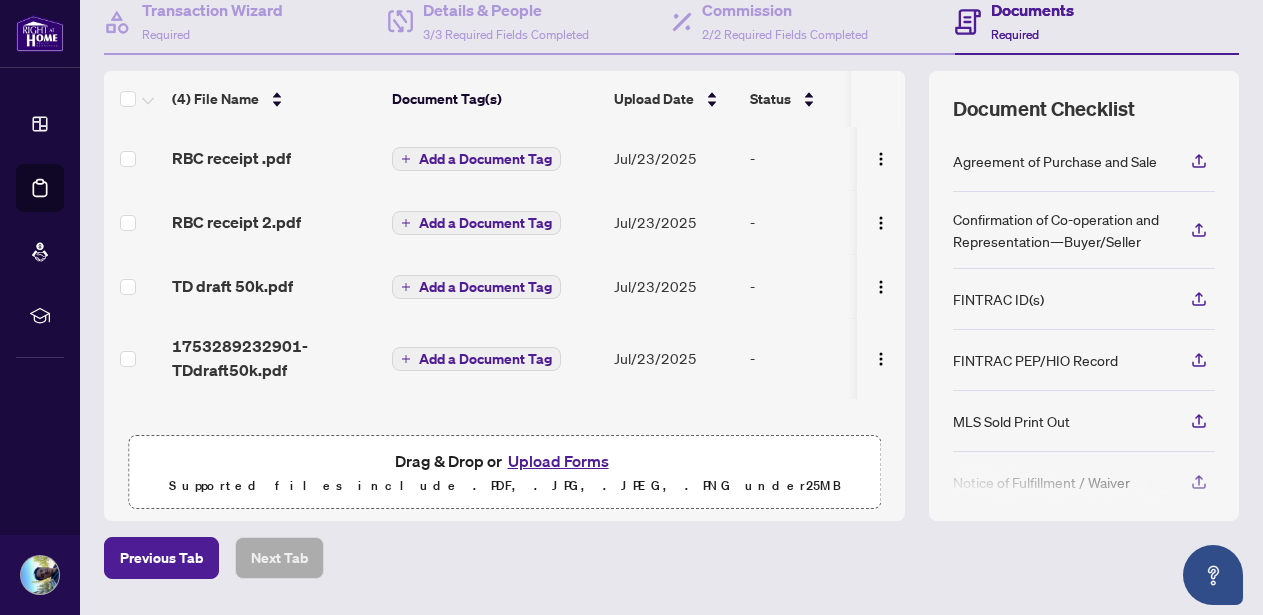 scroll, scrollTop: 211, scrollLeft: 0, axis: vertical 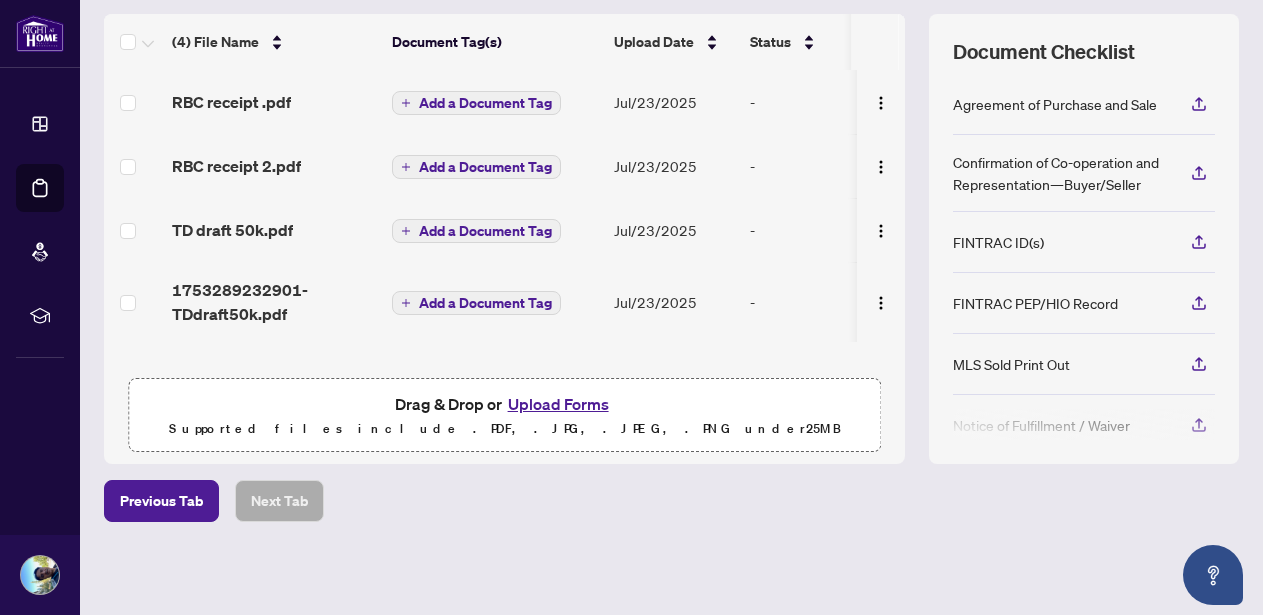 click on "Upload Forms" at bounding box center (558, 404) 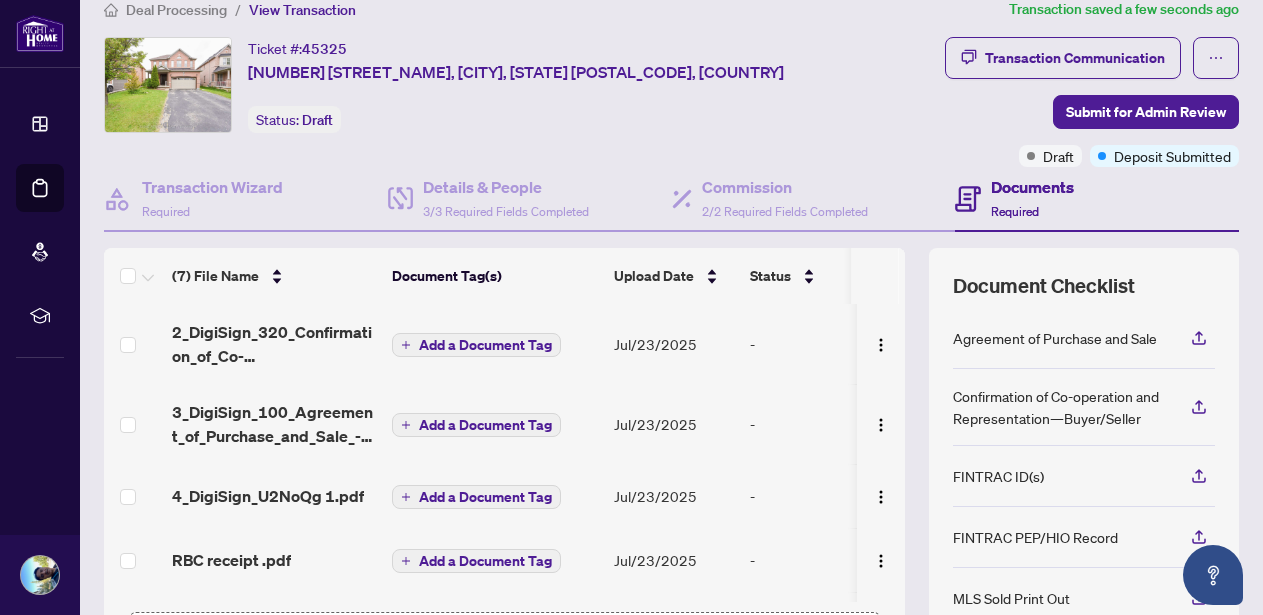 scroll, scrollTop: 0, scrollLeft: 0, axis: both 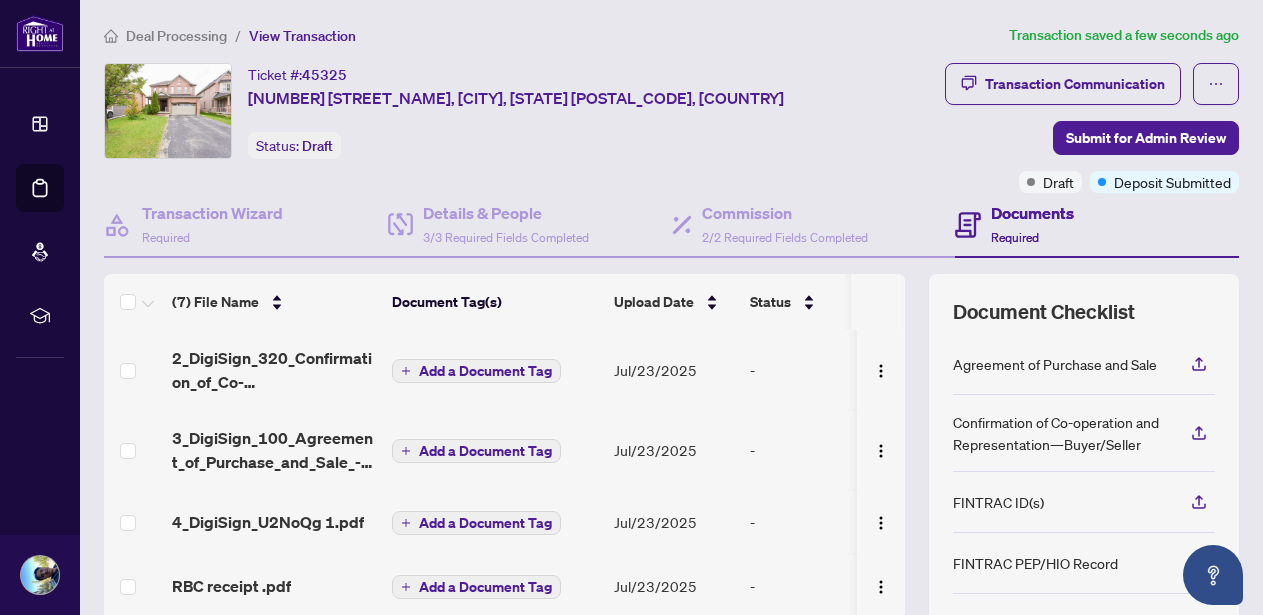click on "Transaction Communication Submit for Admin Review Draft Deposit Submitted" at bounding box center [1054, 128] 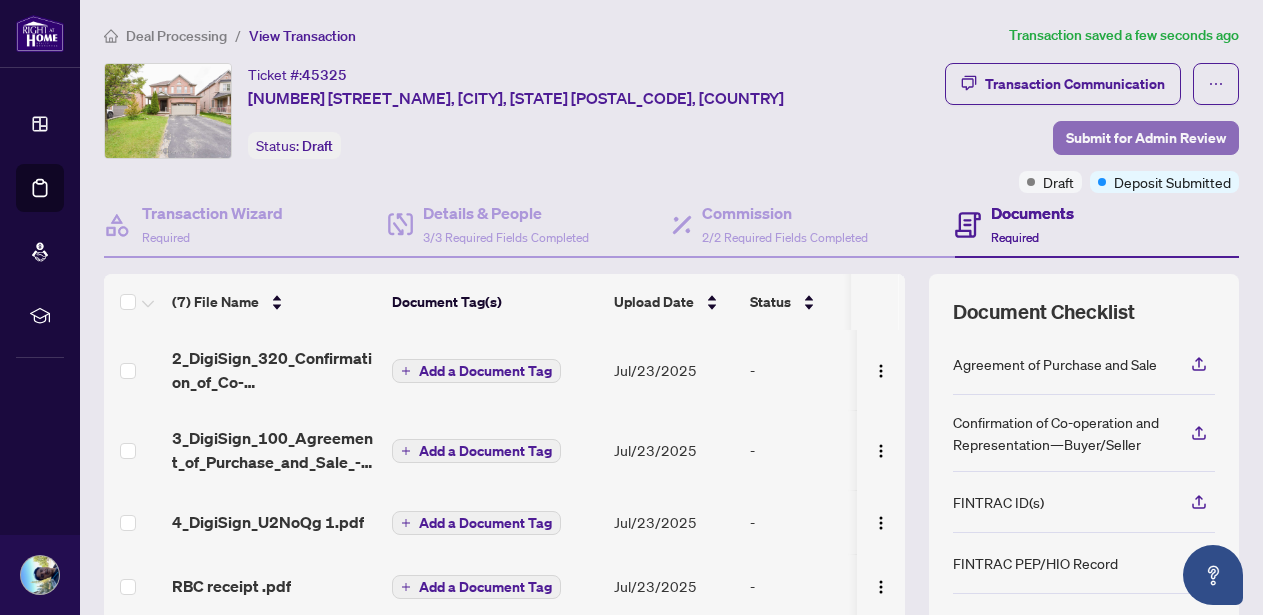 click on "Submit for Admin Review" at bounding box center (1146, 138) 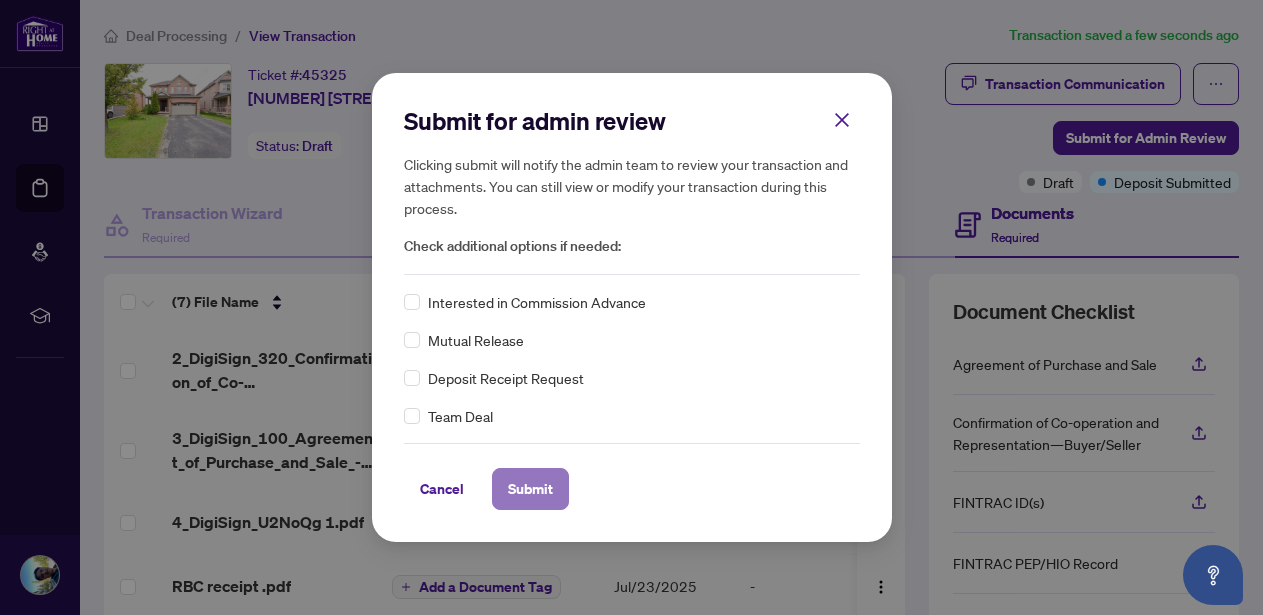 click on "Submit" at bounding box center (530, 489) 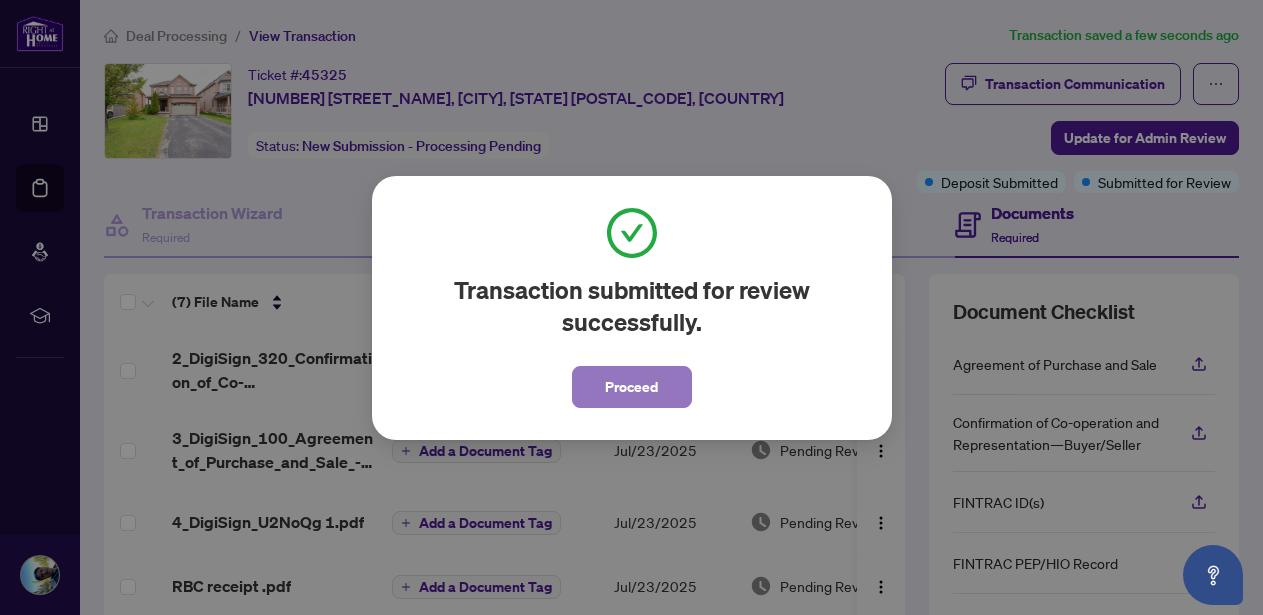 click on "Proceed" at bounding box center (631, 387) 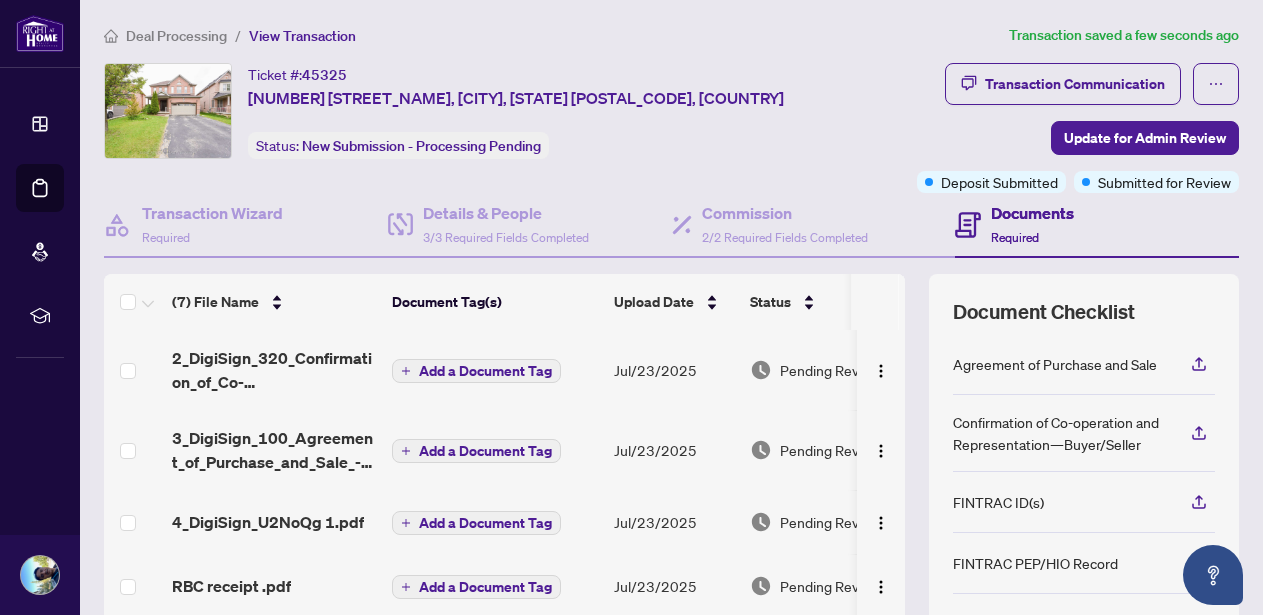 click on "Transaction Communication Update for Admin Review Deposit Submitted Submitted for Review" at bounding box center (1047, 128) 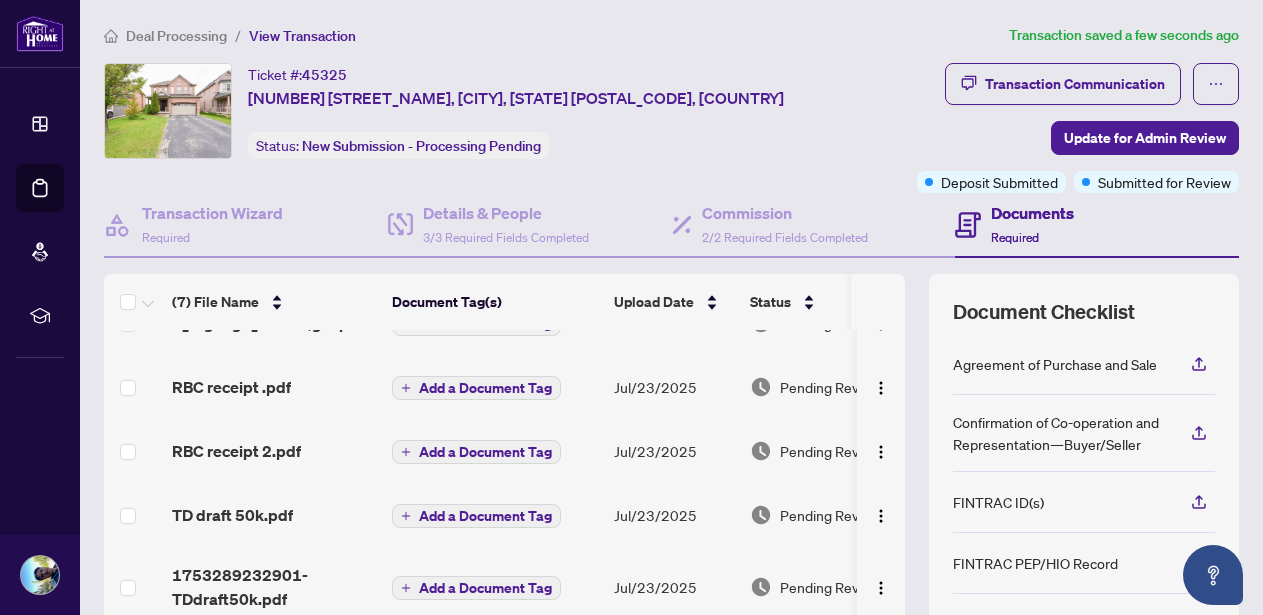 scroll, scrollTop: 0, scrollLeft: 0, axis: both 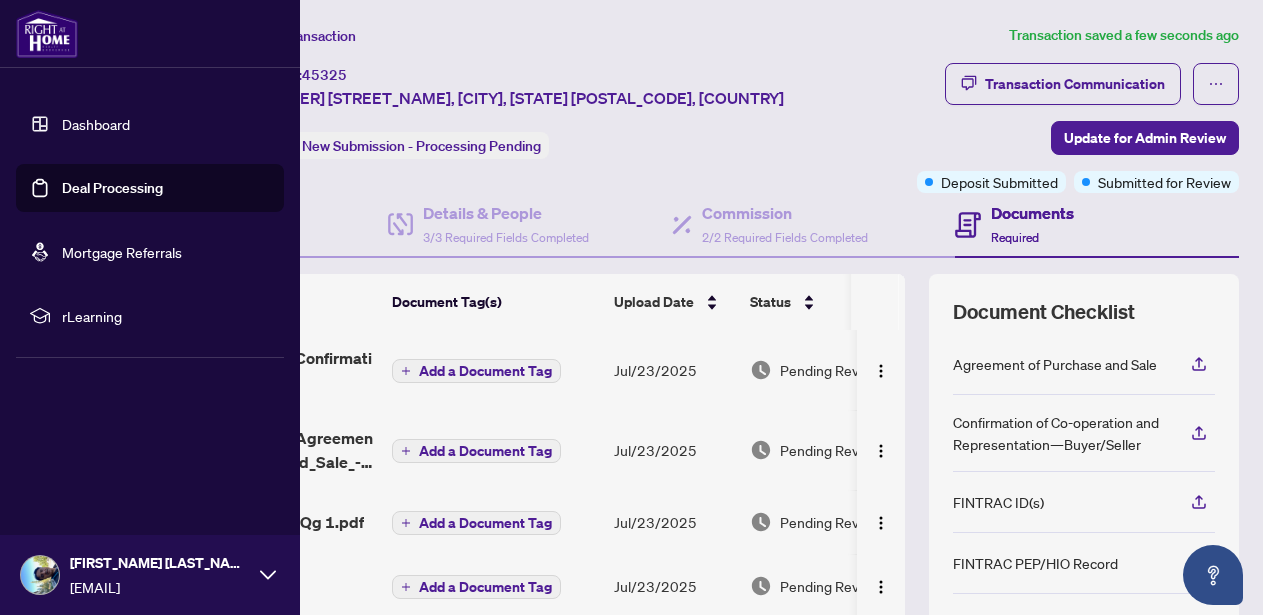 click on "Deal Processing" at bounding box center [112, 188] 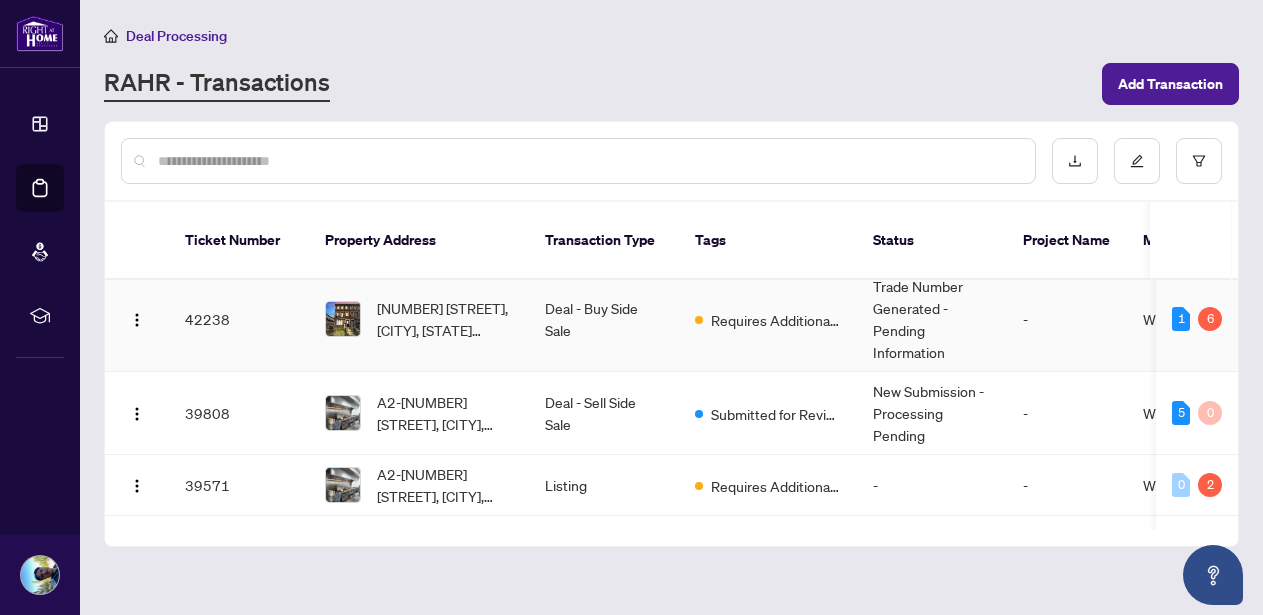 scroll, scrollTop: 192, scrollLeft: 4, axis: both 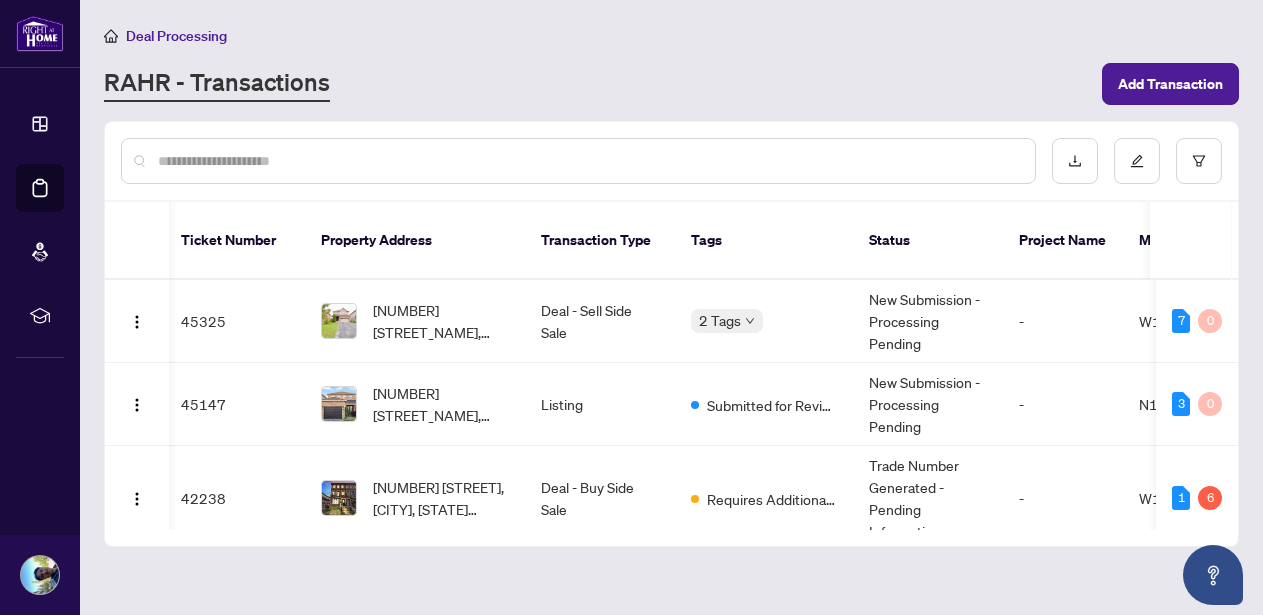 click on "Deal Processing" at bounding box center [671, 35] 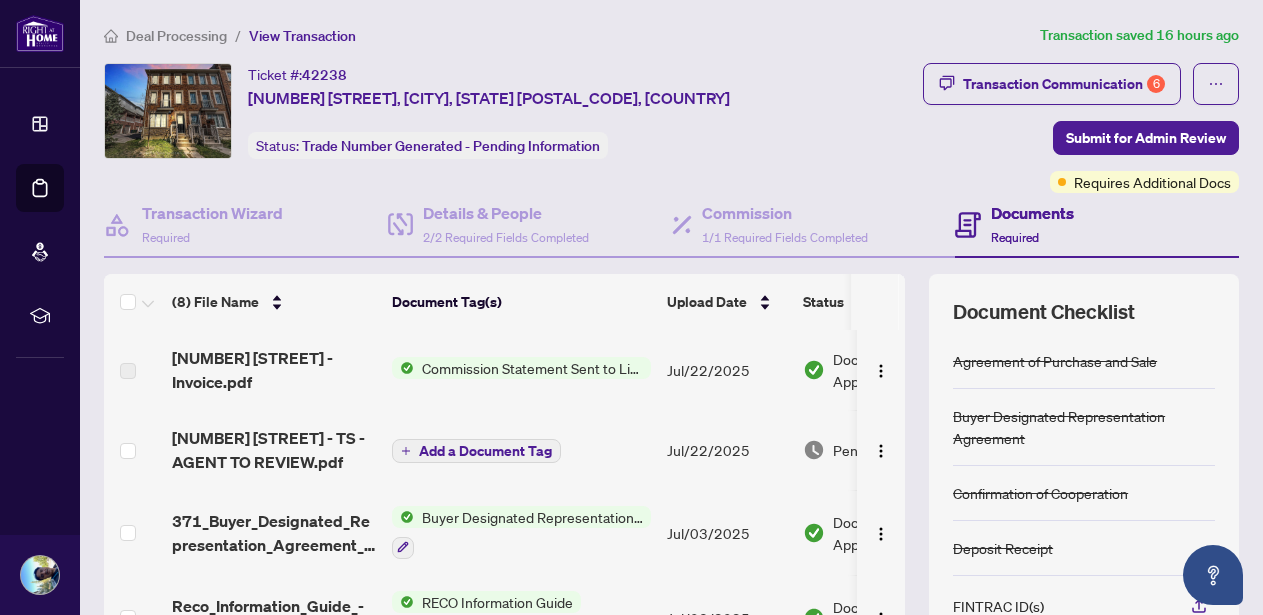 scroll, scrollTop: 0, scrollLeft: 0, axis: both 